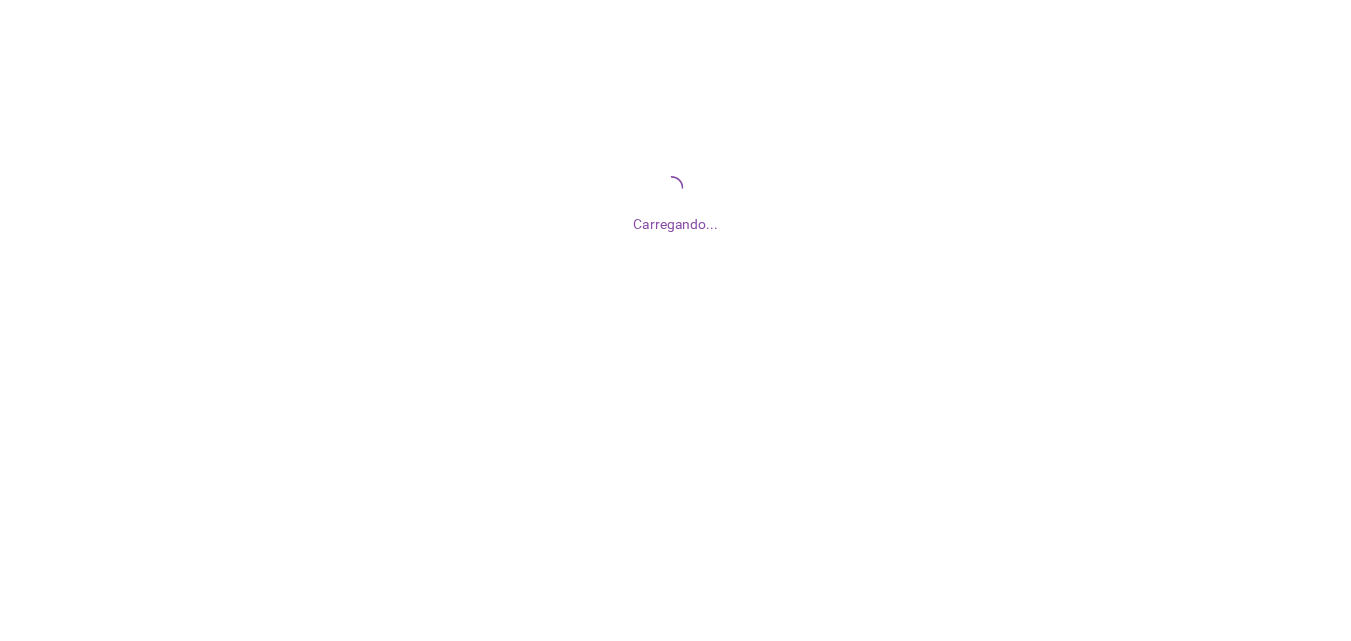 scroll, scrollTop: 0, scrollLeft: 0, axis: both 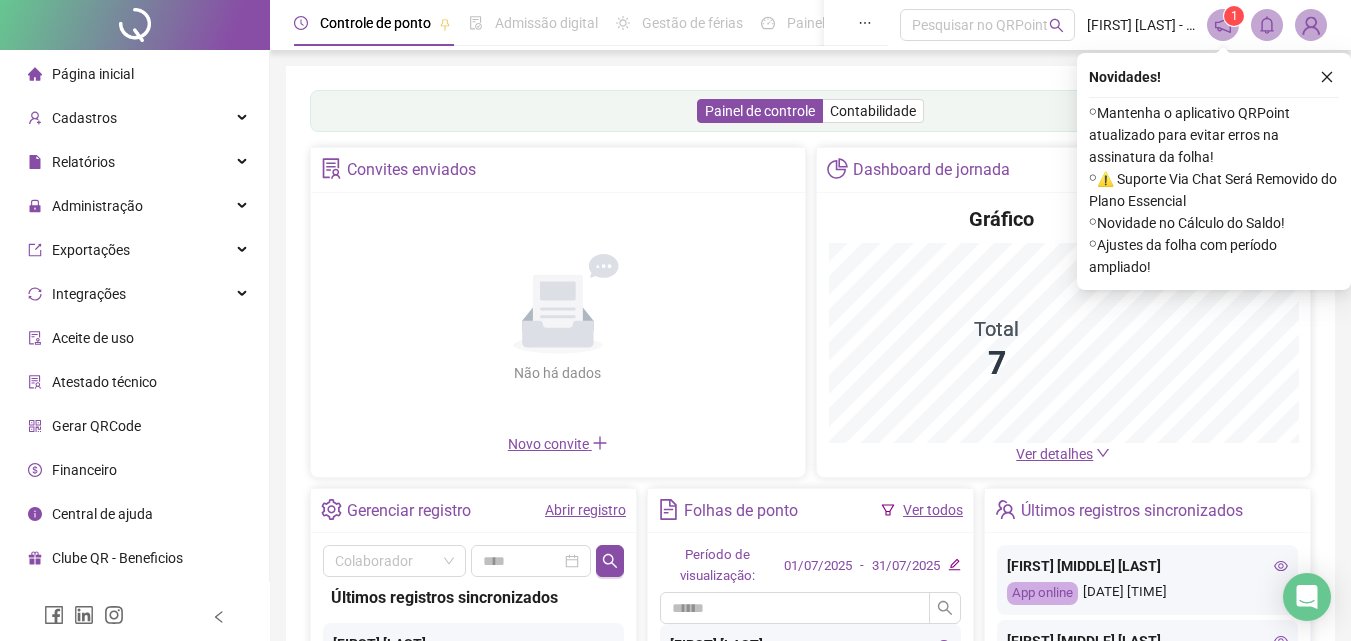 click on "Novidades ! ⚬  Mantenha o aplicativo QRPoint atualizado para evitar erros na assinatura da folha! ⚬  ⚠️ Suporte Via Chat Será Removido do Plano Essencial ⚬  Novidade no Cálculo do Saldo! ⚬  Ajustes da folha com período ampliado!" at bounding box center [1214, 171] 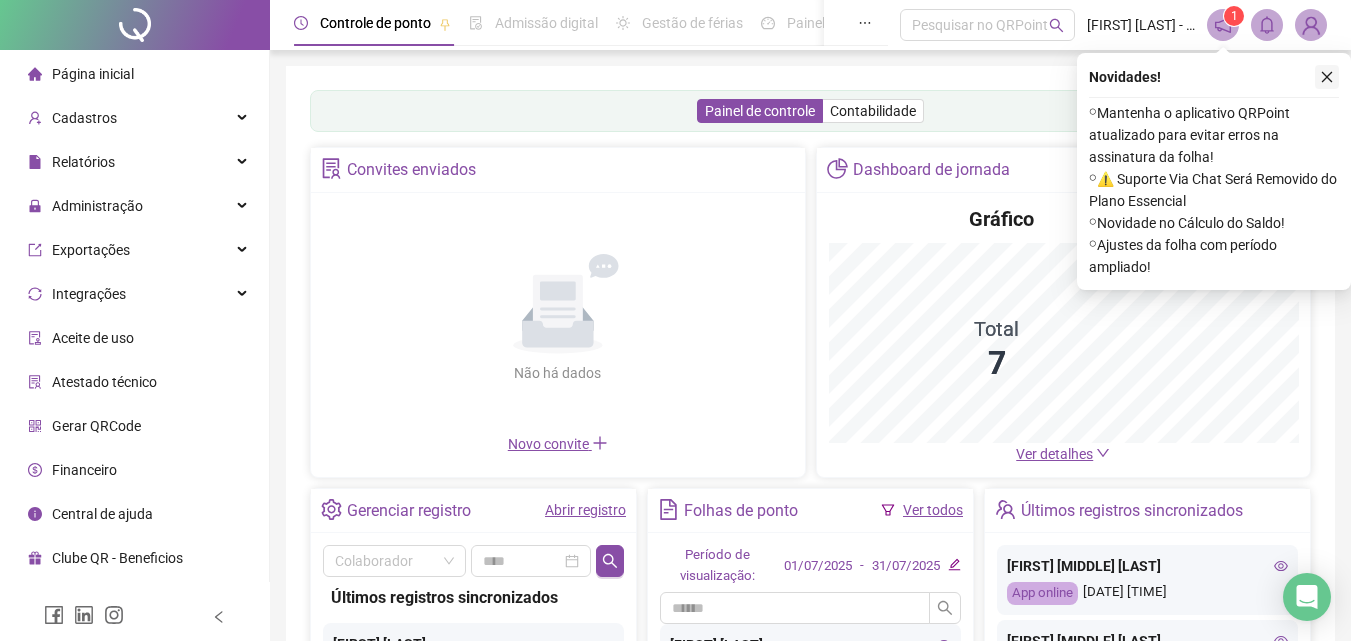 click 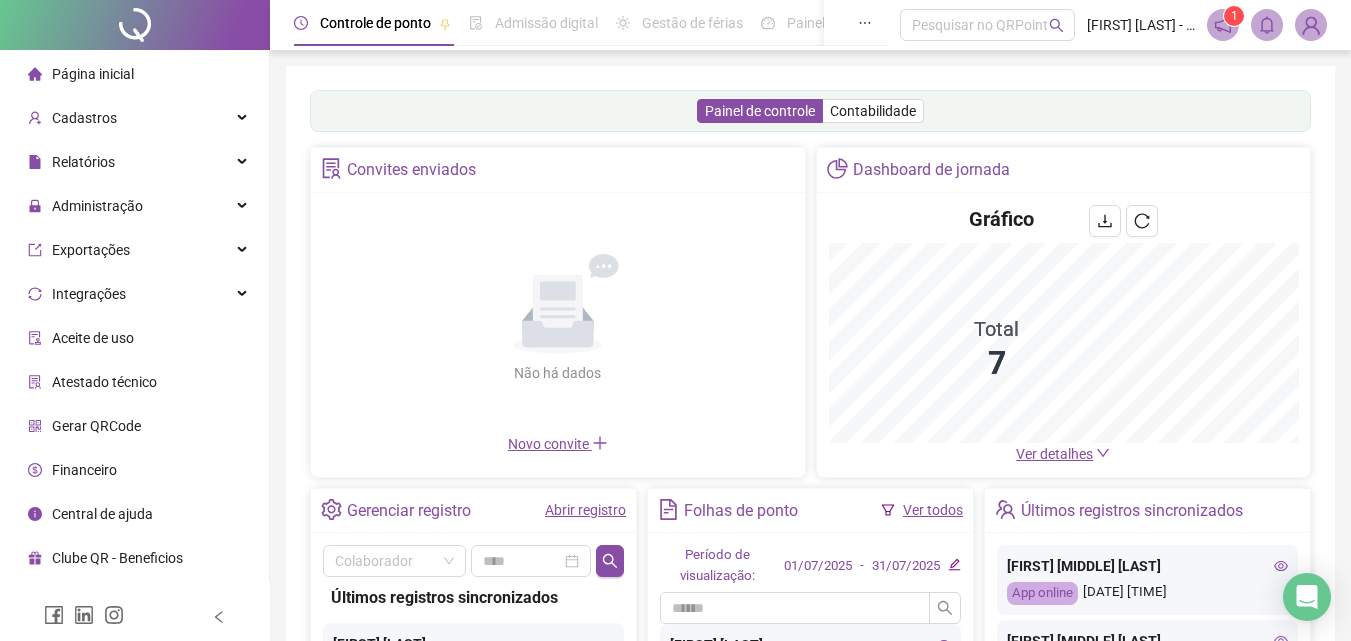 scroll, scrollTop: 200, scrollLeft: 0, axis: vertical 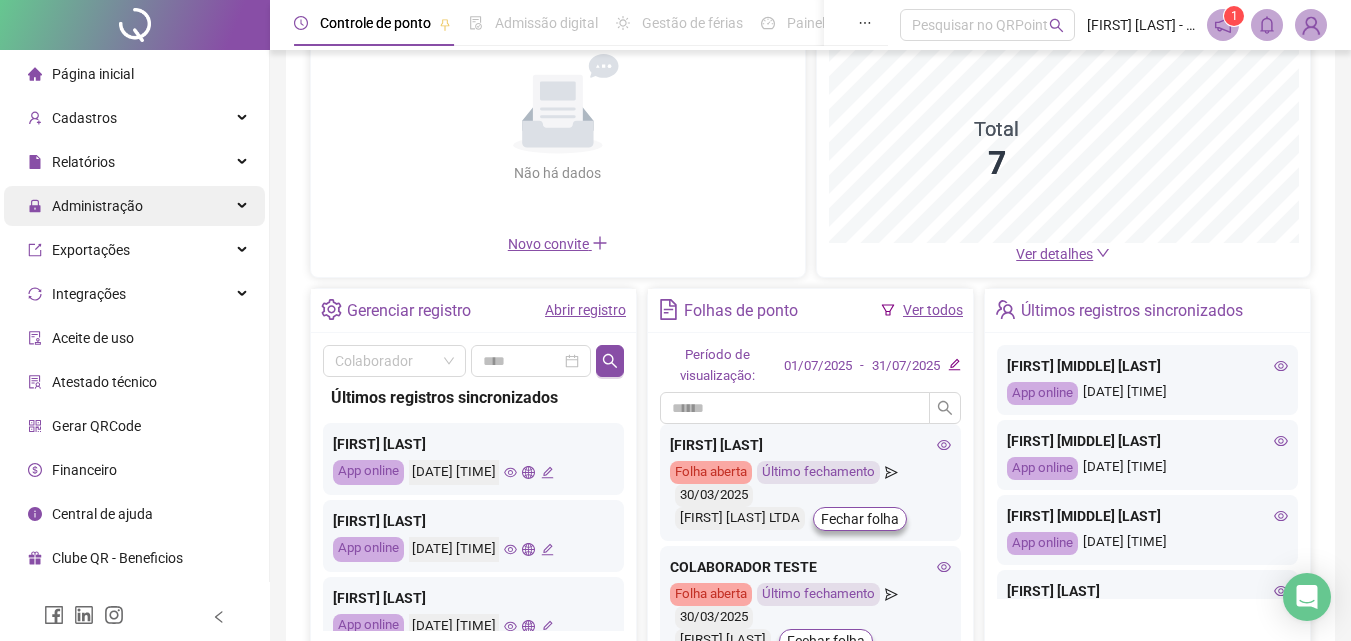 click on "Administração" at bounding box center (134, 206) 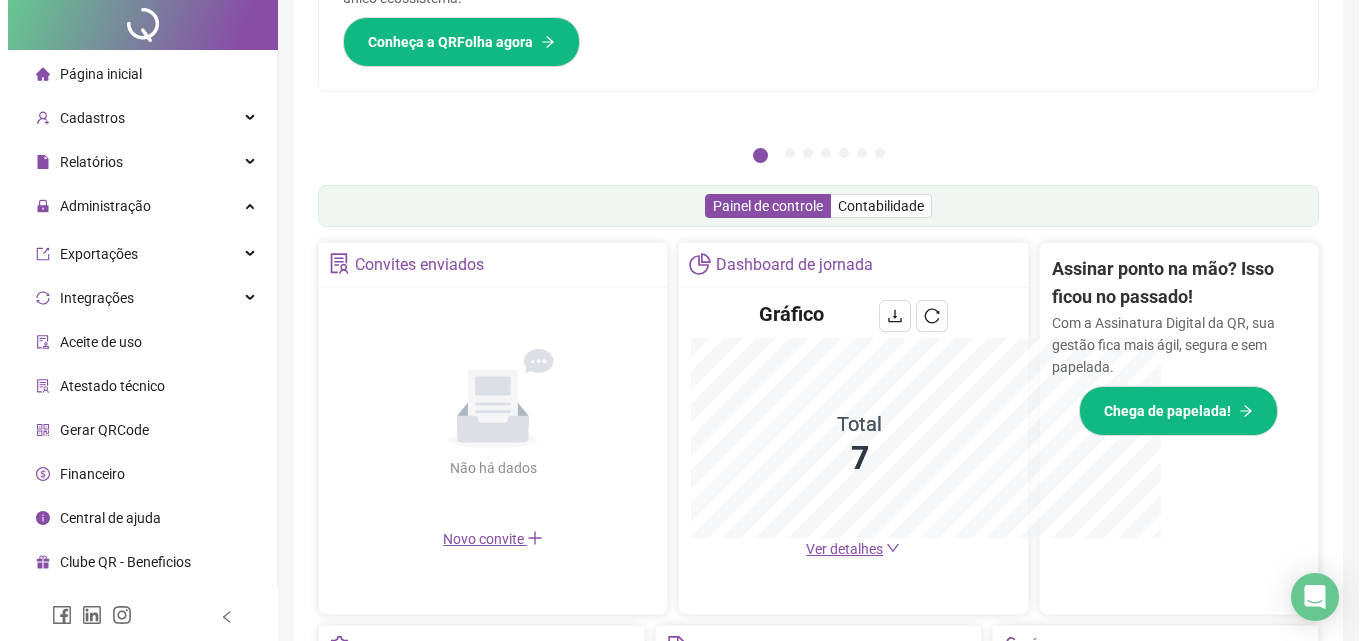 scroll, scrollTop: 0, scrollLeft: 0, axis: both 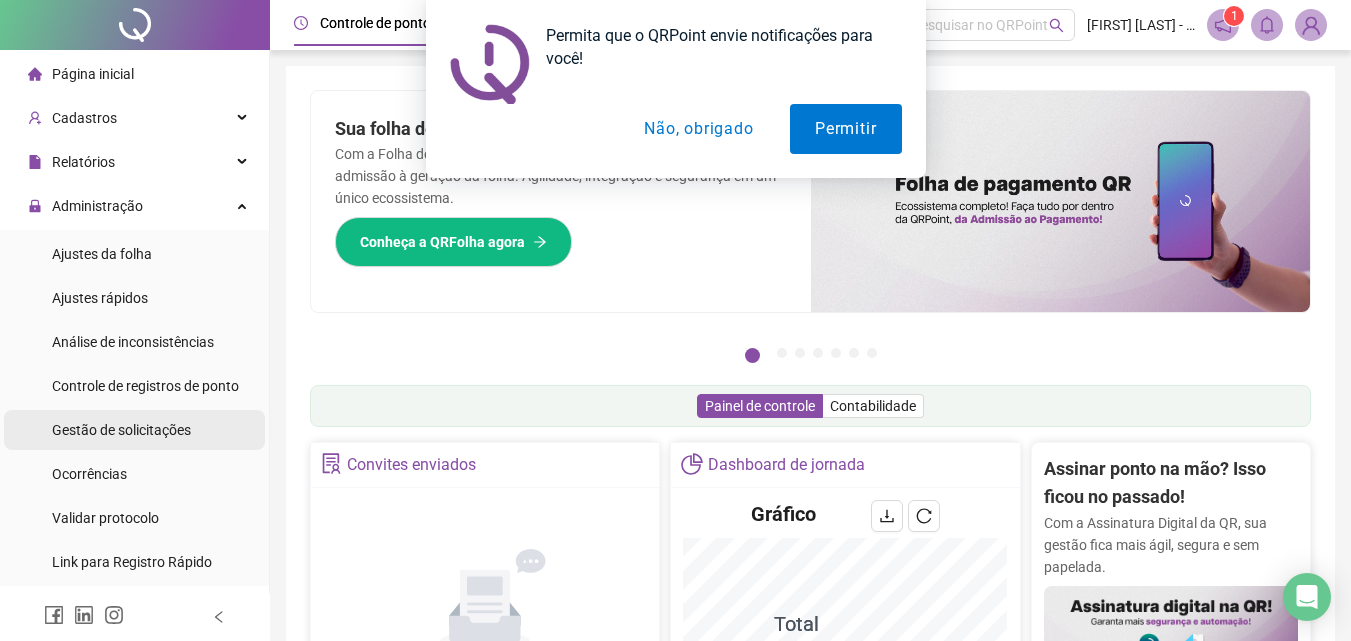 click on "Gestão de solicitações" at bounding box center (121, 430) 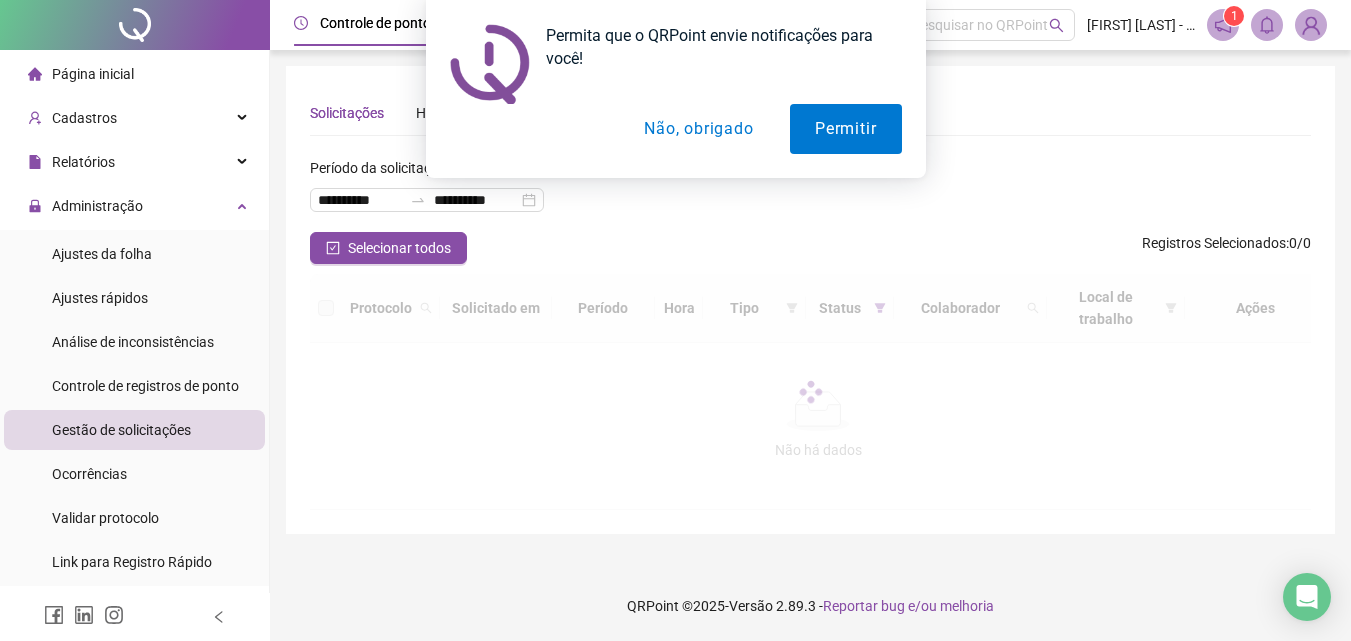 click on "Não, obrigado" at bounding box center [698, 129] 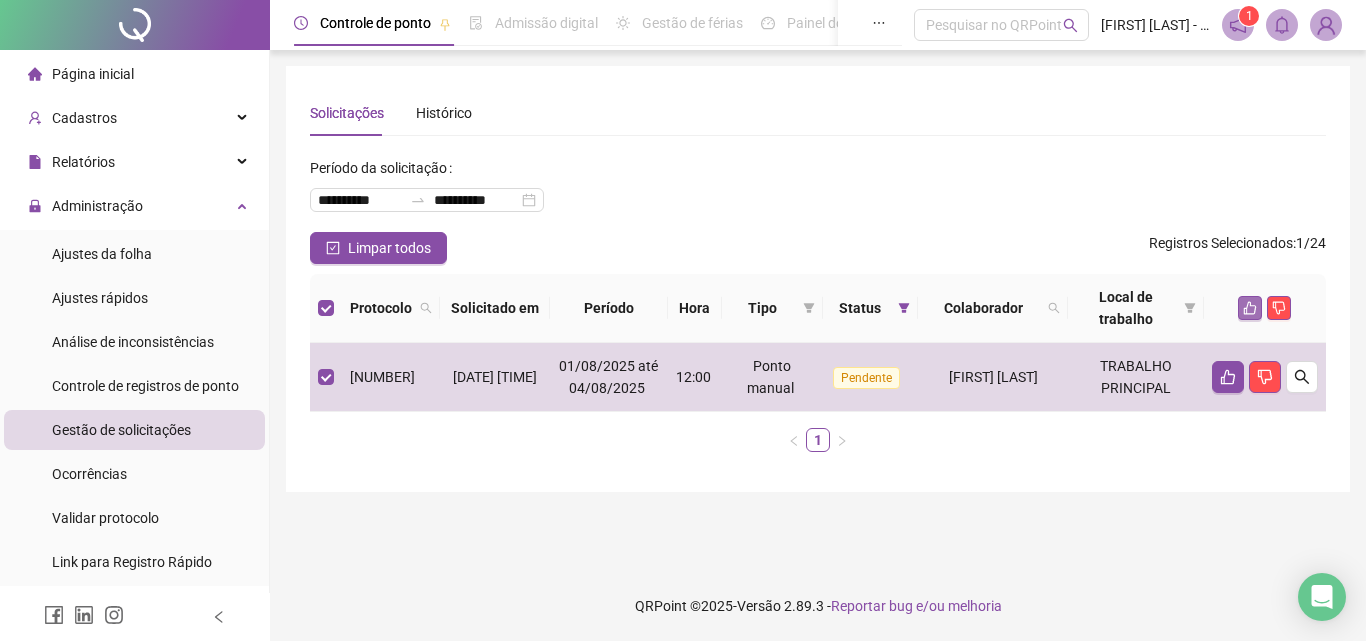 click at bounding box center (1250, 308) 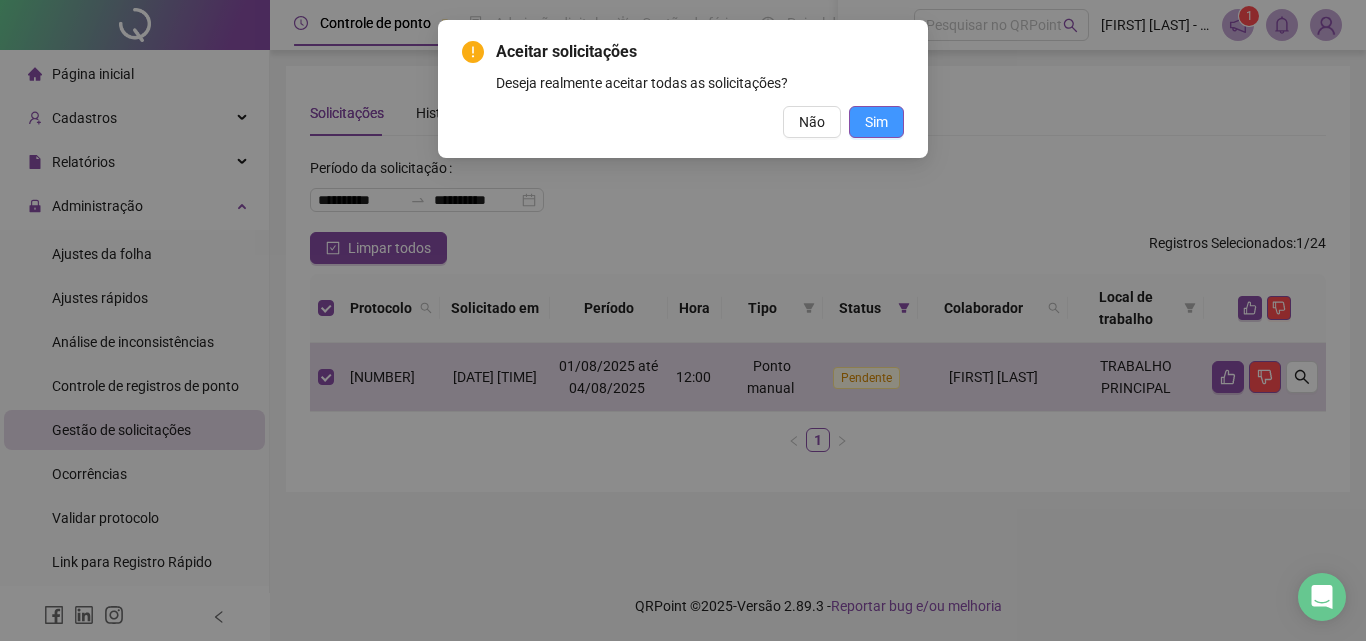 click on "Sim" at bounding box center (876, 122) 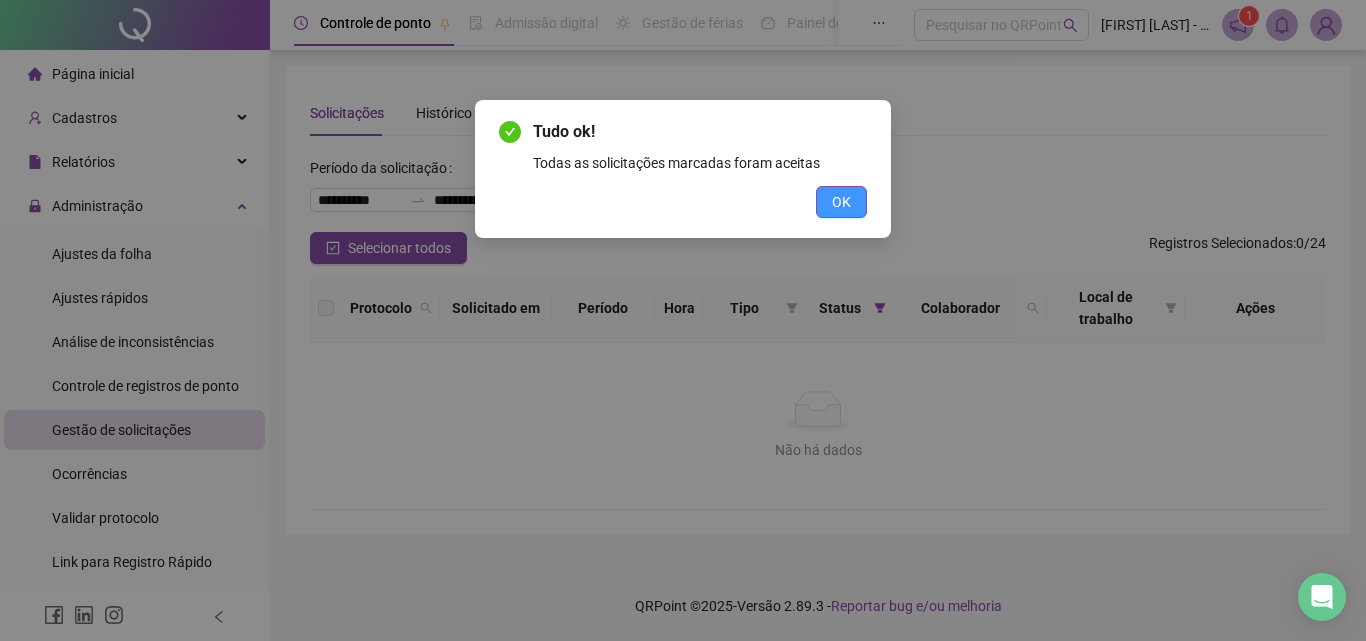 click on "OK" at bounding box center [841, 202] 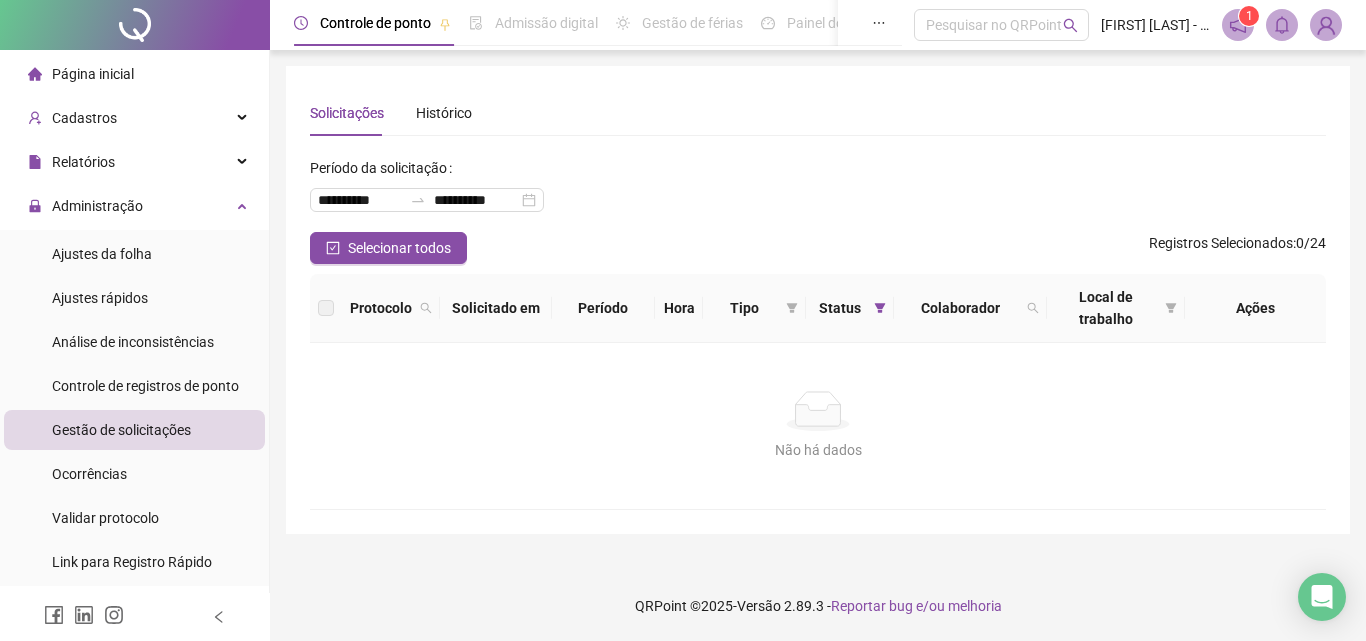 click on "Gestão de solicitações" at bounding box center (121, 430) 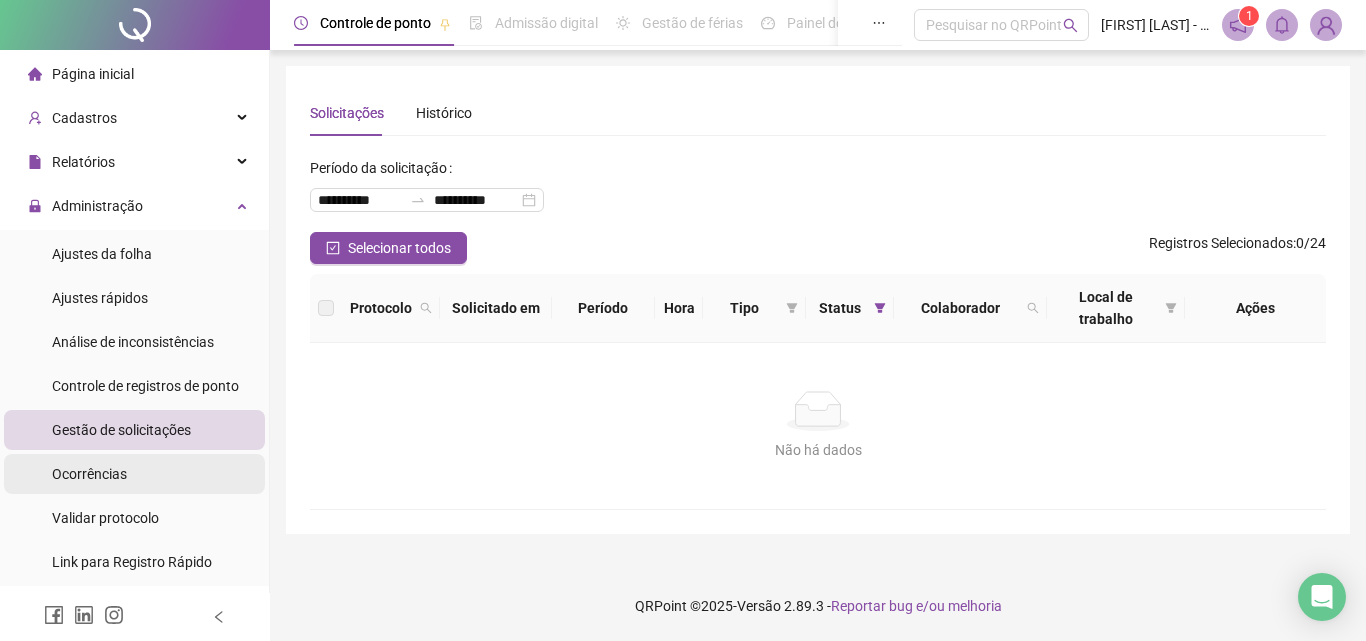 click on "Ocorrências" at bounding box center [134, 474] 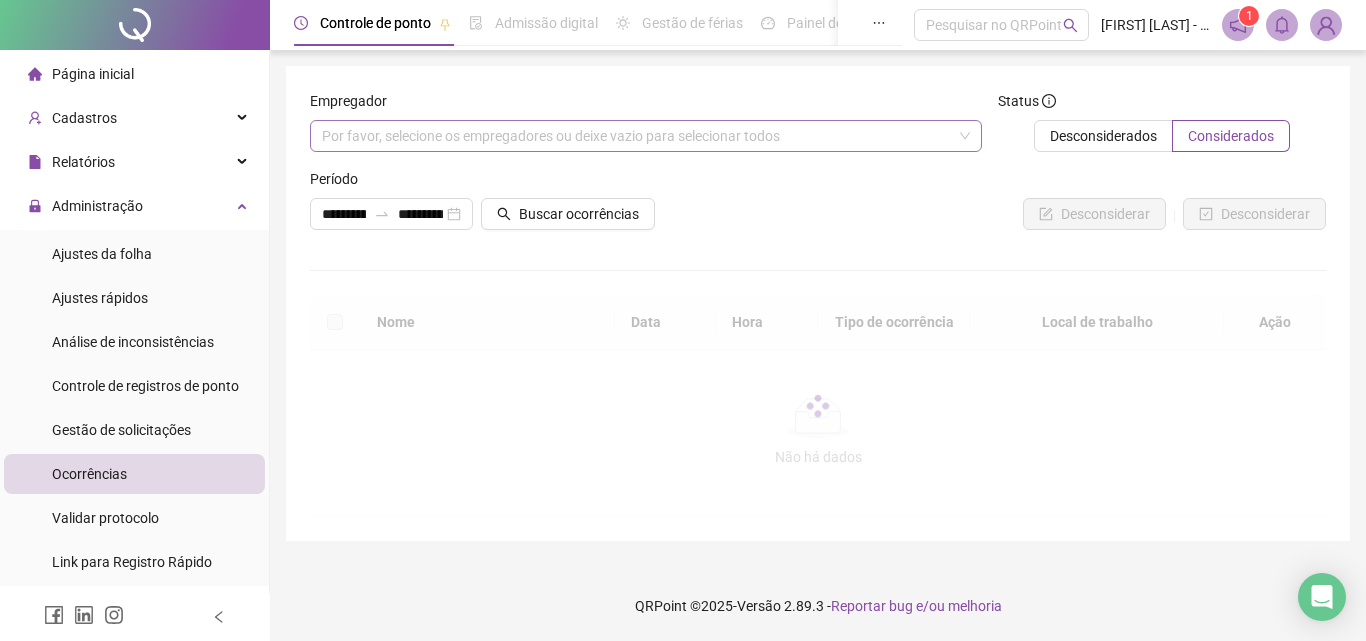 click on "Por favor, selecione os empregadores ou deixe vazio para selecionar todos" at bounding box center (646, 136) 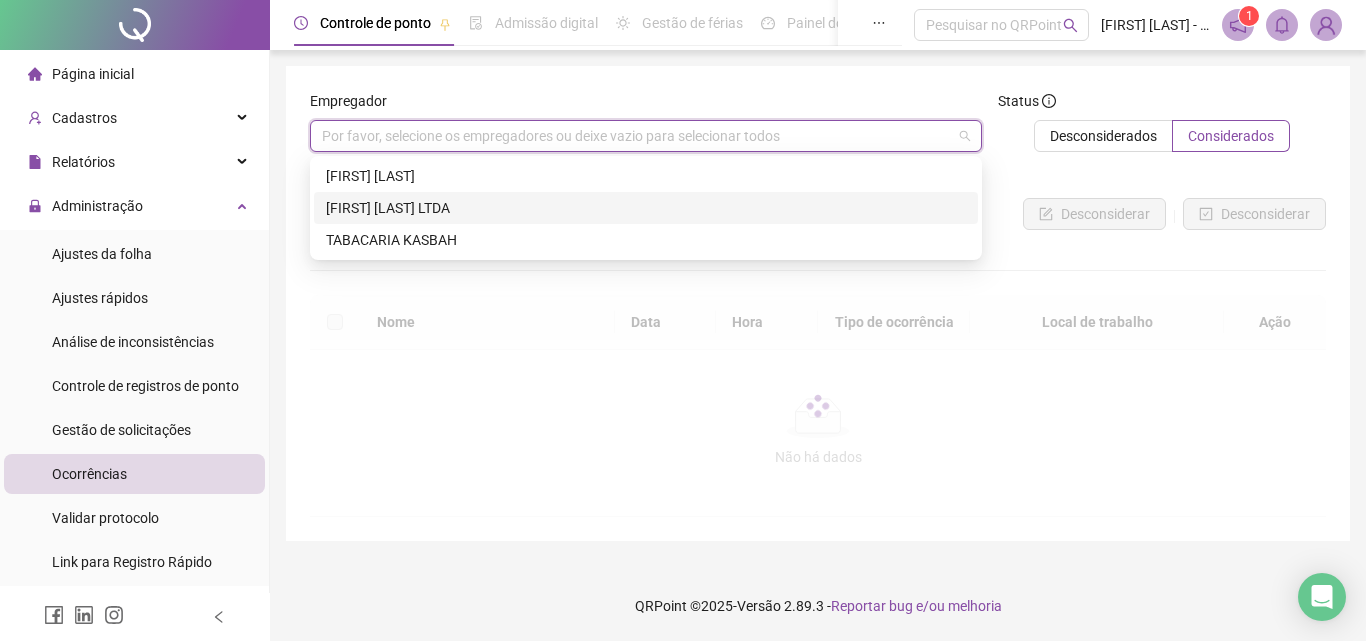 click on "[FIRST] [MIDDLE] [LAST] LTDA" at bounding box center (646, 208) 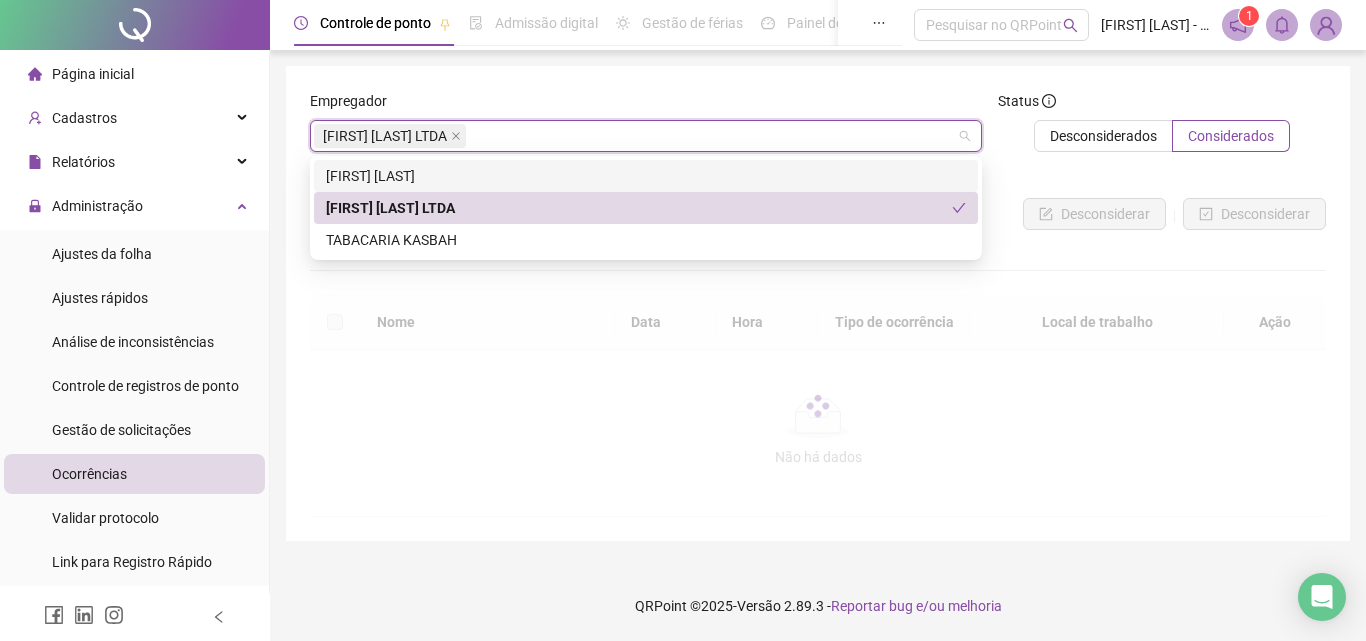 click on "[FIRST] [MIDDLE] [LAST]" at bounding box center [646, 176] 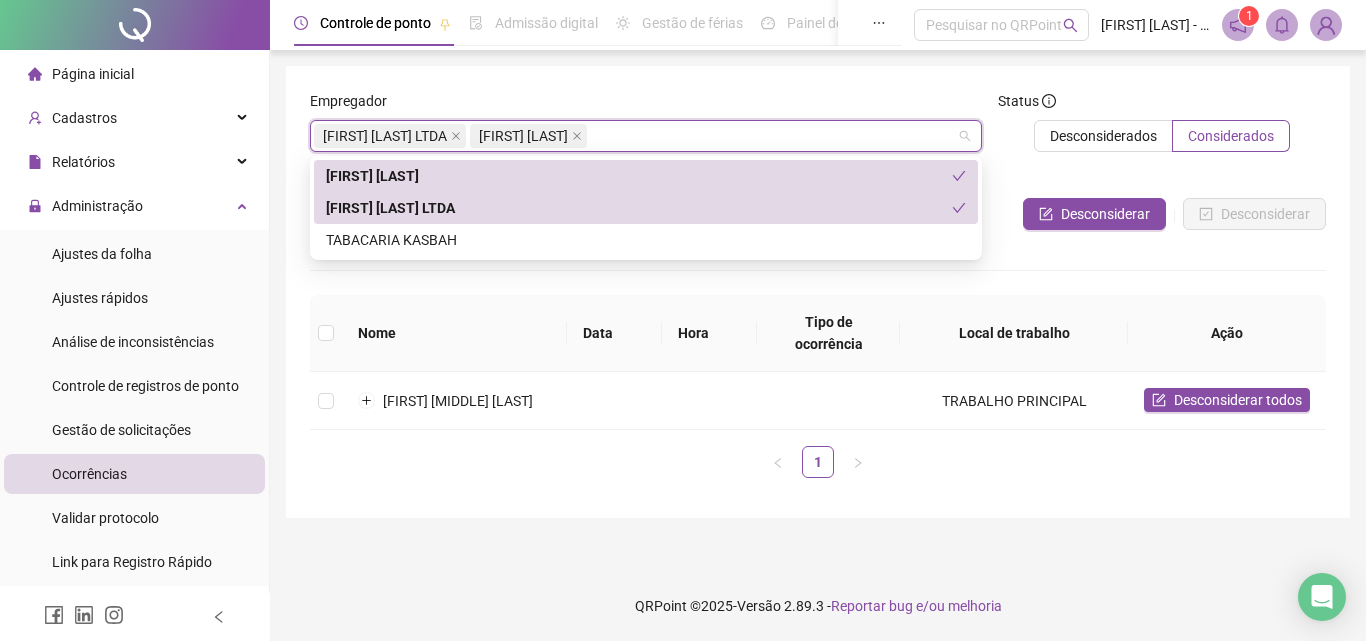 click on "**********" at bounding box center (818, 292) 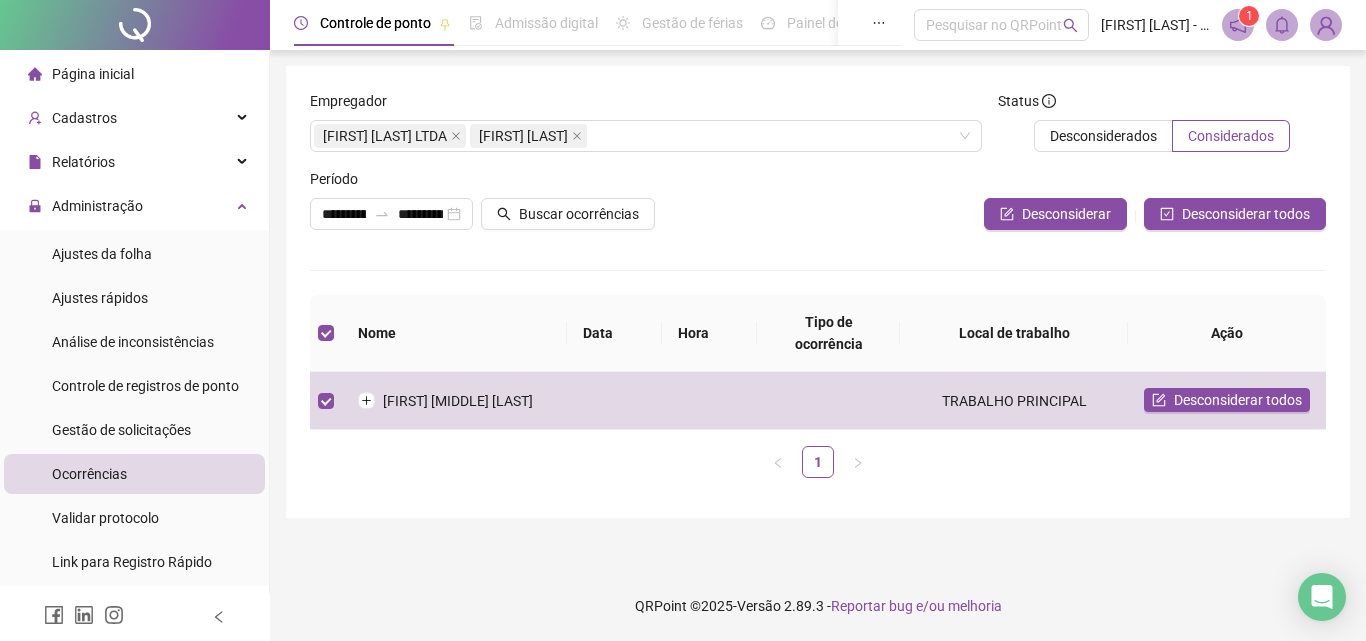 click at bounding box center [988, 183] 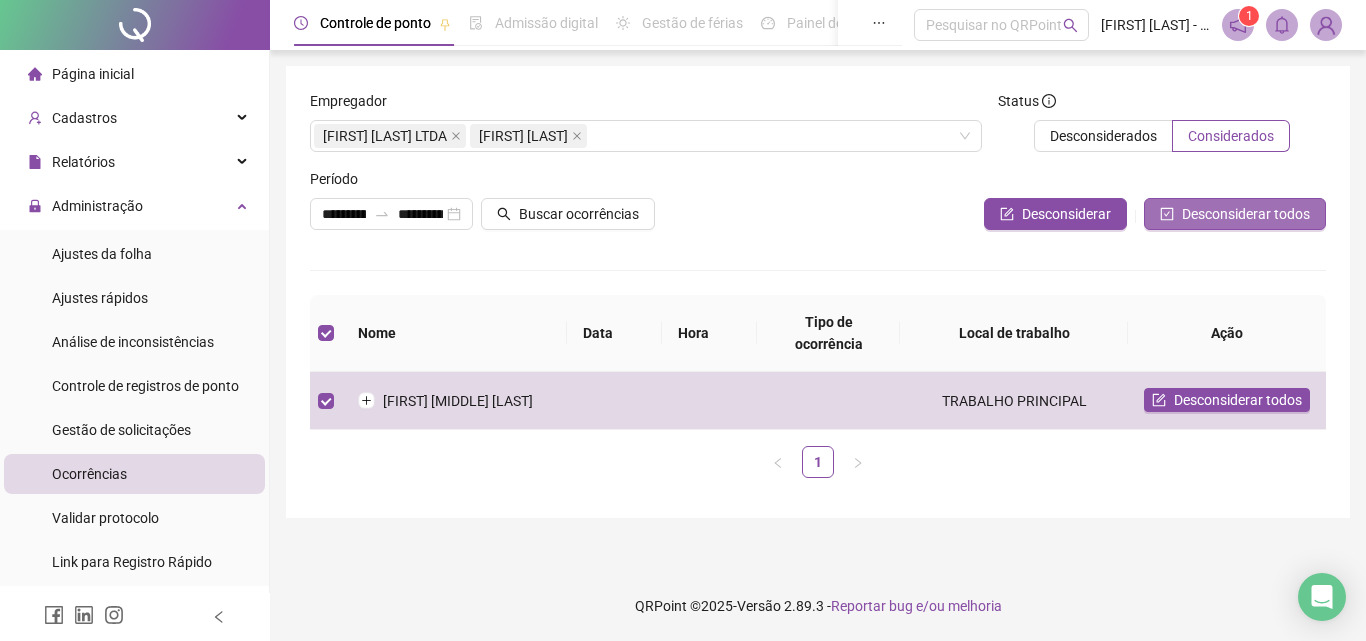click on "Desconsiderar todos" at bounding box center [1246, 214] 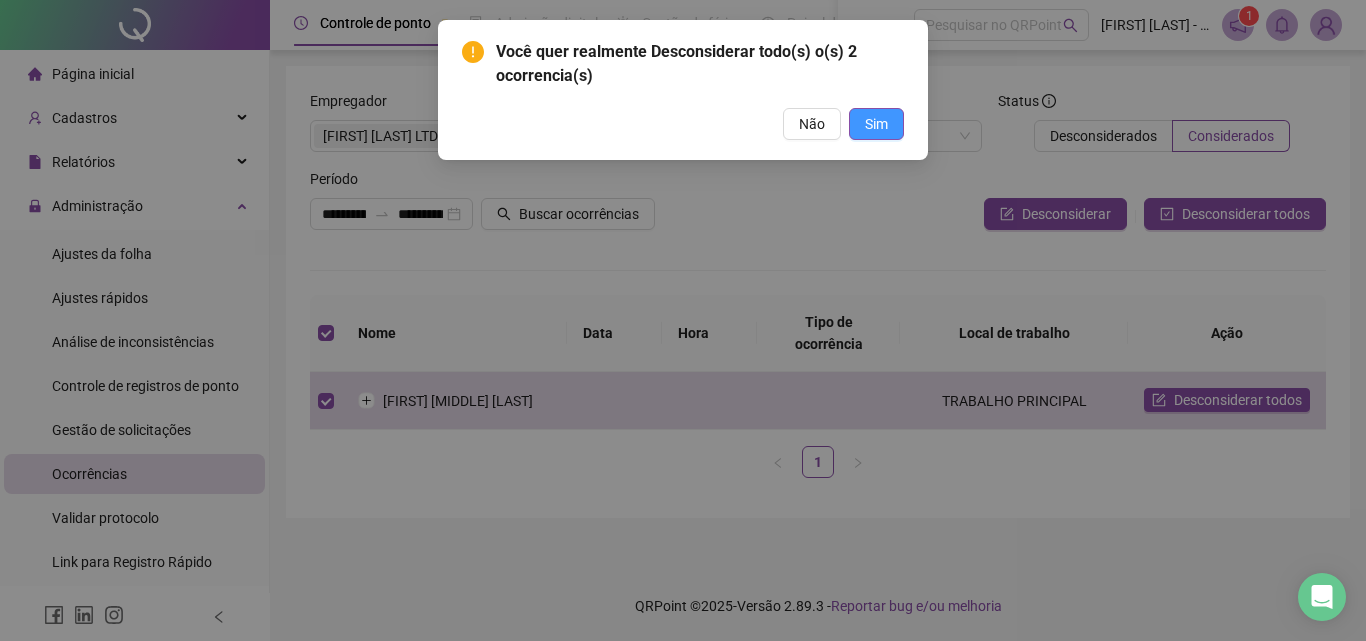 click on "Sim" at bounding box center (876, 124) 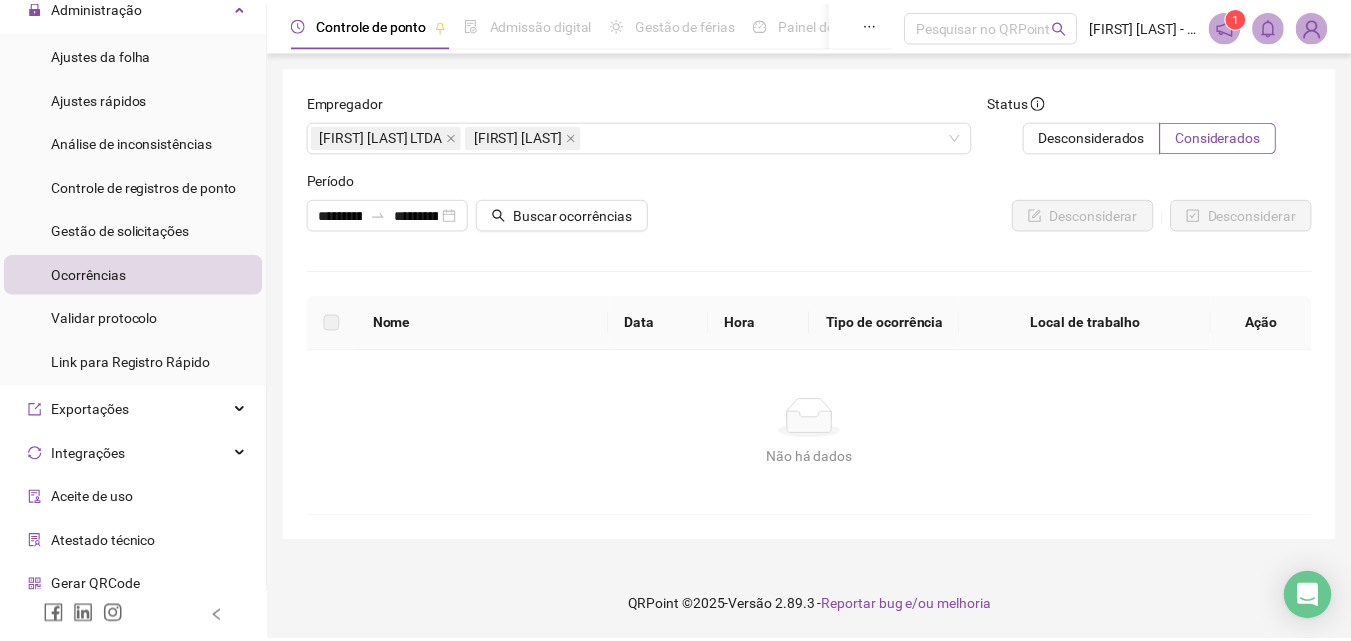 scroll, scrollTop: 0, scrollLeft: 0, axis: both 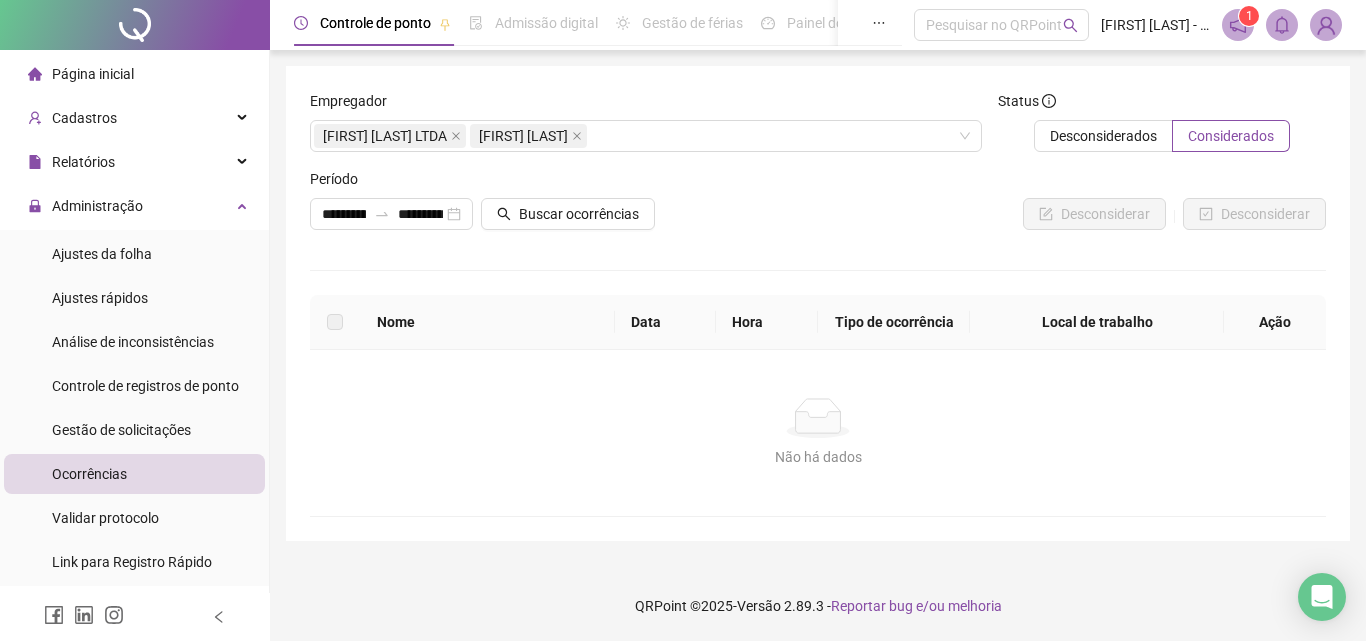click on "Página inicial" at bounding box center (81, 74) 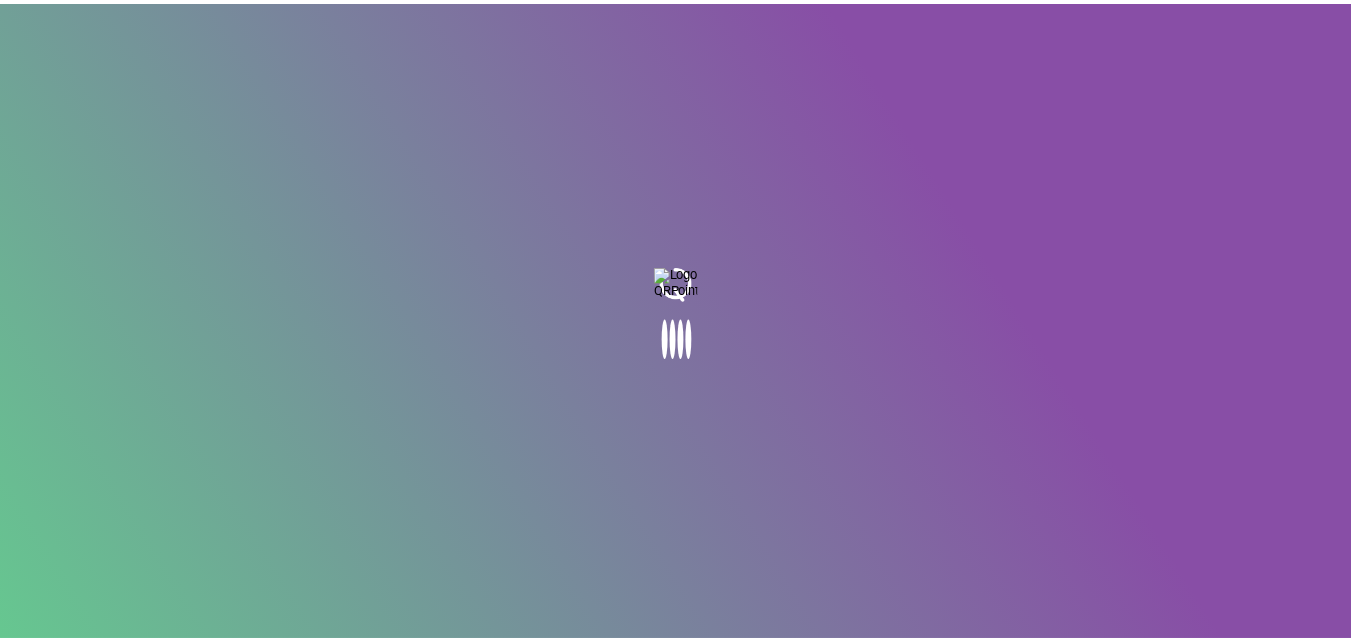 scroll, scrollTop: 0, scrollLeft: 0, axis: both 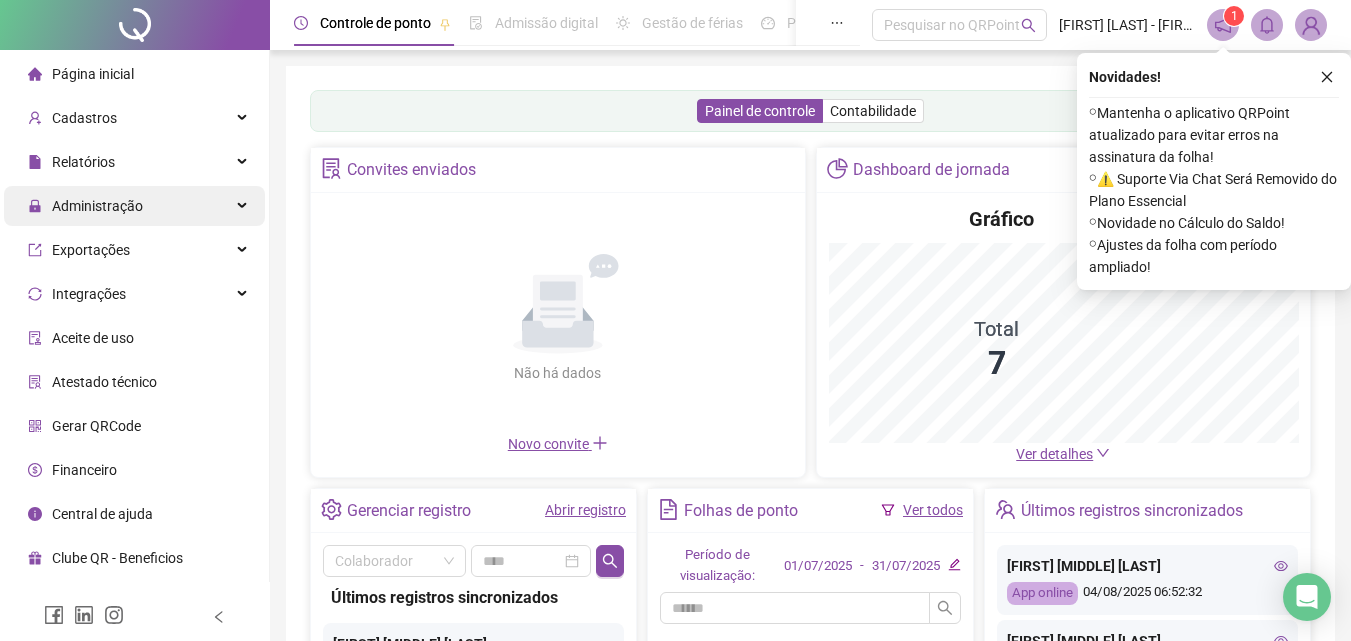 click on "Administração" at bounding box center [134, 206] 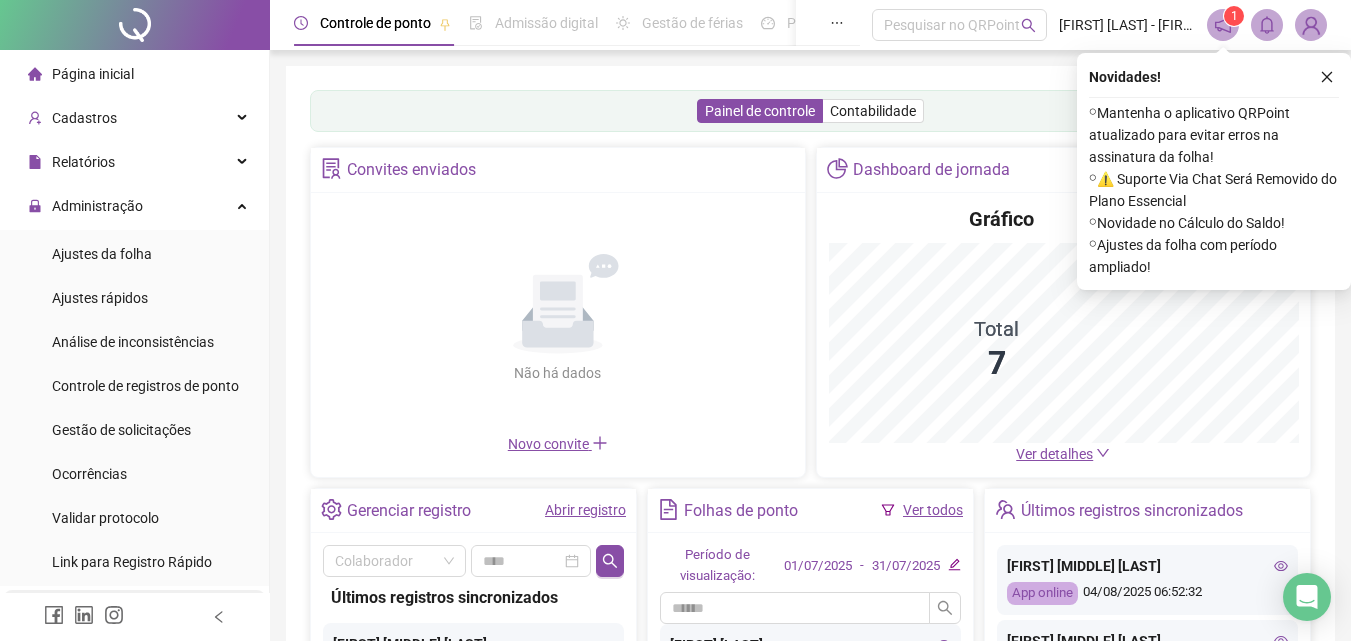 click on "Ajustes da folha" at bounding box center [134, 254] 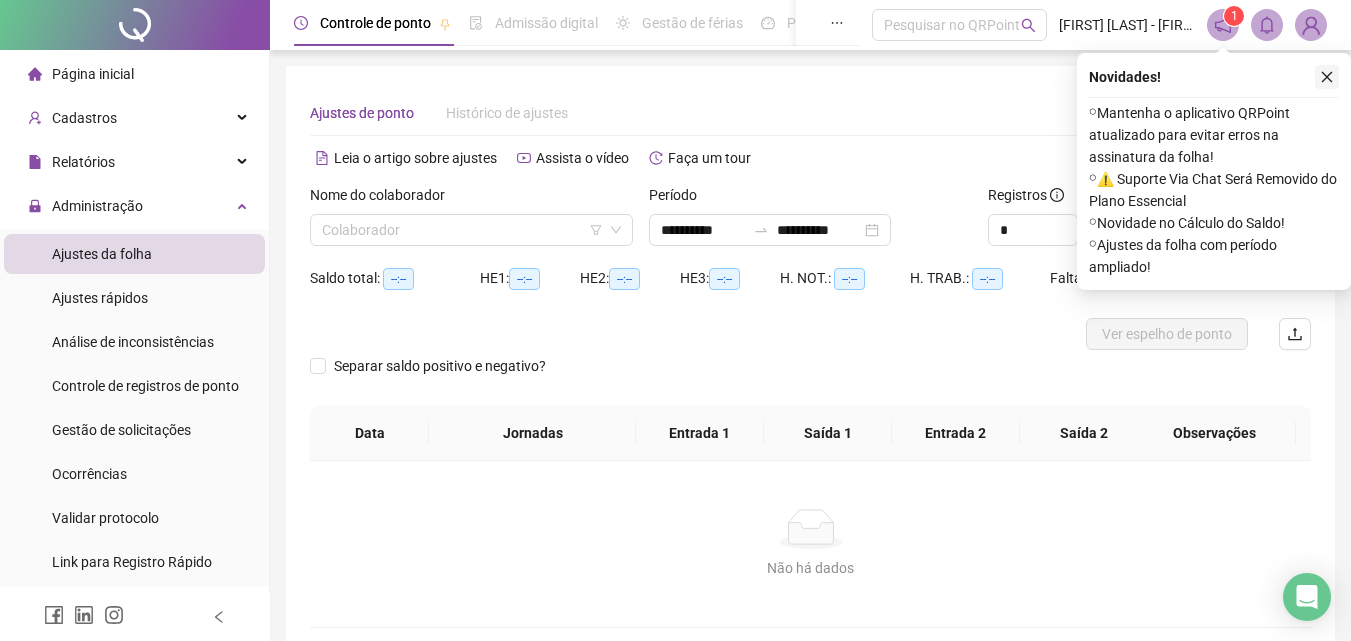 click 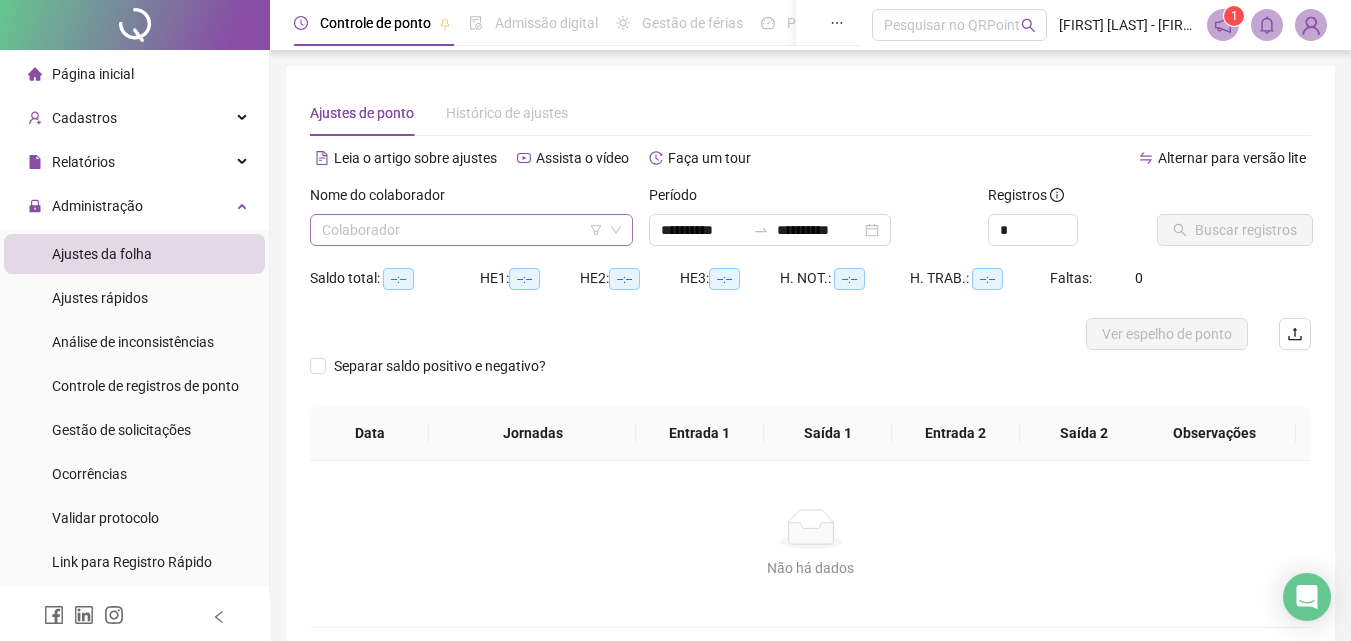 click at bounding box center [462, 230] 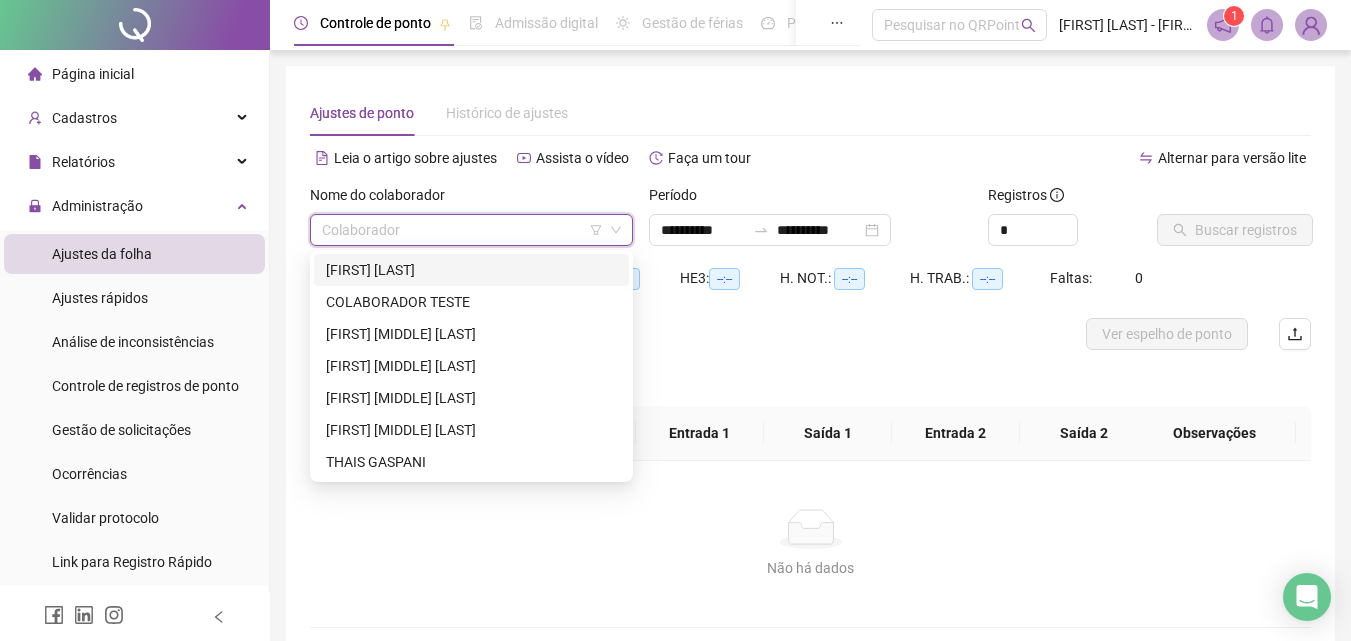 click on "[FIRST] [LAST]" at bounding box center (471, 270) 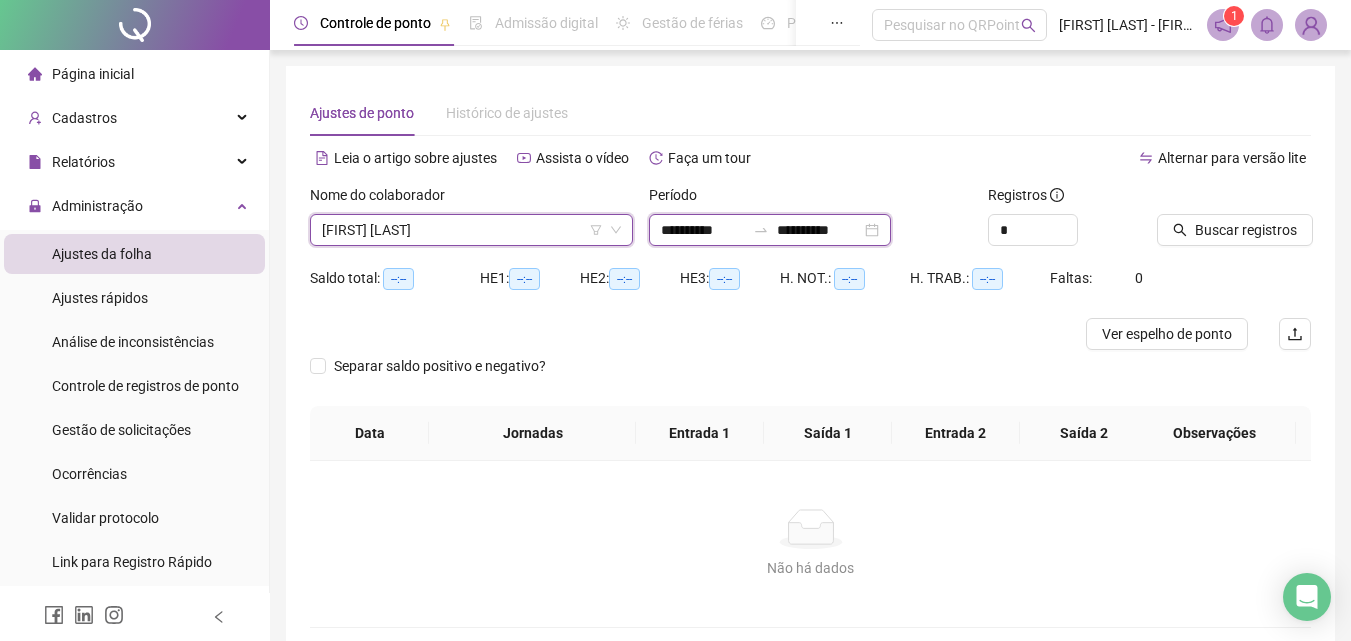 click on "**********" at bounding box center [703, 230] 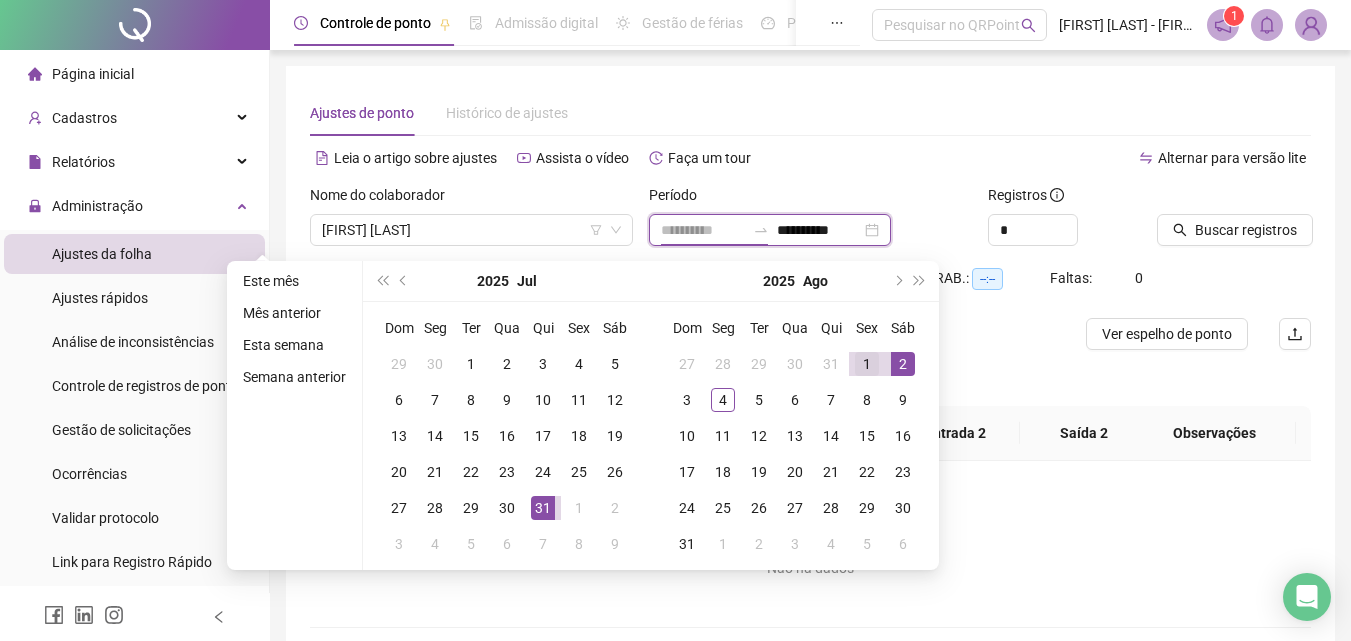 type on "**********" 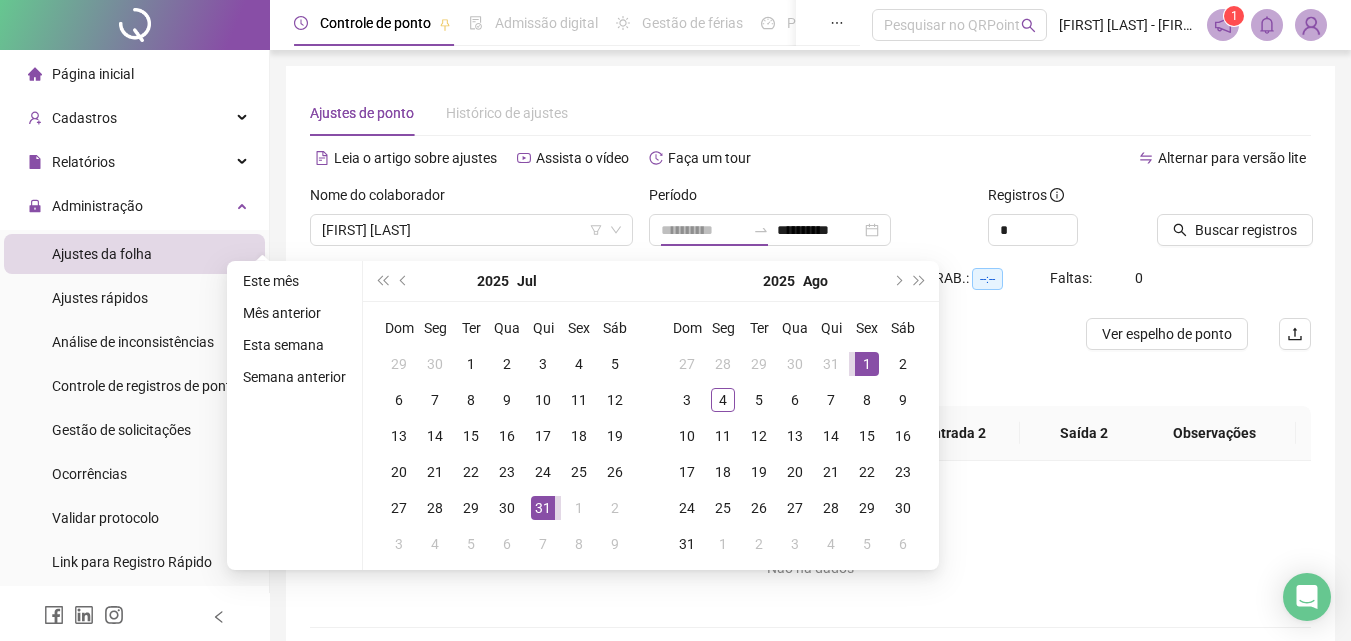 click on "1" at bounding box center [867, 364] 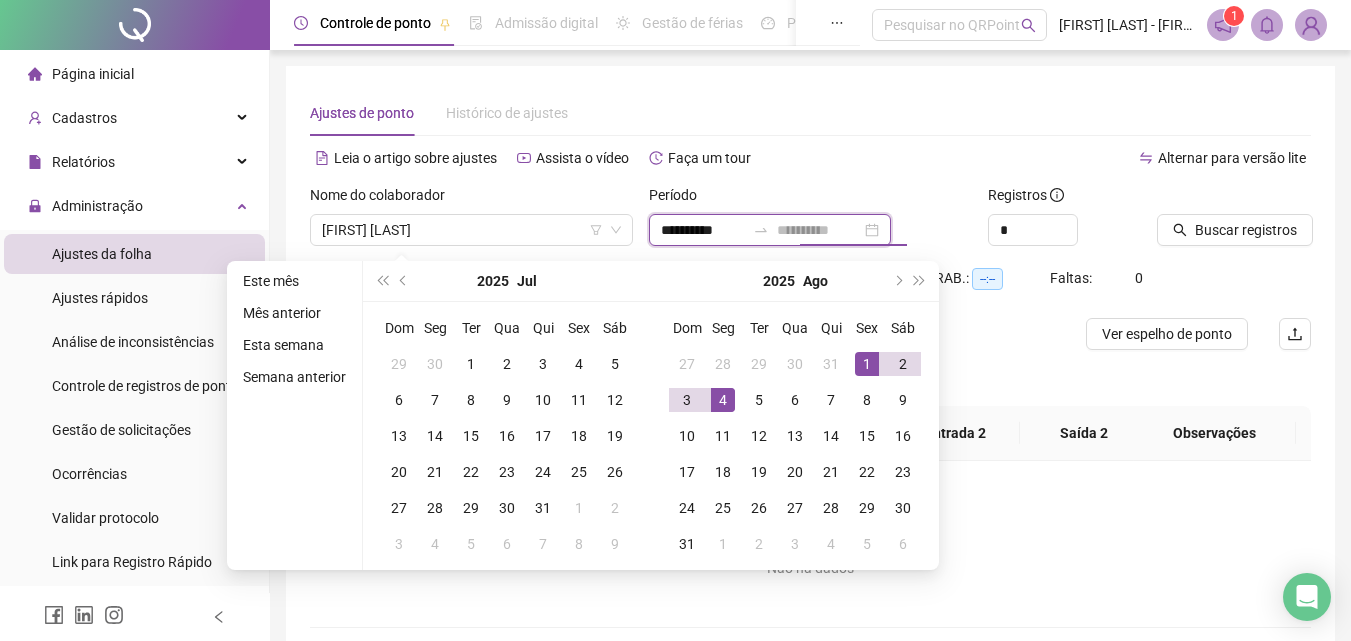 type on "**********" 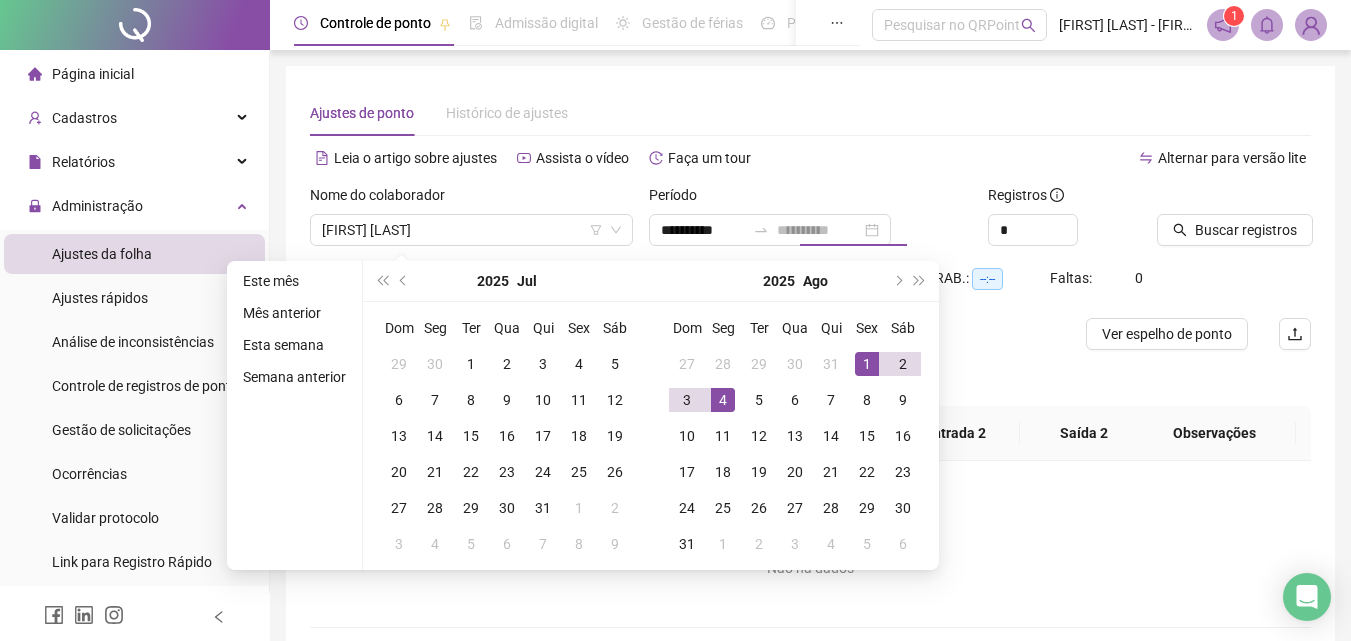 click on "4" at bounding box center (723, 400) 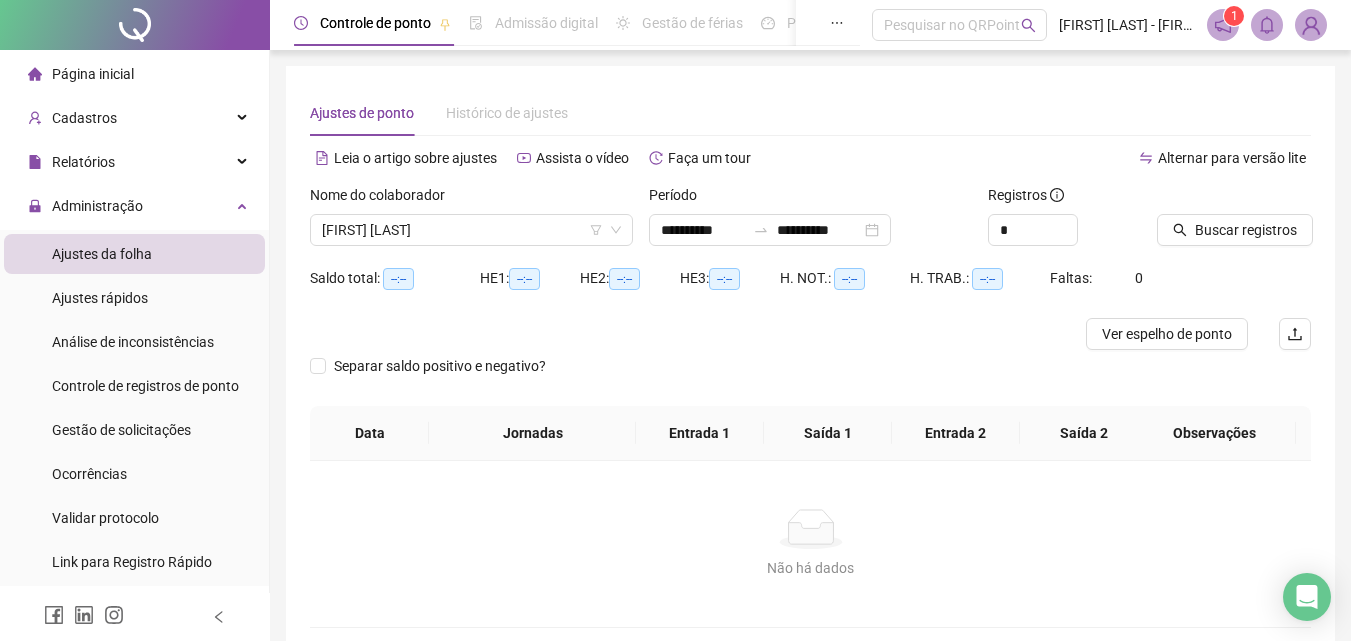 click on "Buscar registros" at bounding box center [1234, 223] 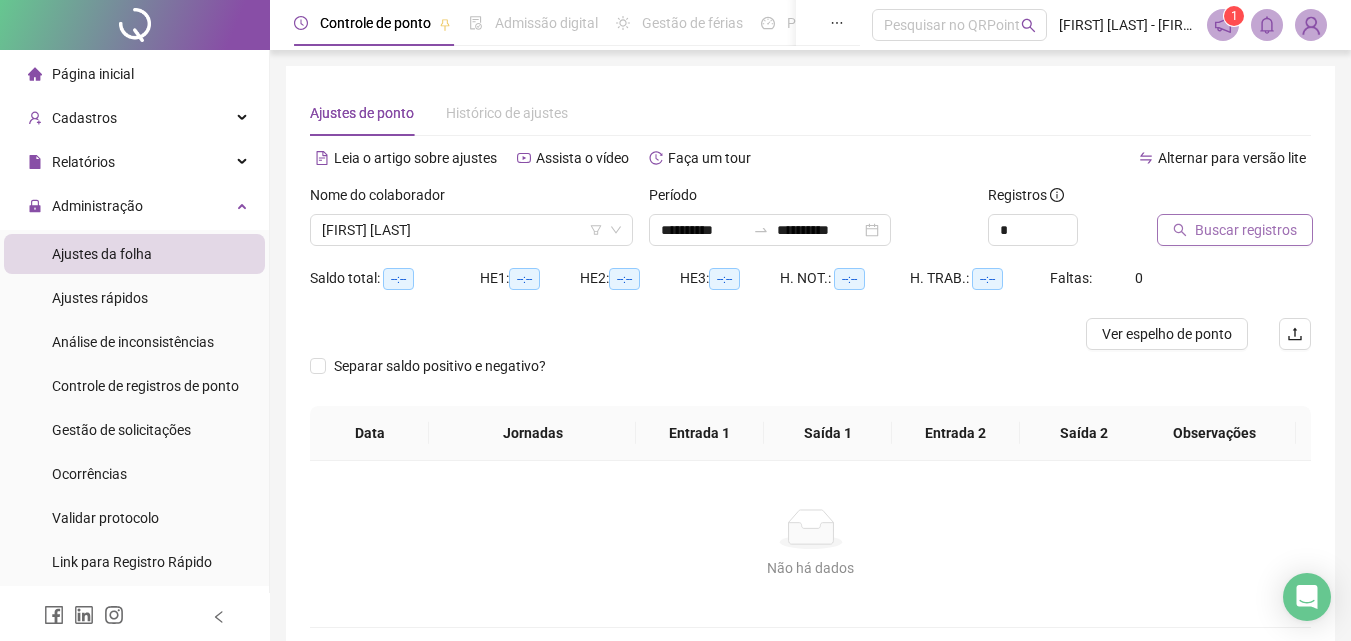 click on "Buscar registros" at bounding box center (1235, 230) 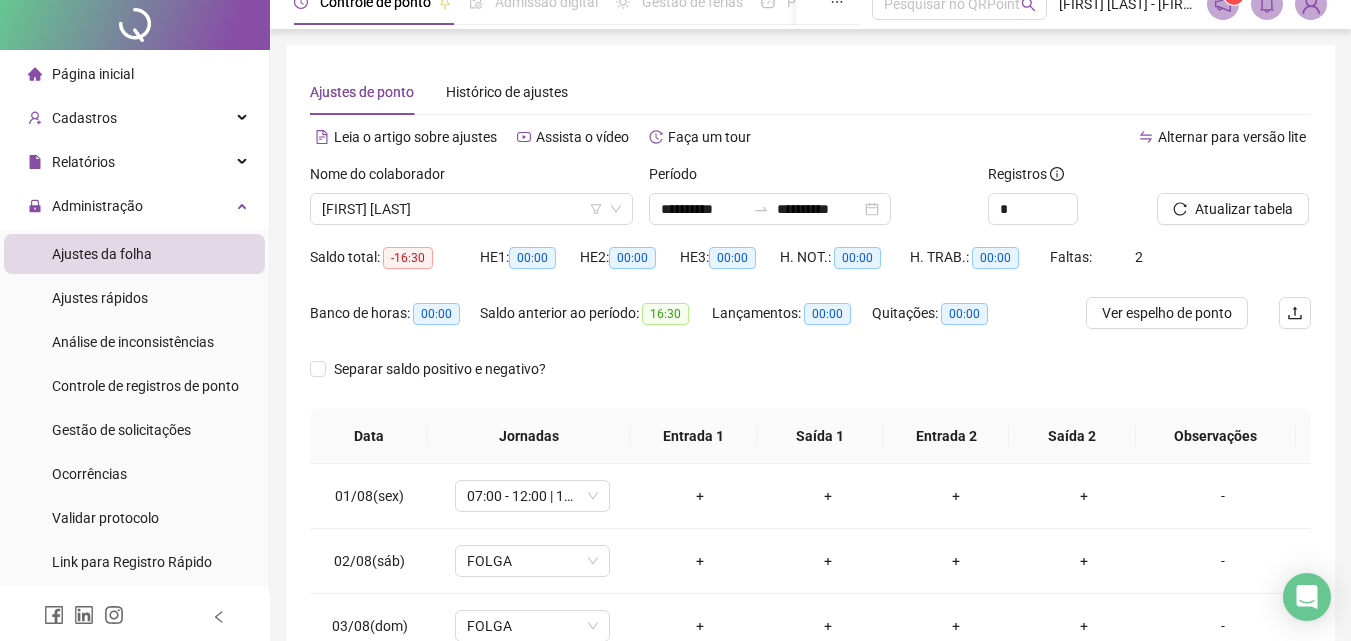 scroll, scrollTop: 0, scrollLeft: 0, axis: both 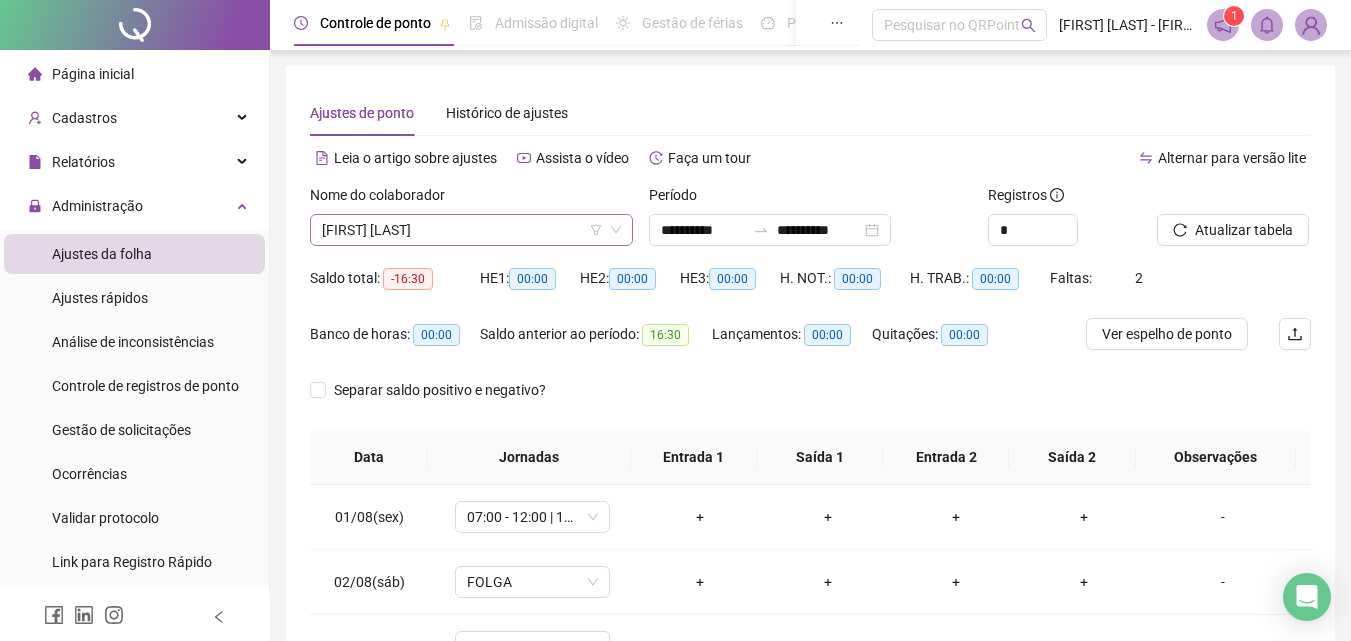 click on "[FIRST] [LAST]" at bounding box center [471, 230] 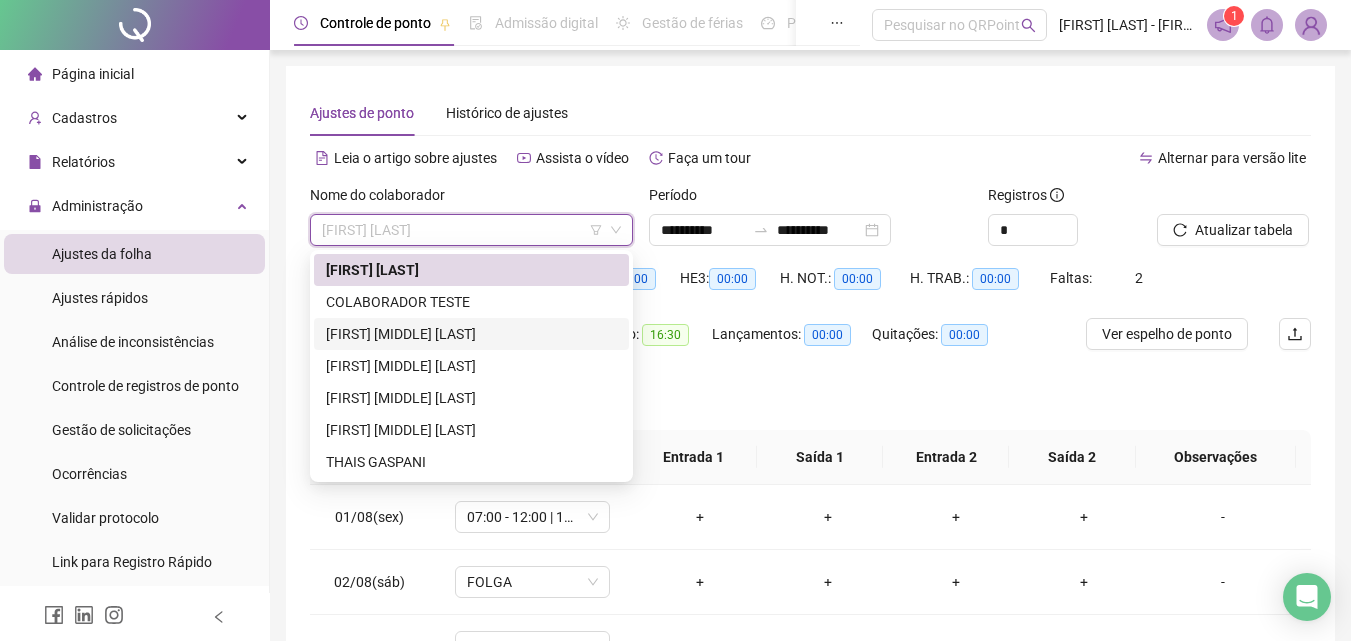 click on "[FIRST] [MIDDLE] [LAST]" at bounding box center [471, 334] 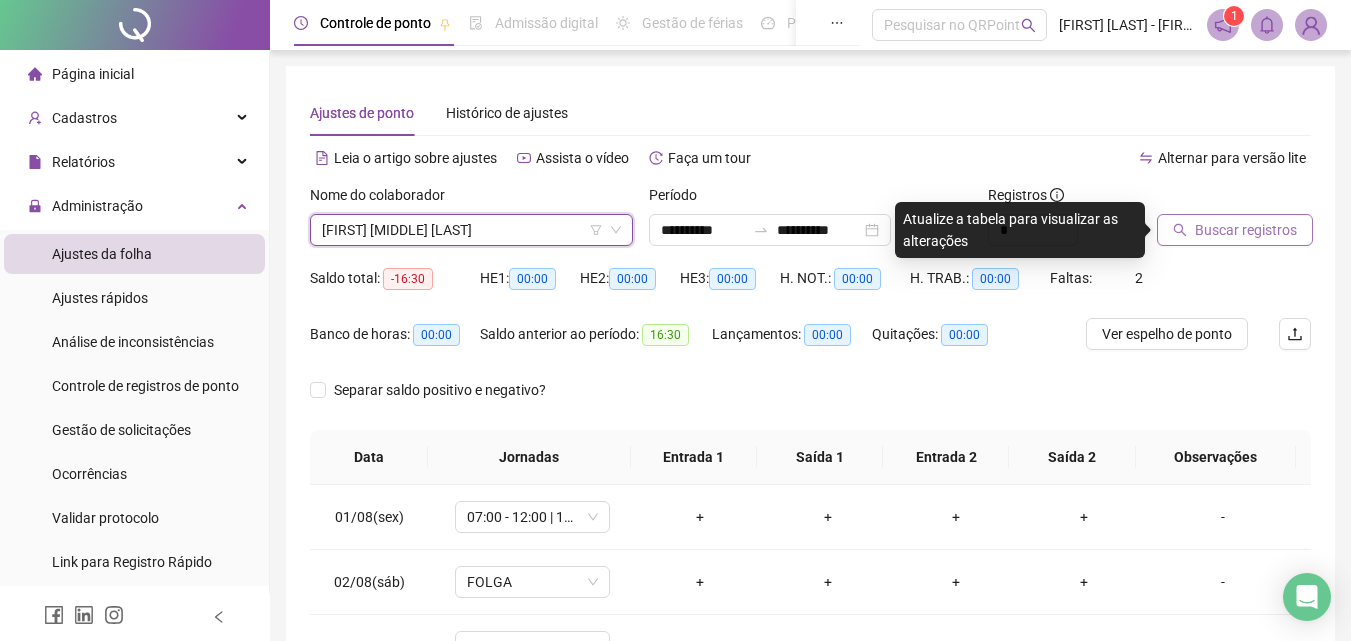 click on "Buscar registros" at bounding box center (1235, 230) 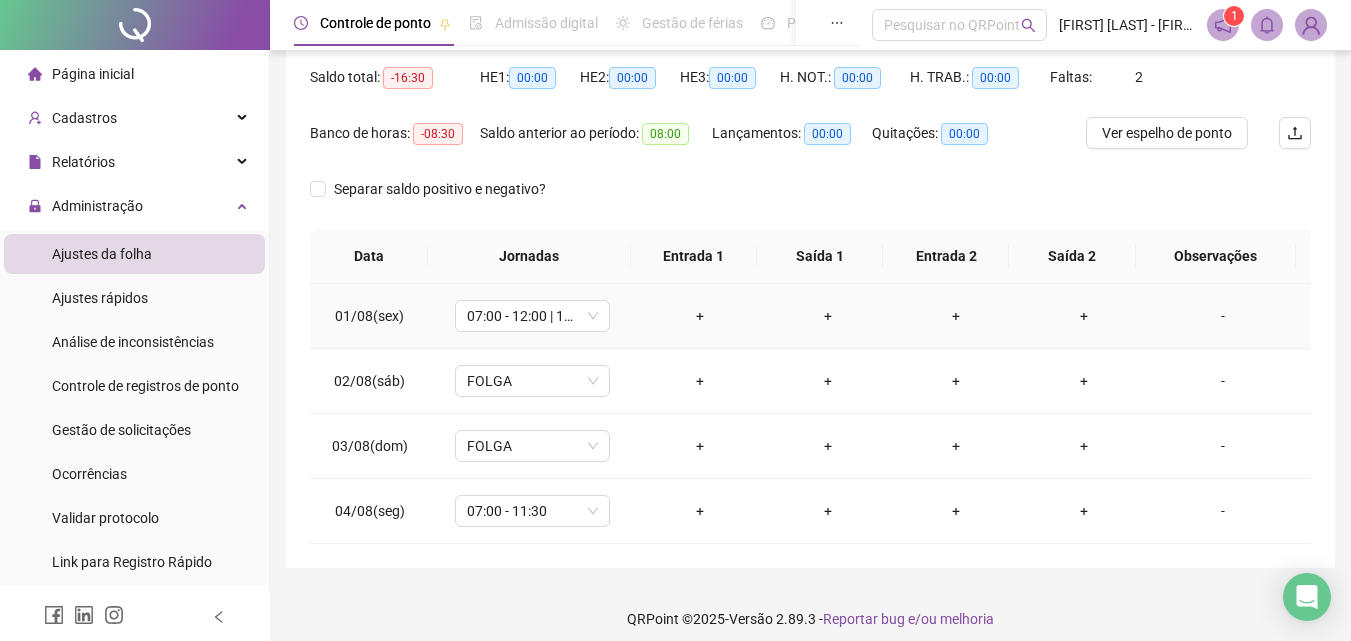 scroll, scrollTop: 0, scrollLeft: 0, axis: both 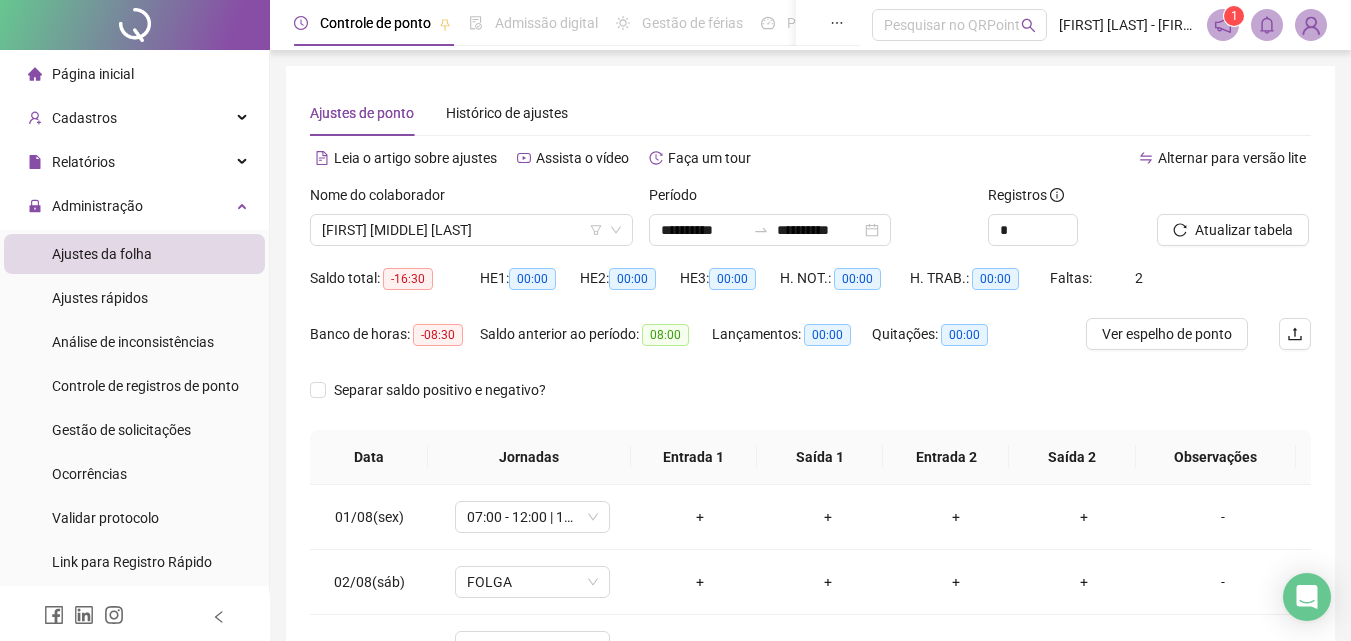 click on "Nome do colaborador [FIRST] [MIDDLE] [LAST]" at bounding box center [471, 223] 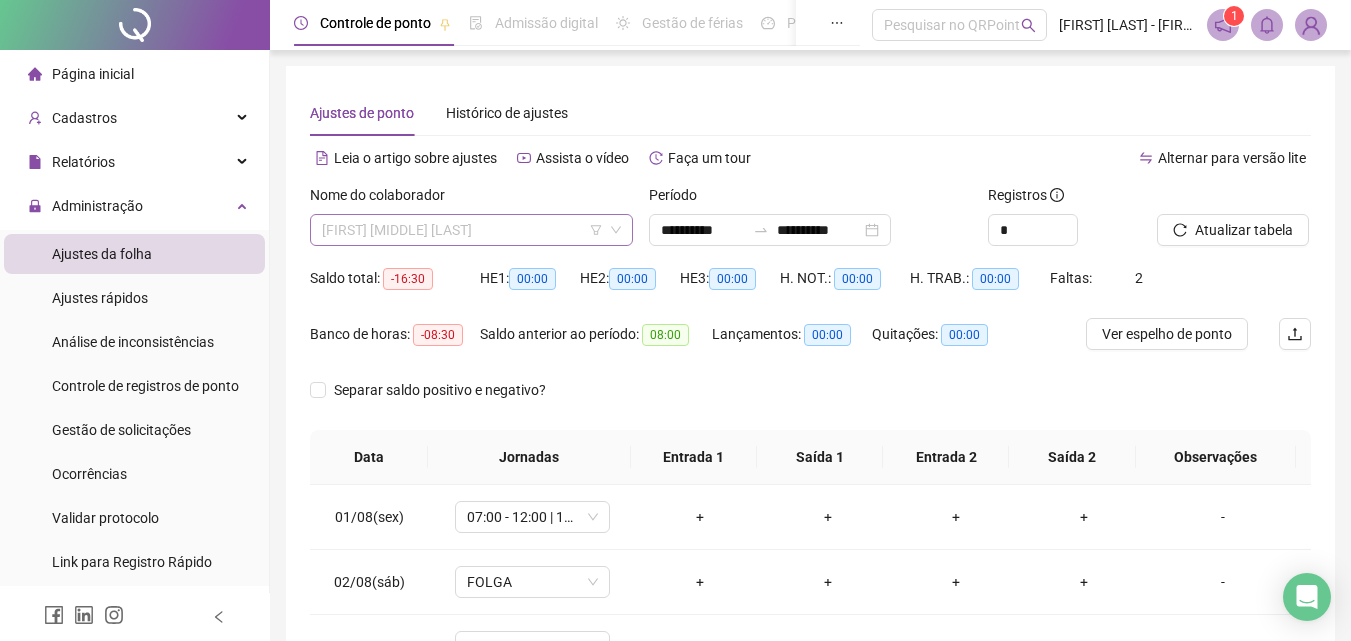 click on "[FIRST] [MIDDLE] [LAST]" at bounding box center [471, 230] 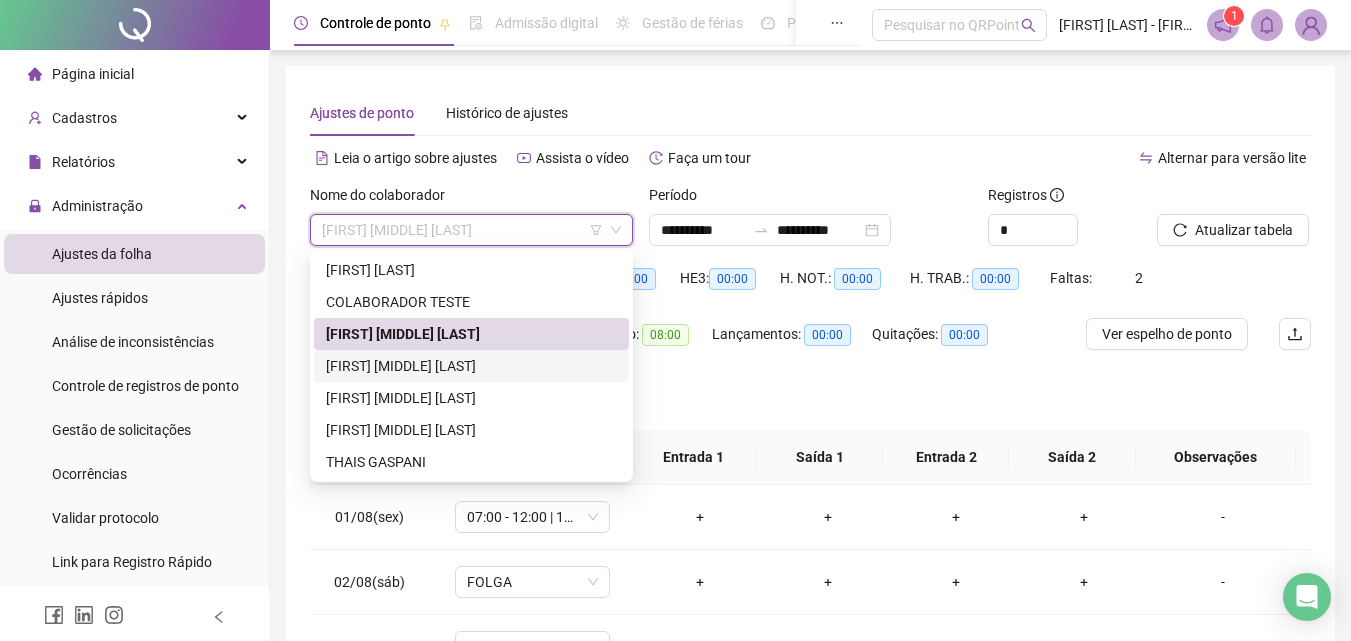 click on "[FIRST] [MIDDLE] [LAST]" at bounding box center [471, 366] 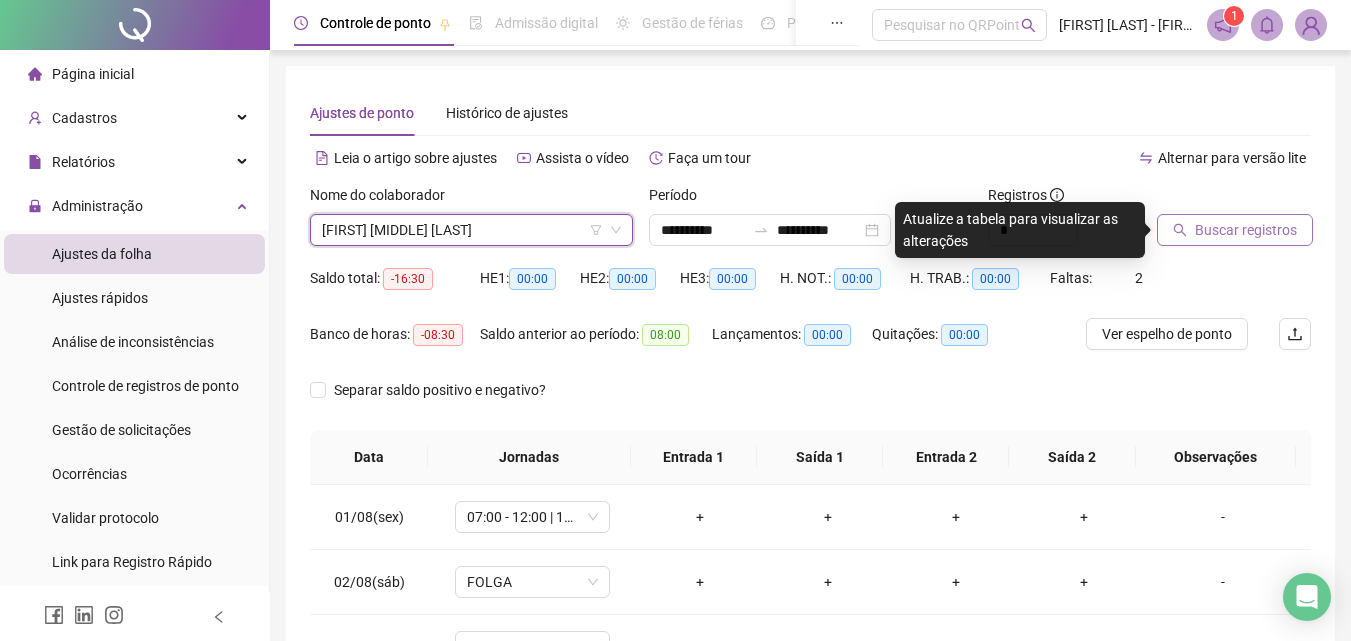 click on "Buscar registros" at bounding box center (1246, 230) 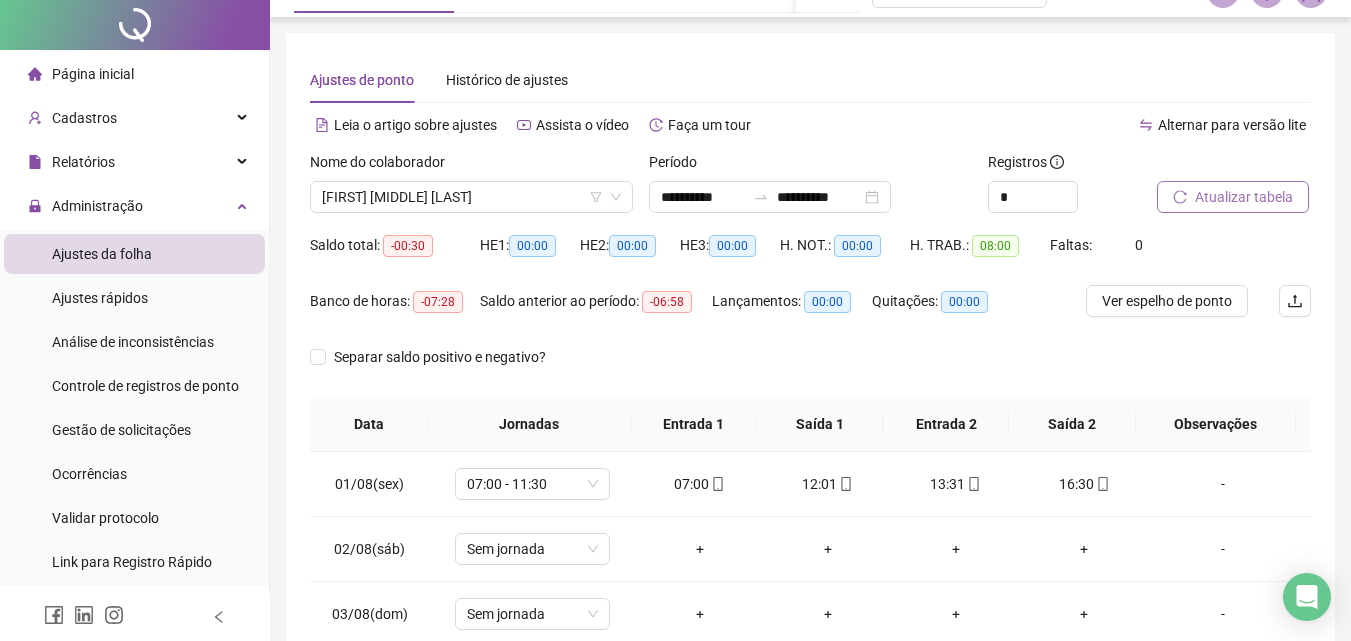 scroll, scrollTop: 214, scrollLeft: 0, axis: vertical 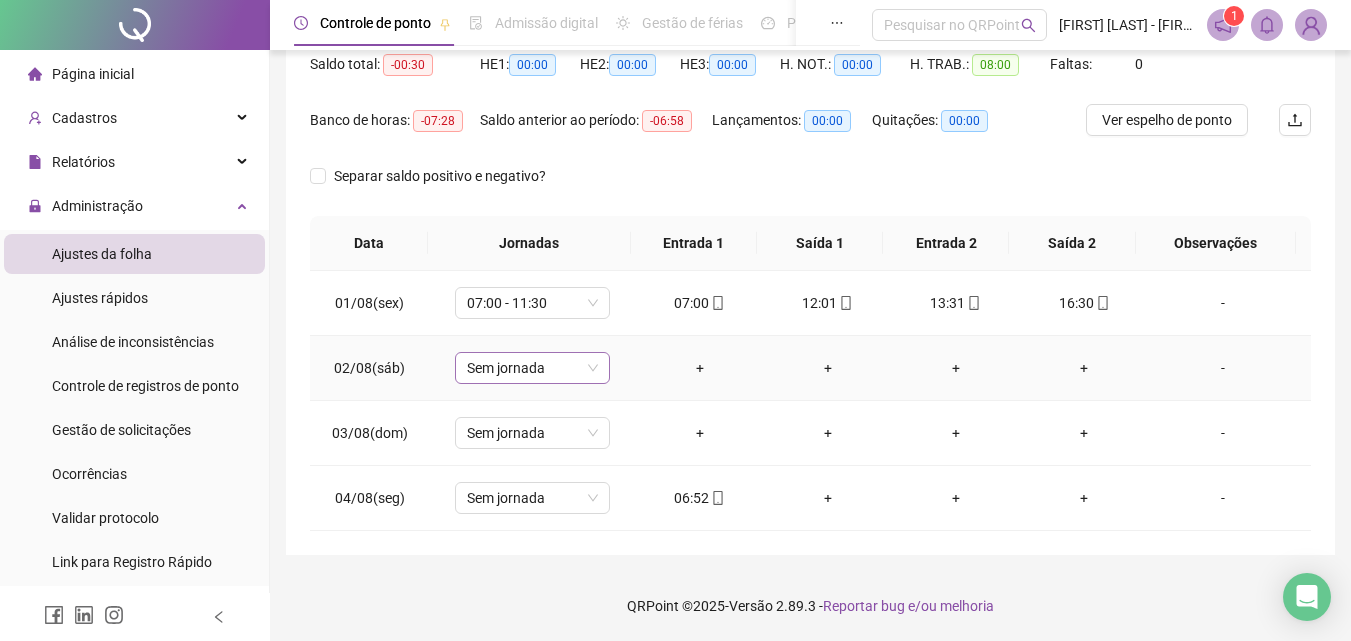 click on "Sem jornada" at bounding box center (532, 368) 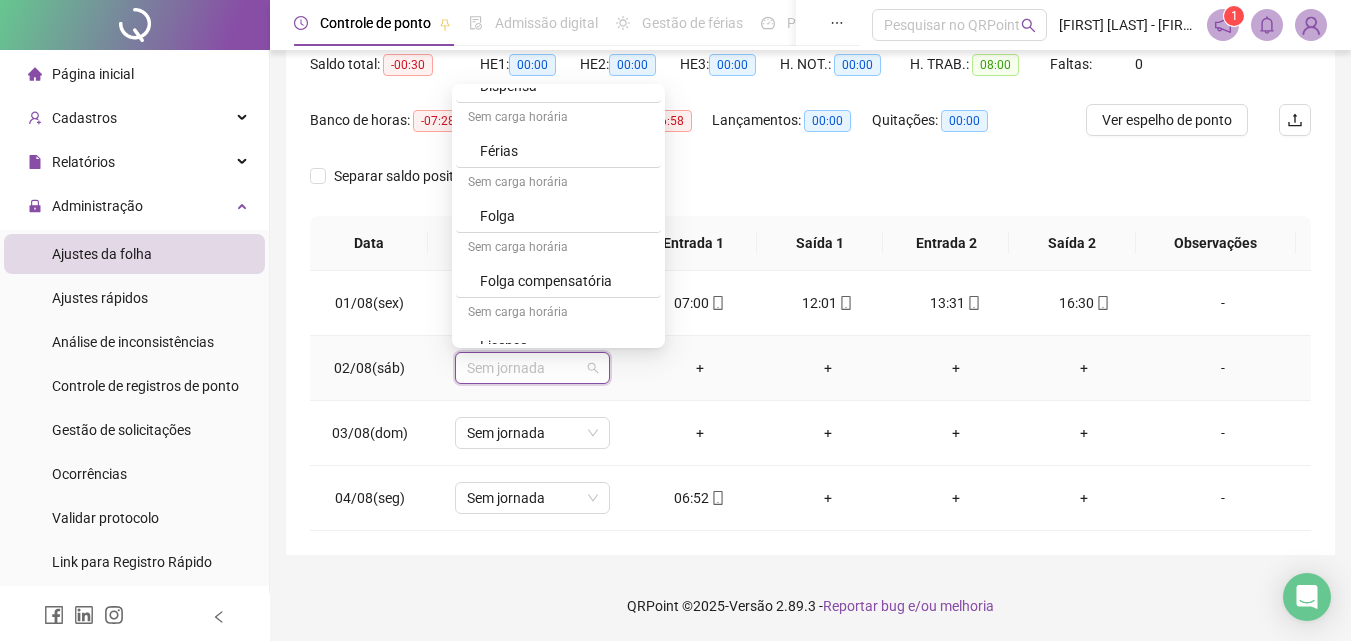scroll, scrollTop: 329, scrollLeft: 0, axis: vertical 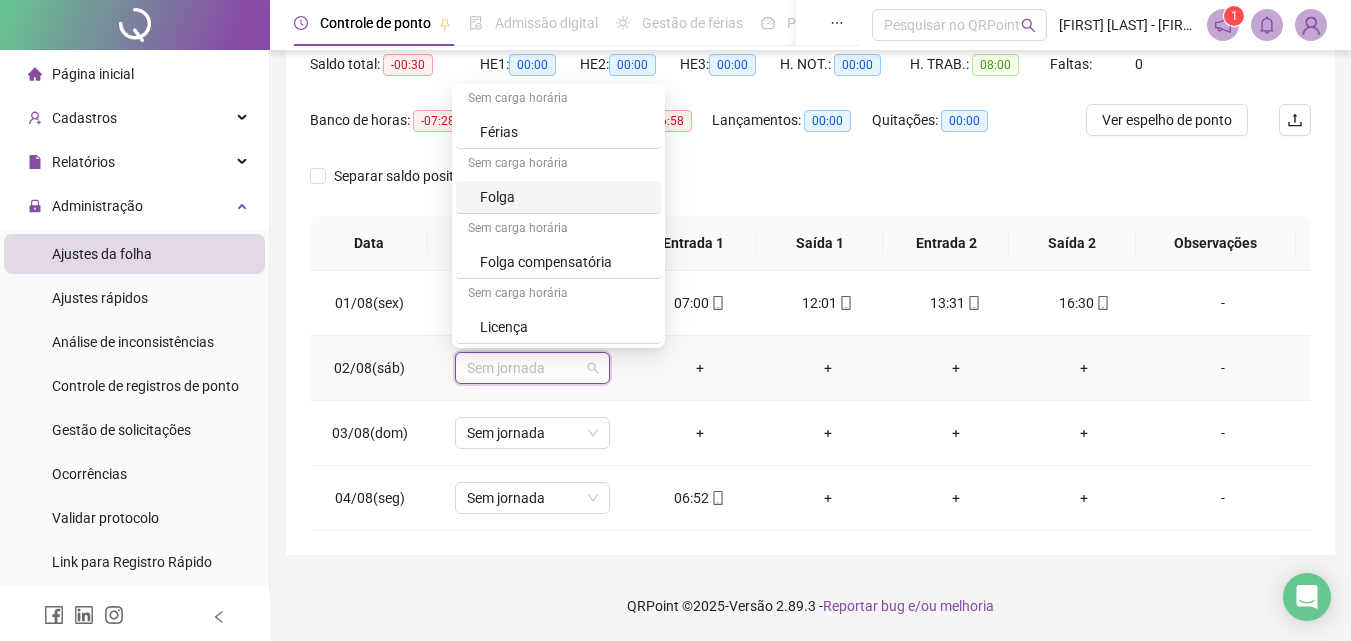 click on "Folga" at bounding box center (564, 197) 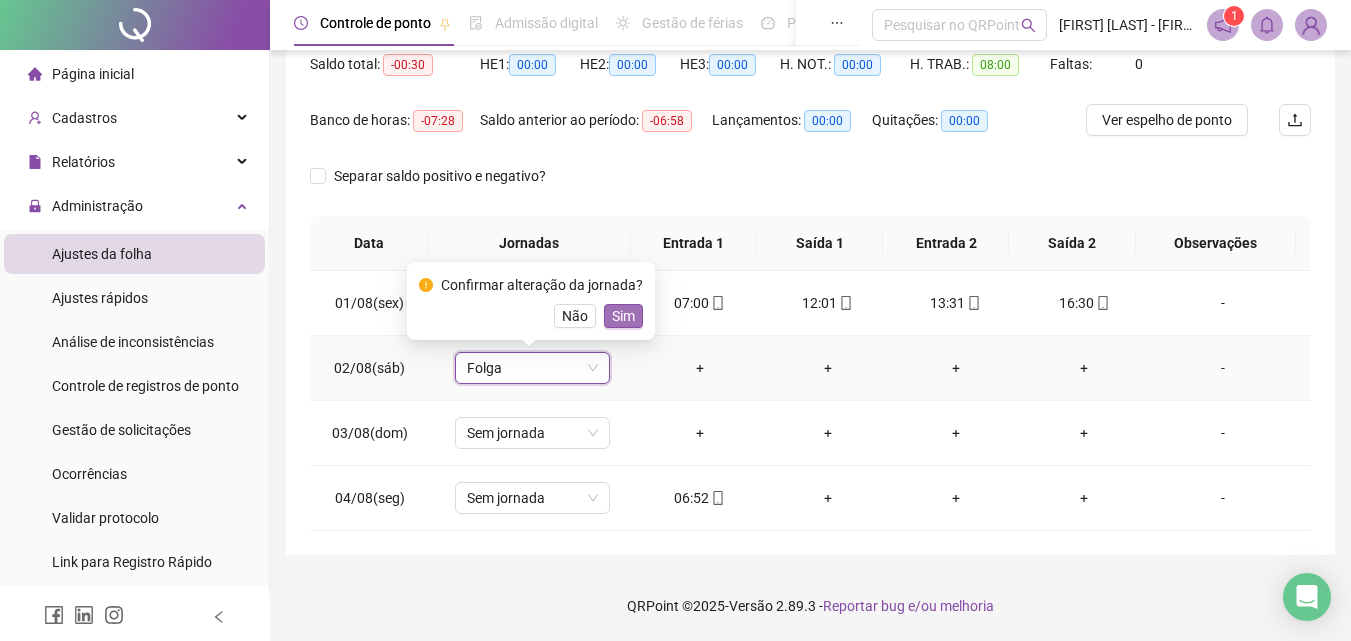 click on "Sim" at bounding box center (623, 316) 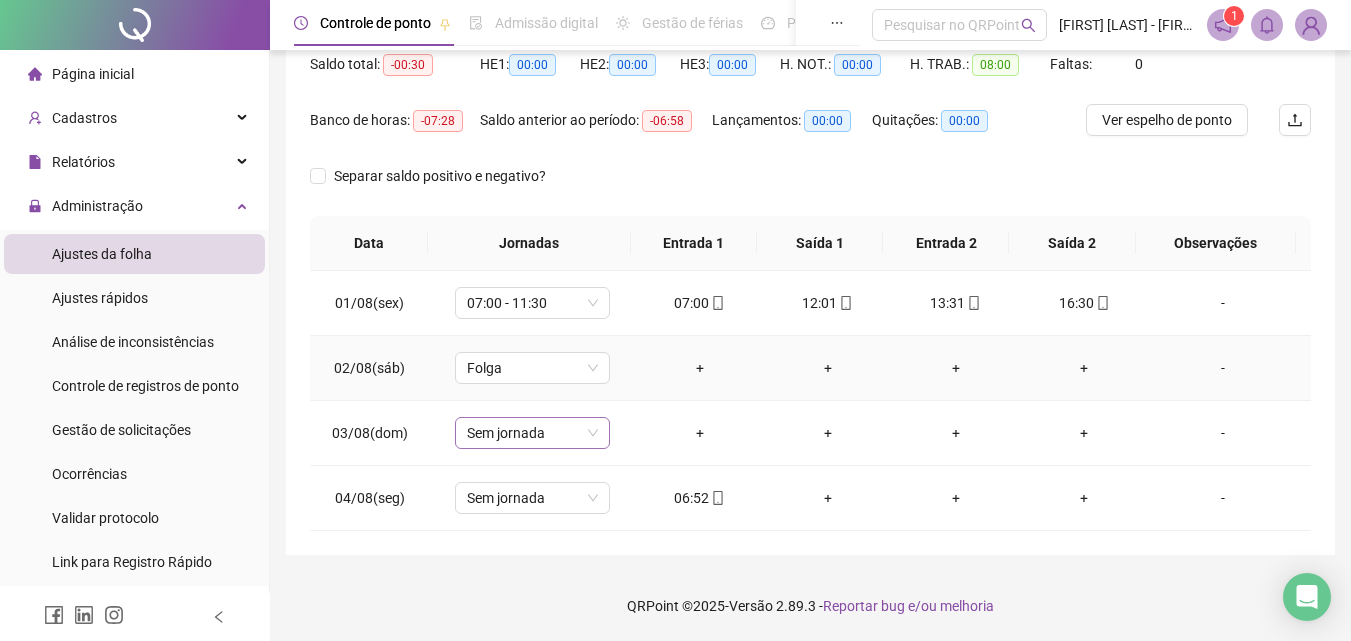 click on "Sem jornada" at bounding box center [532, 433] 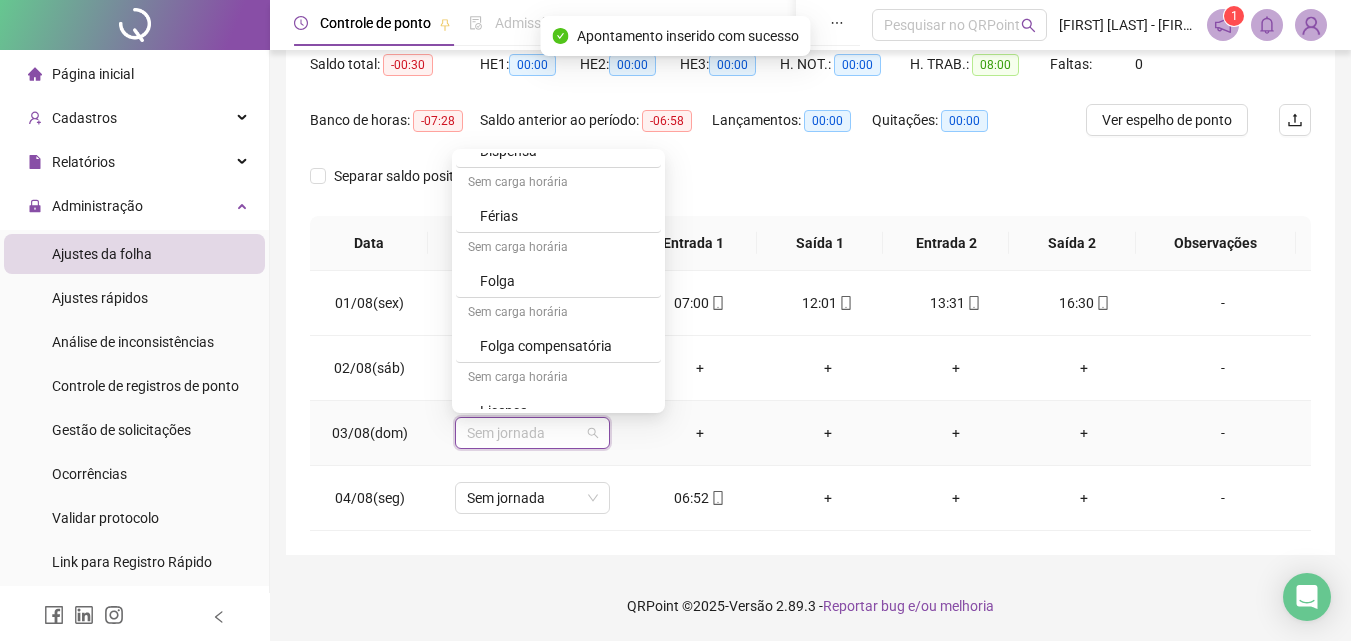 scroll, scrollTop: 329, scrollLeft: 0, axis: vertical 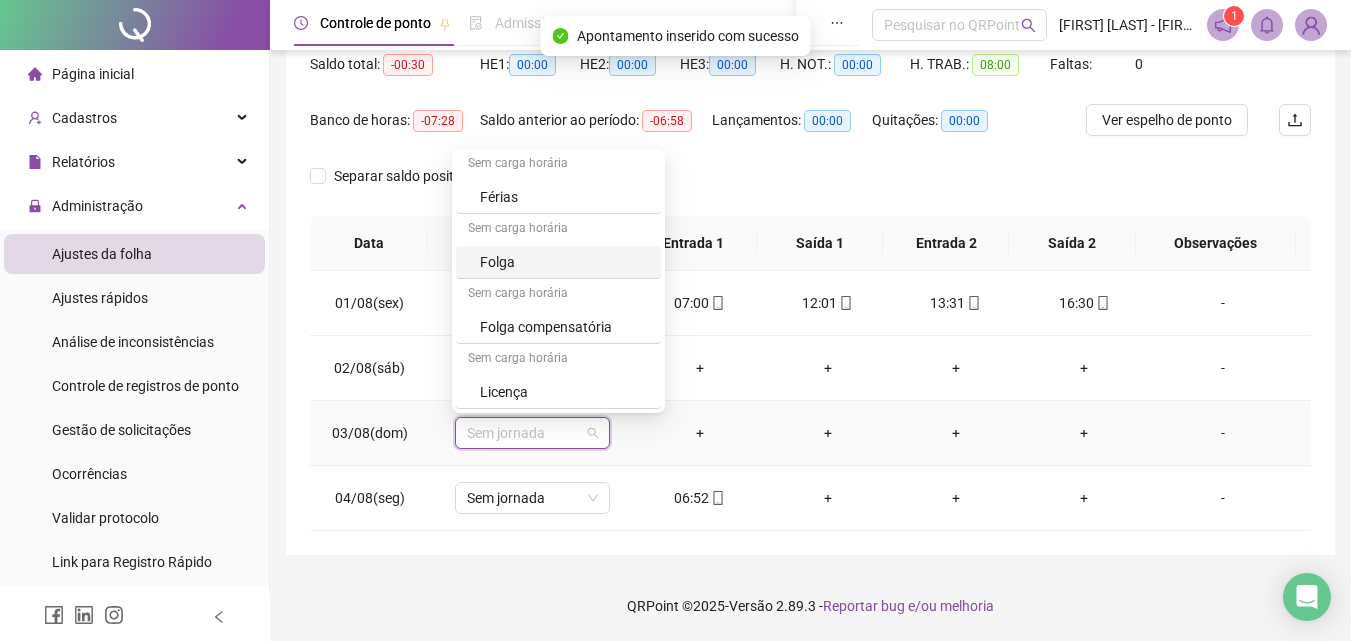 click on "Folga" at bounding box center (558, 262) 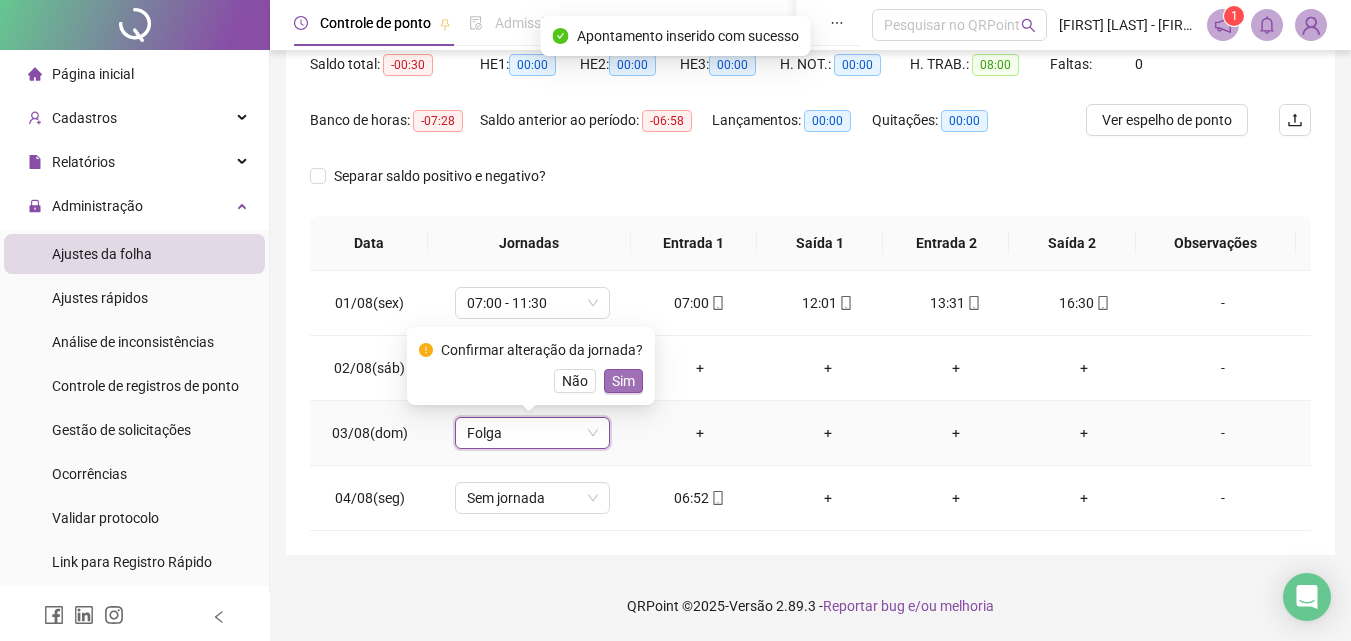 click on "Sim" at bounding box center (623, 381) 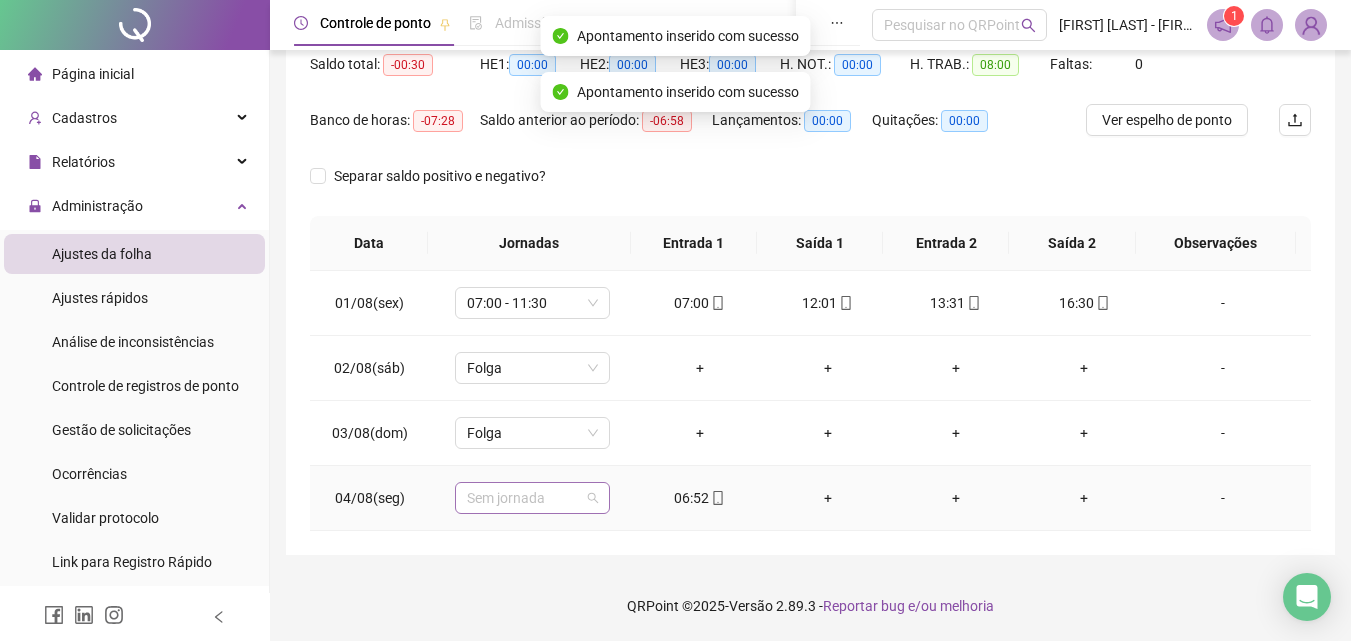 click on "Sem jornada" at bounding box center (532, 498) 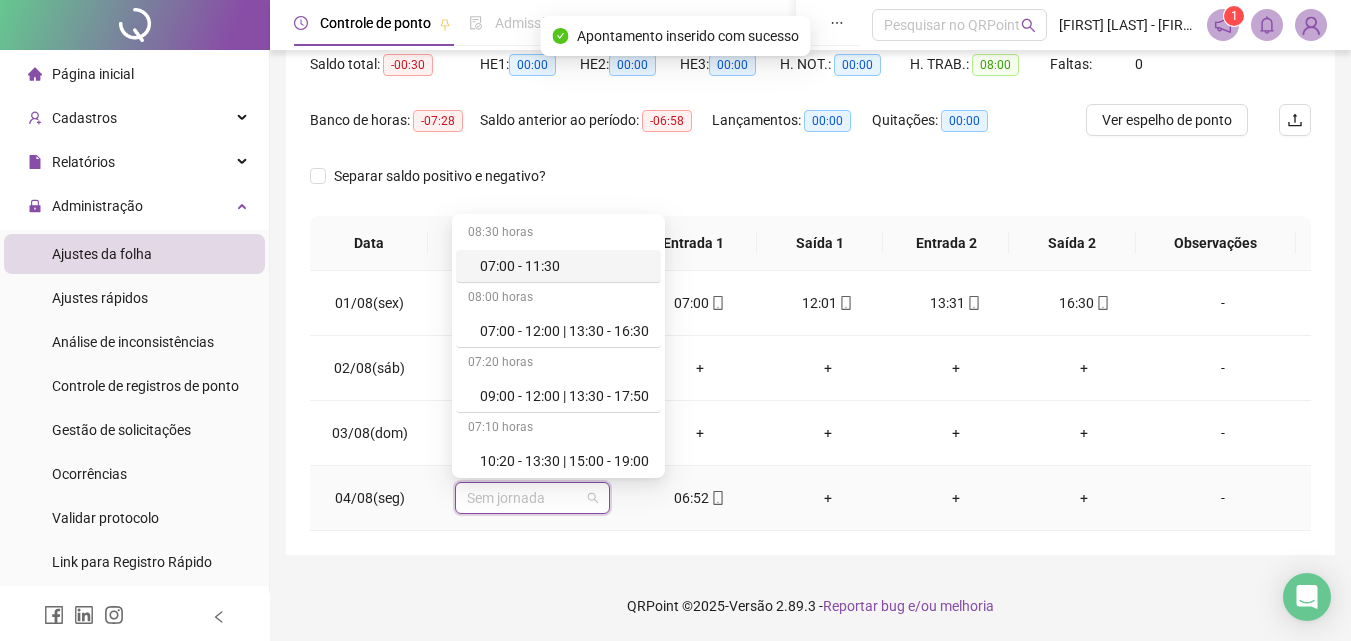 click on "07:00 - 11:30" at bounding box center (564, 266) 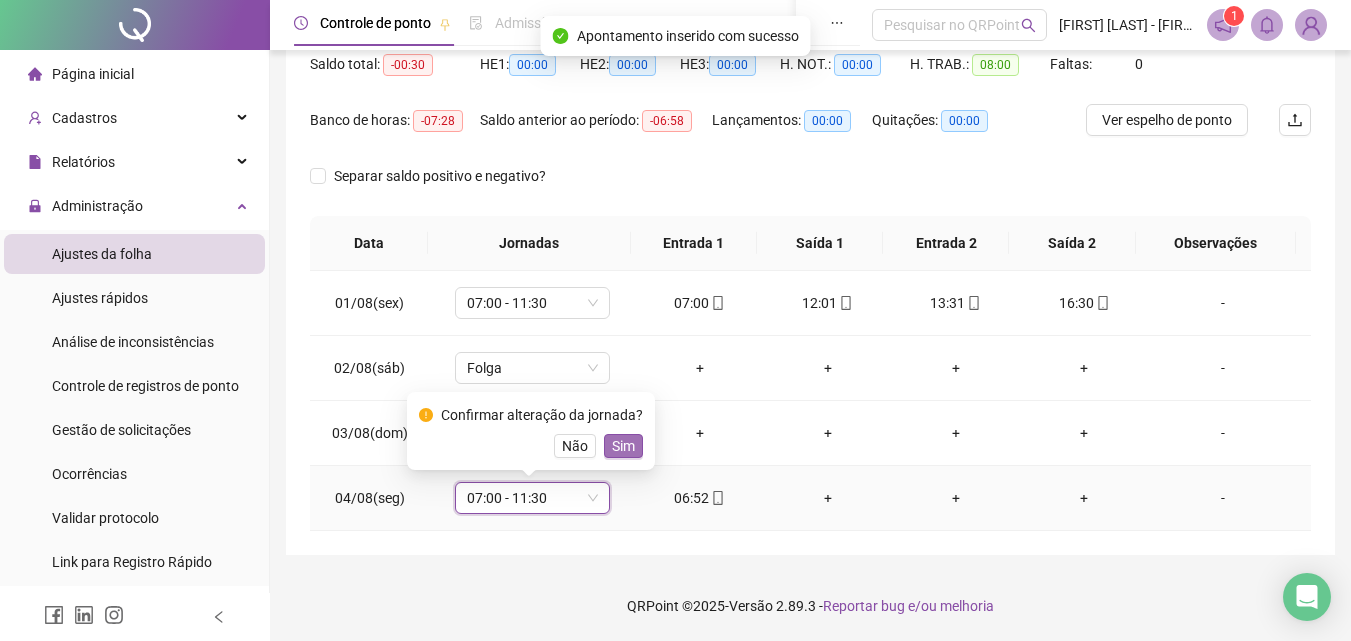 click on "Sim" at bounding box center (623, 446) 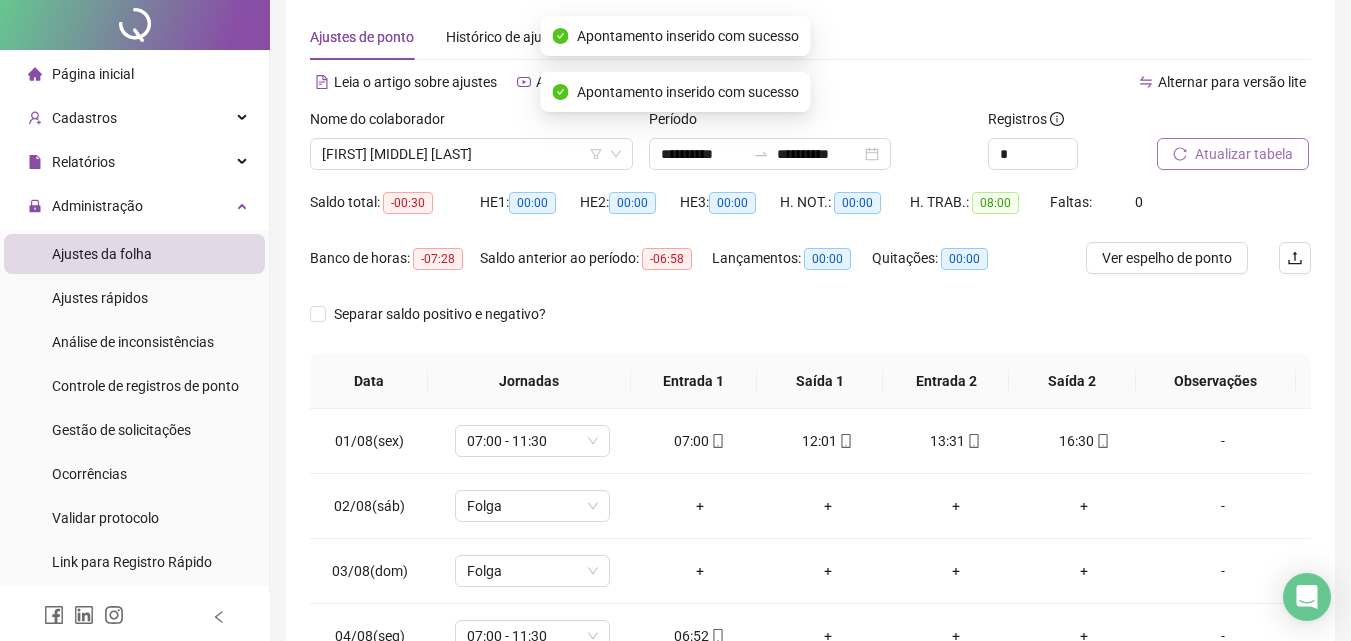 scroll, scrollTop: 0, scrollLeft: 0, axis: both 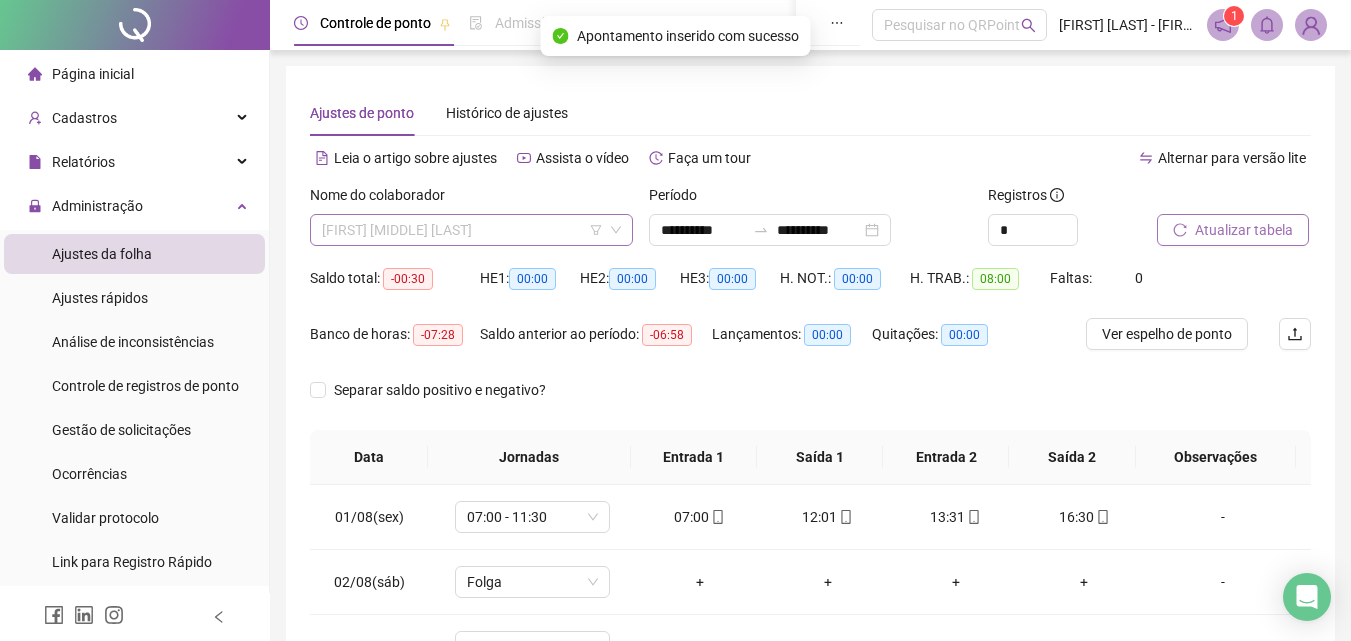 click on "[FIRST] [MIDDLE] [LAST]" at bounding box center [471, 230] 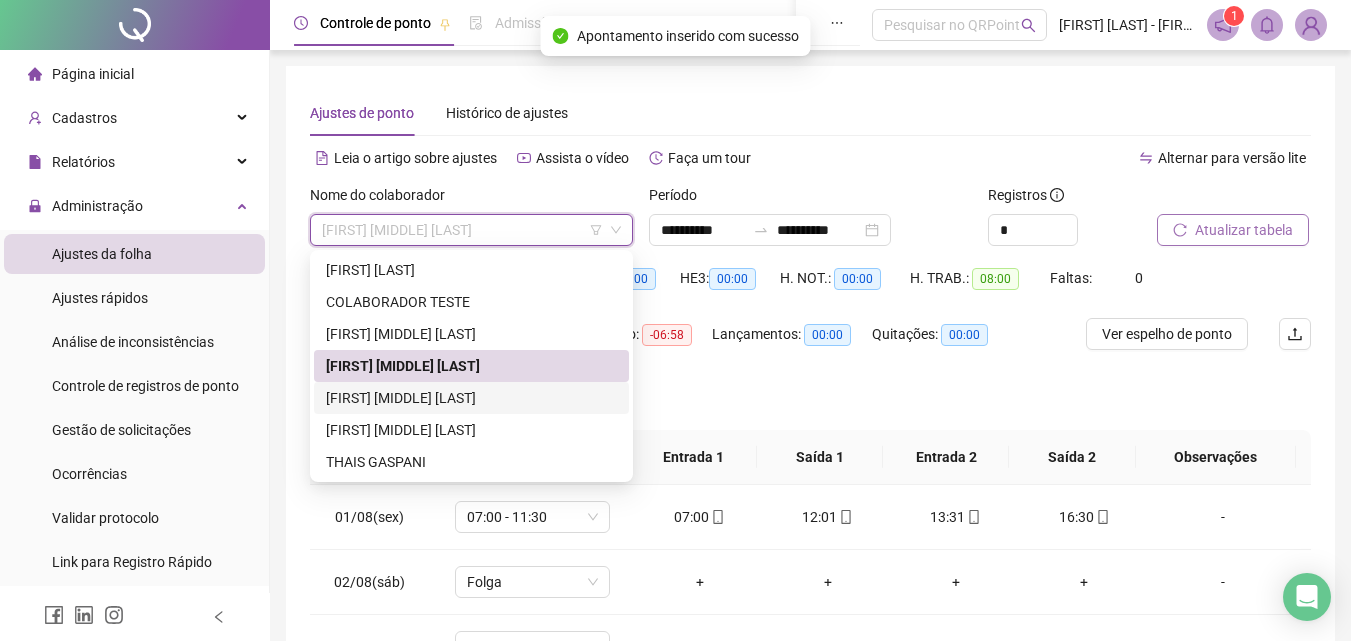 click on "[FIRST] [MIDDLE] [LAST]" at bounding box center [471, 398] 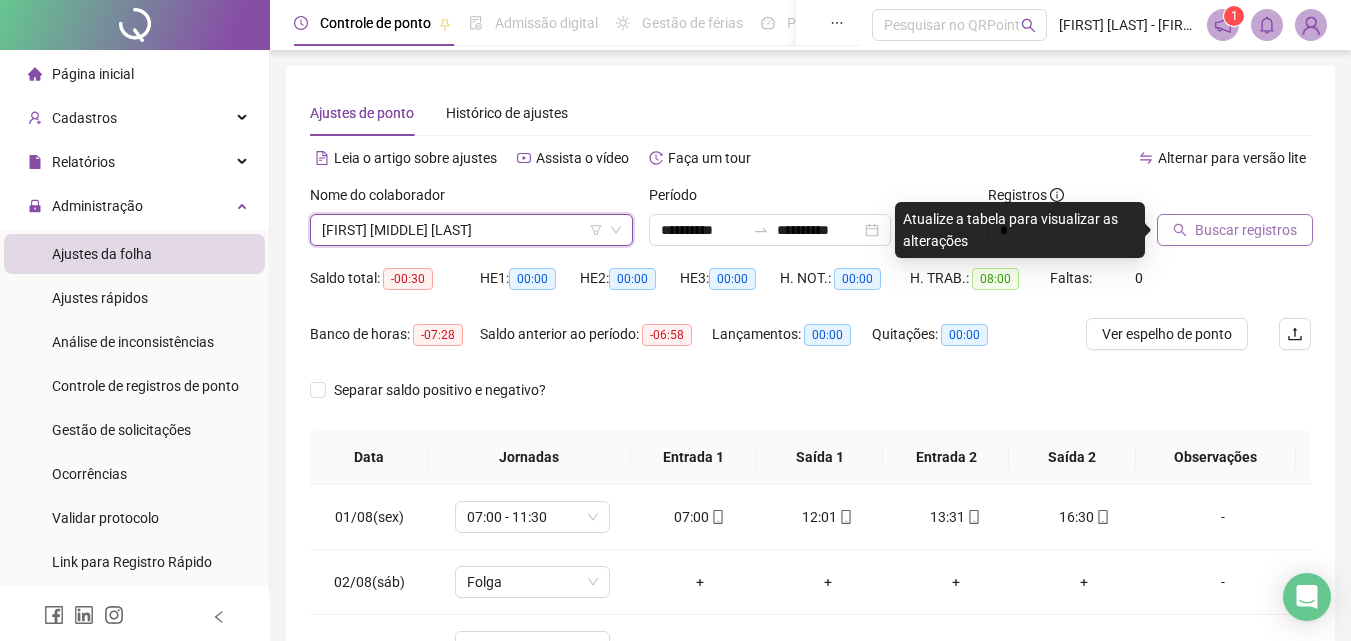 click on "Buscar registros" at bounding box center (1234, 215) 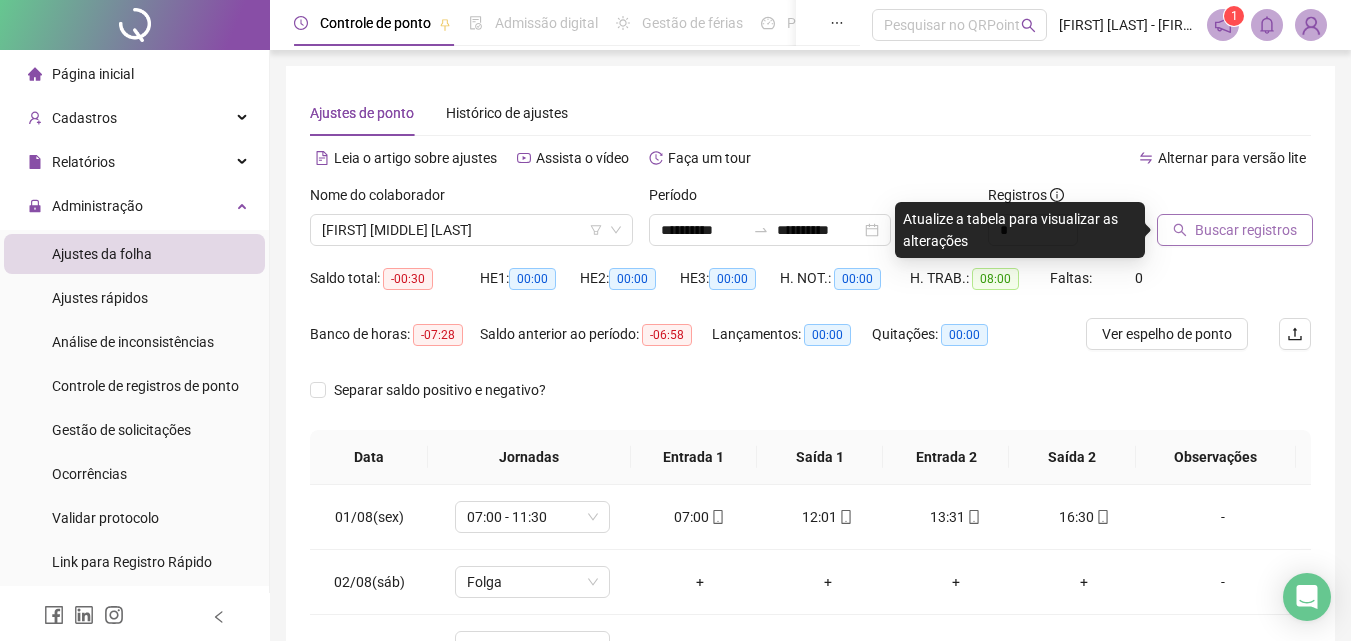 click on "Buscar registros" at bounding box center [1235, 230] 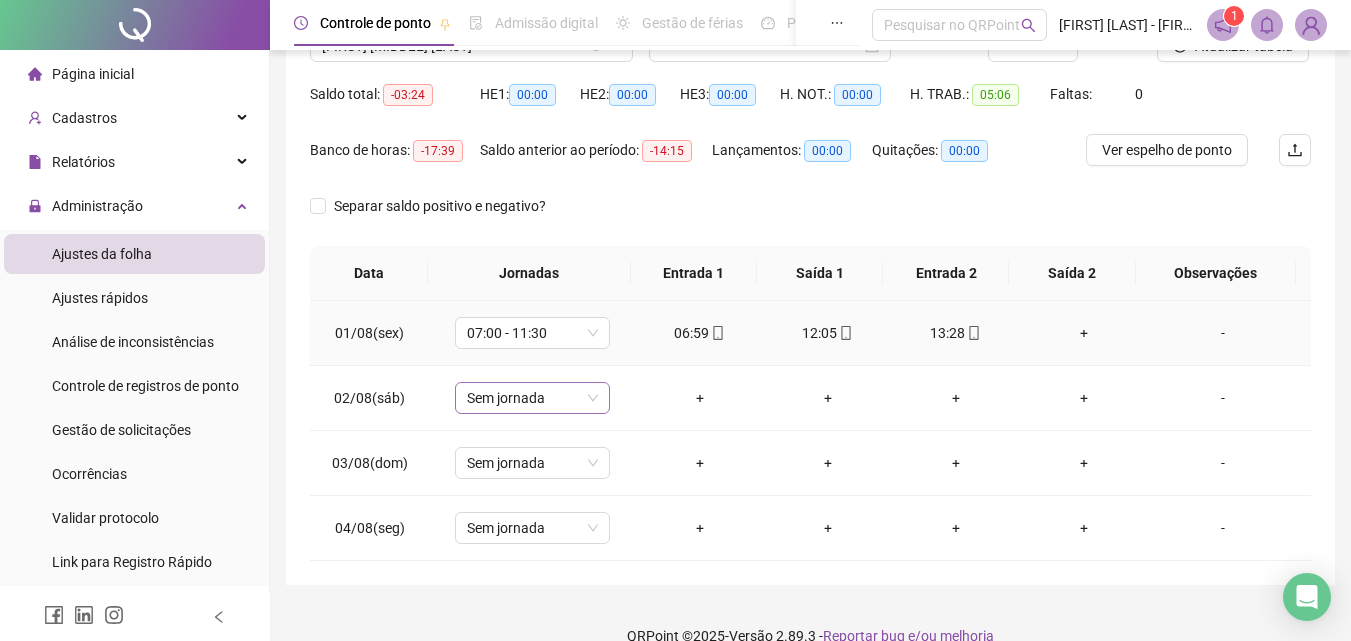 scroll, scrollTop: 214, scrollLeft: 0, axis: vertical 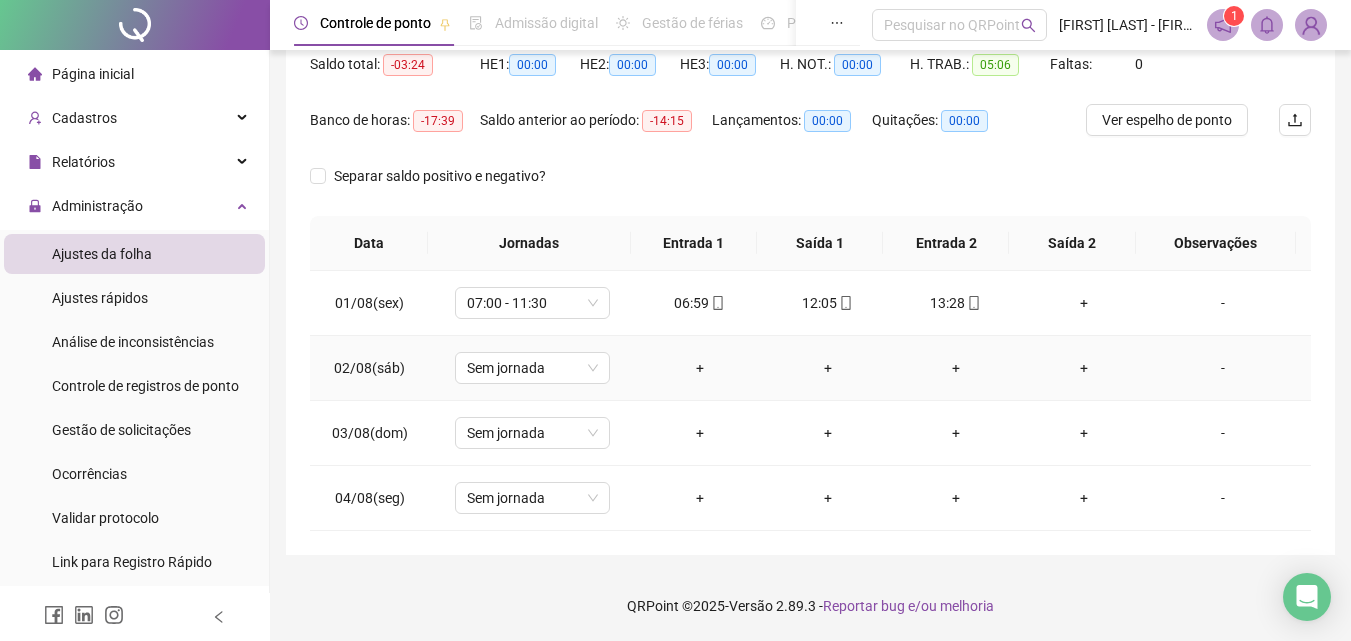 click on "Sem jornada" at bounding box center (532, 368) 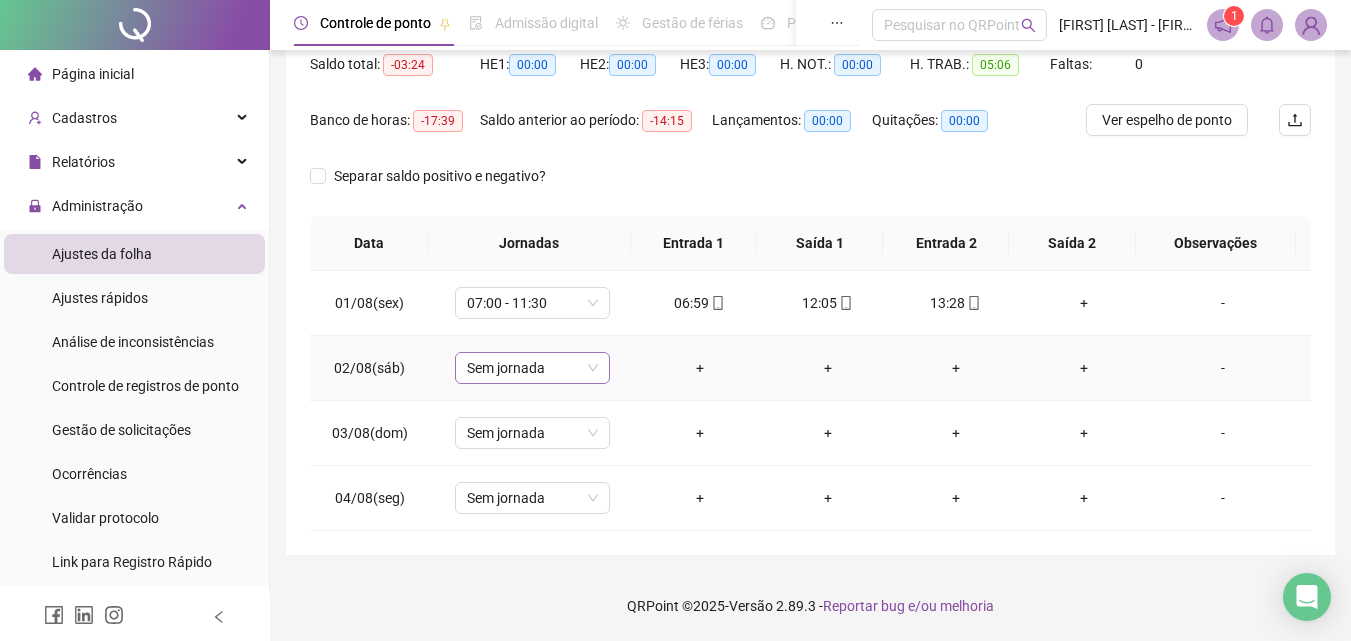 click on "Sem jornada" at bounding box center (532, 368) 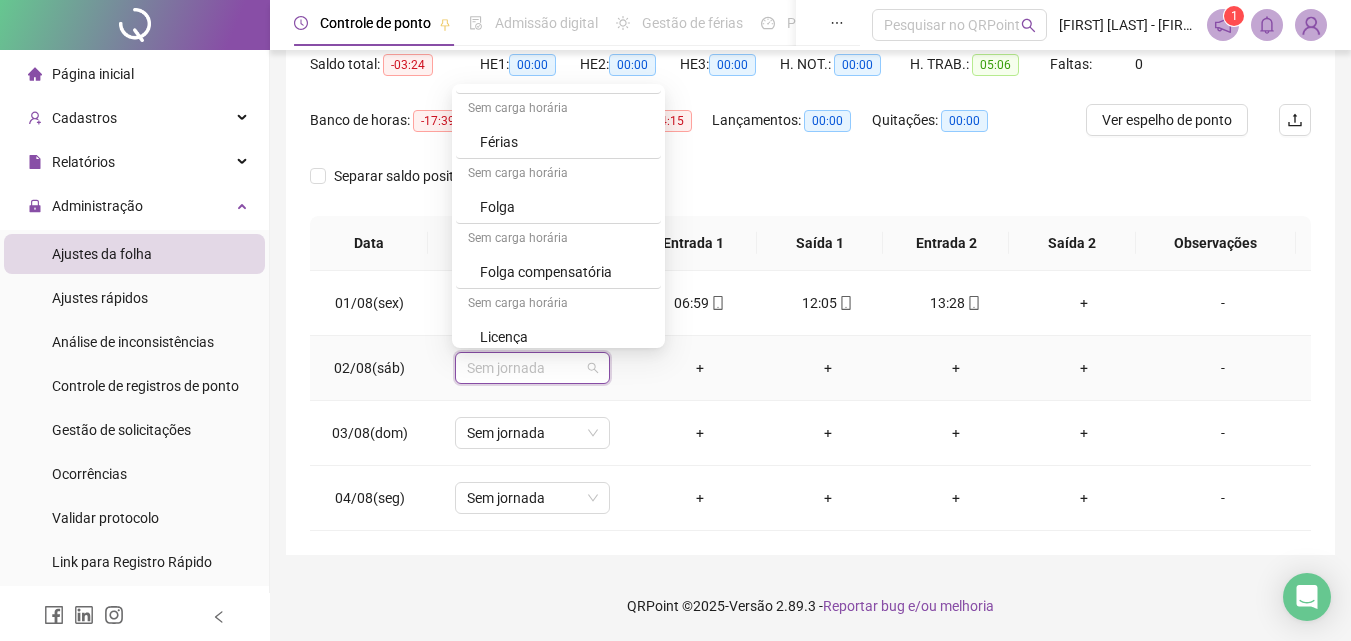 scroll, scrollTop: 329, scrollLeft: 0, axis: vertical 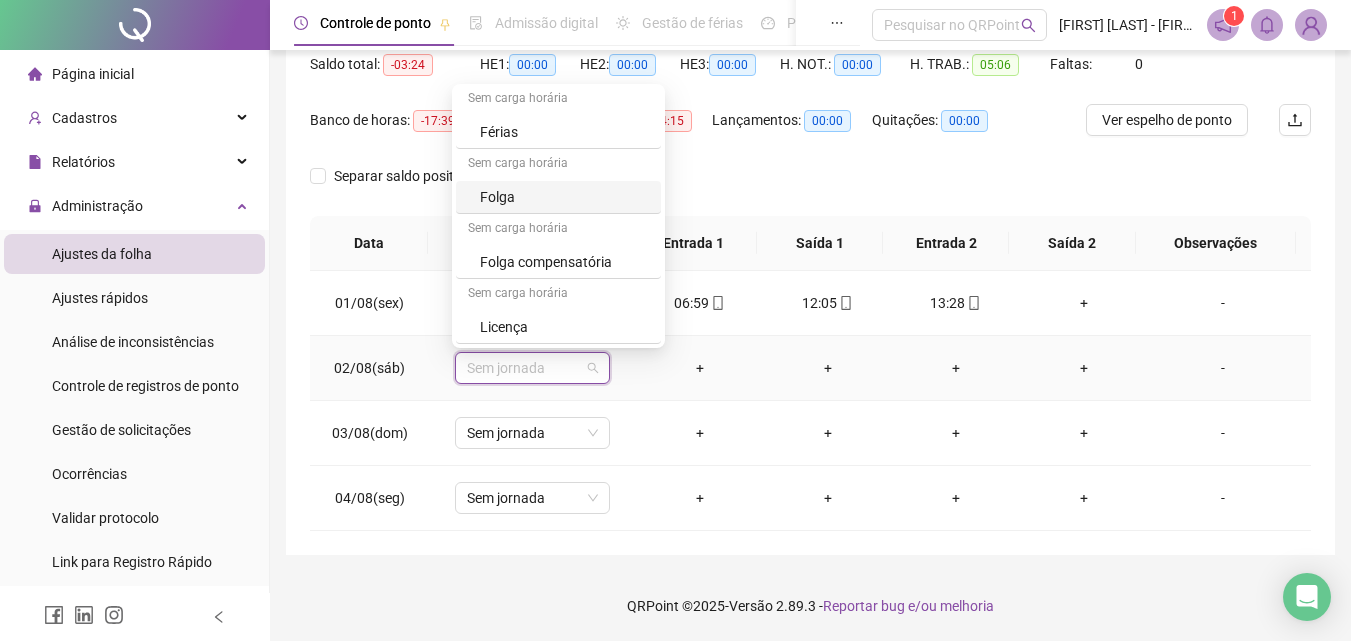 click on "Folga" at bounding box center (558, 197) 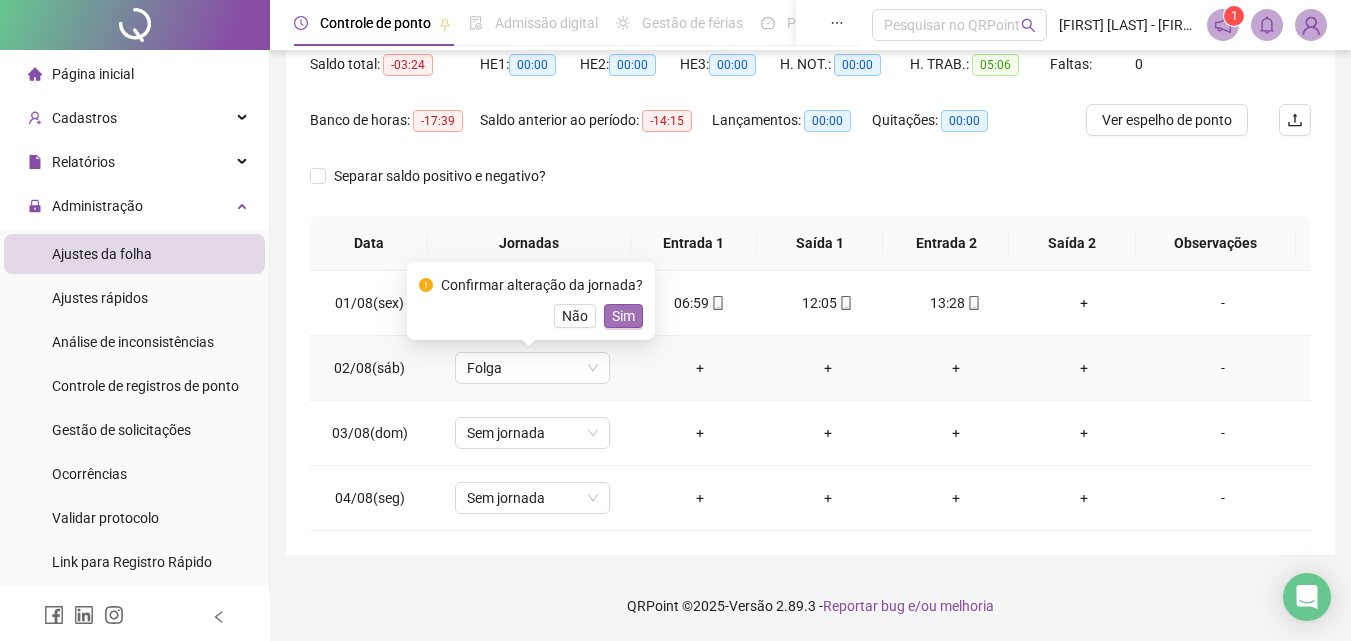 click on "Sim" at bounding box center [623, 316] 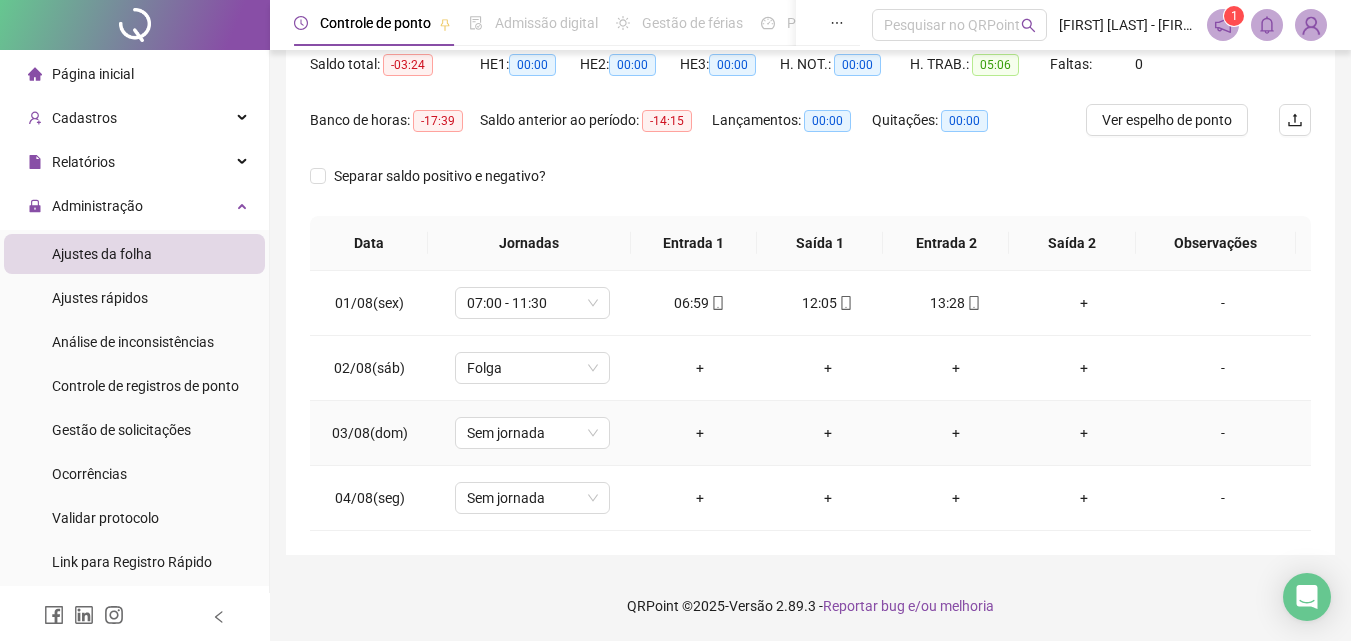 click on "Sem jornada" at bounding box center (532, 433) 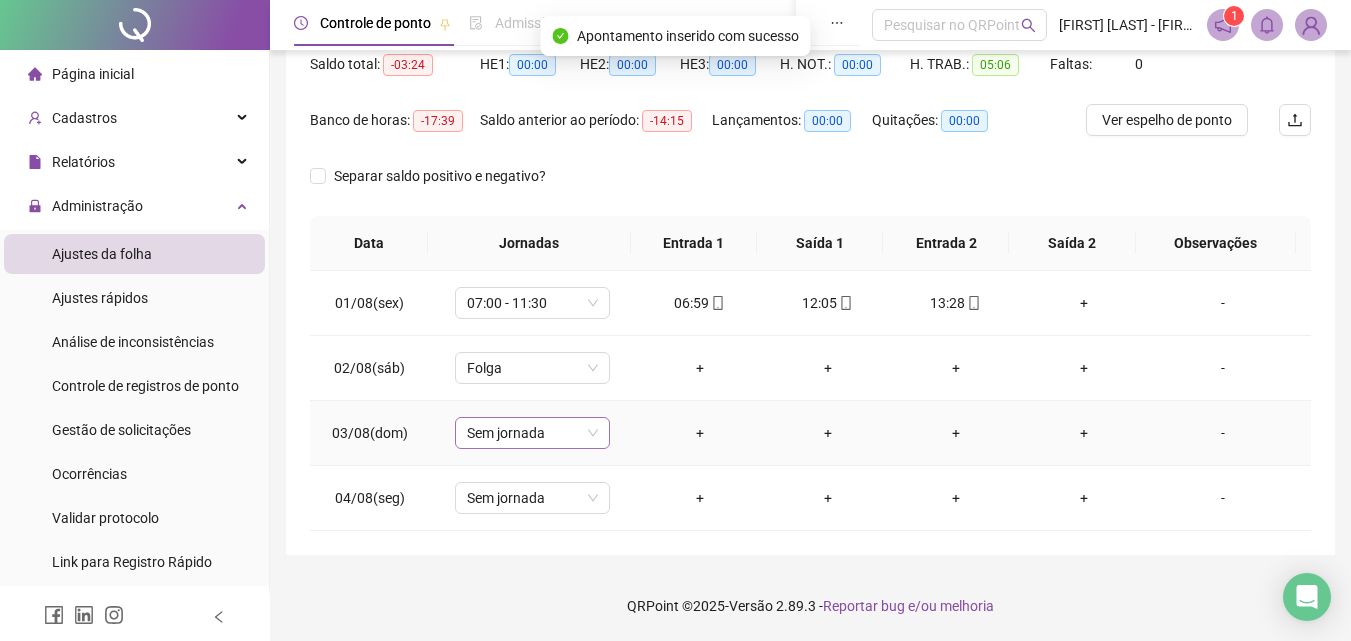 click on "Sem jornada" at bounding box center (532, 433) 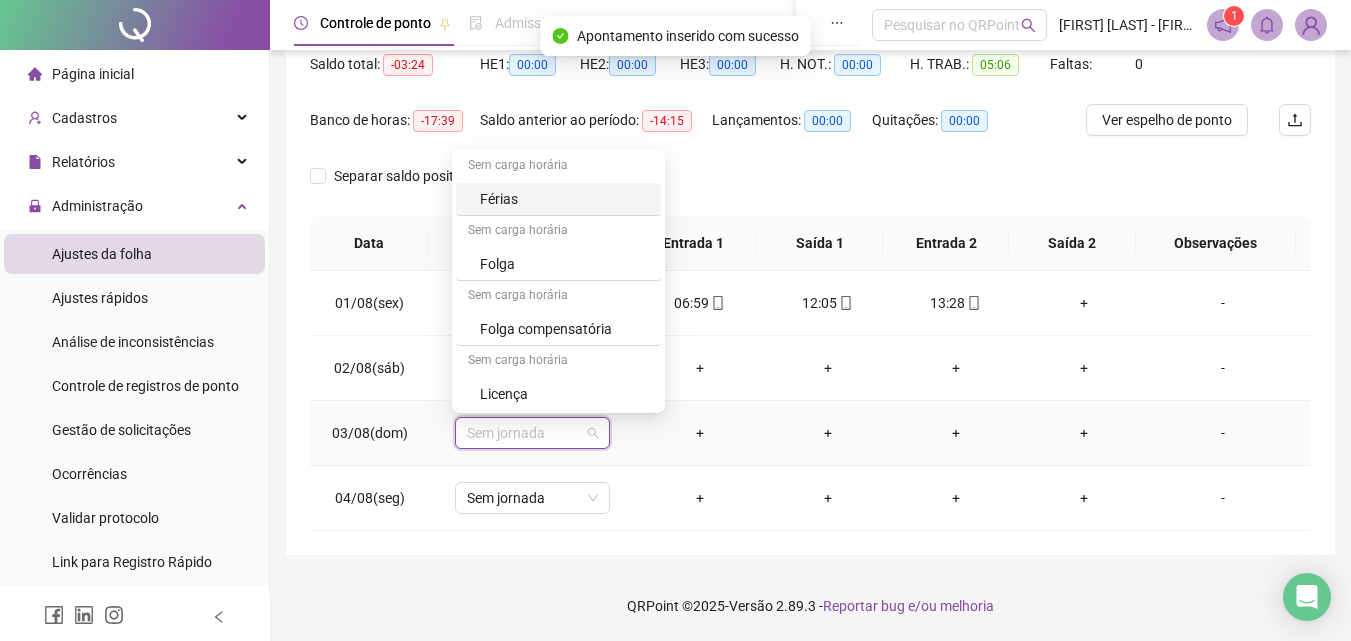 scroll, scrollTop: 329, scrollLeft: 0, axis: vertical 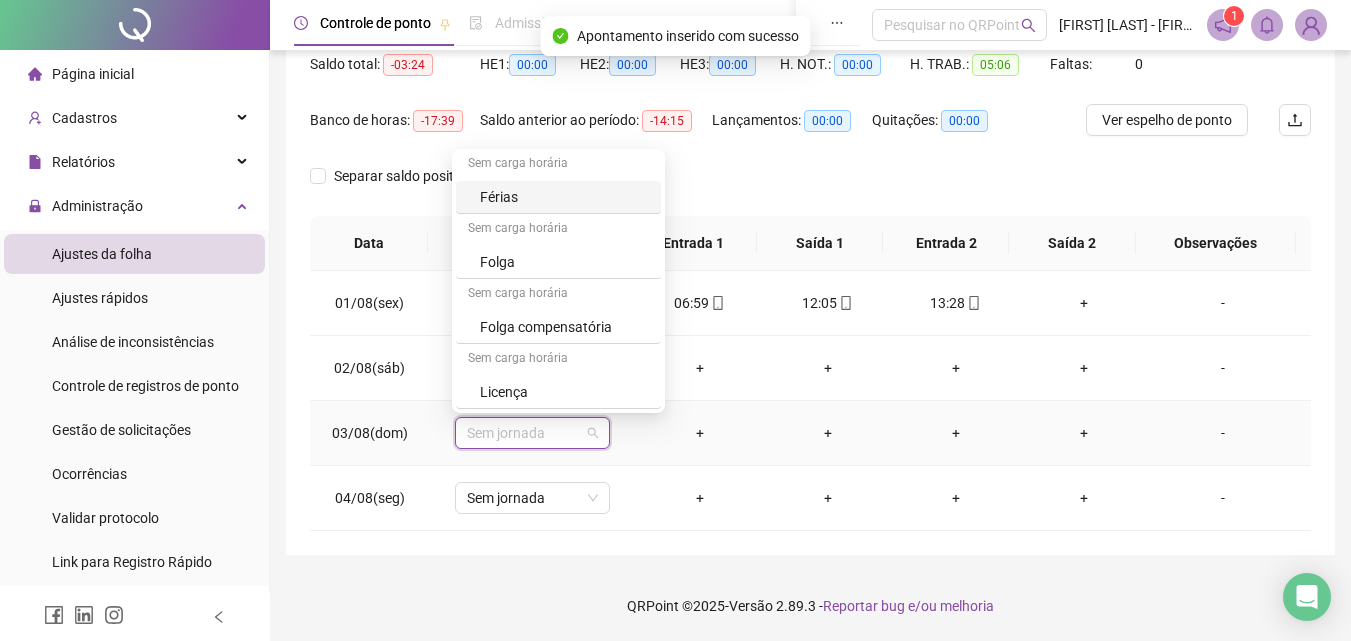 click on "Folga" at bounding box center [564, 262] 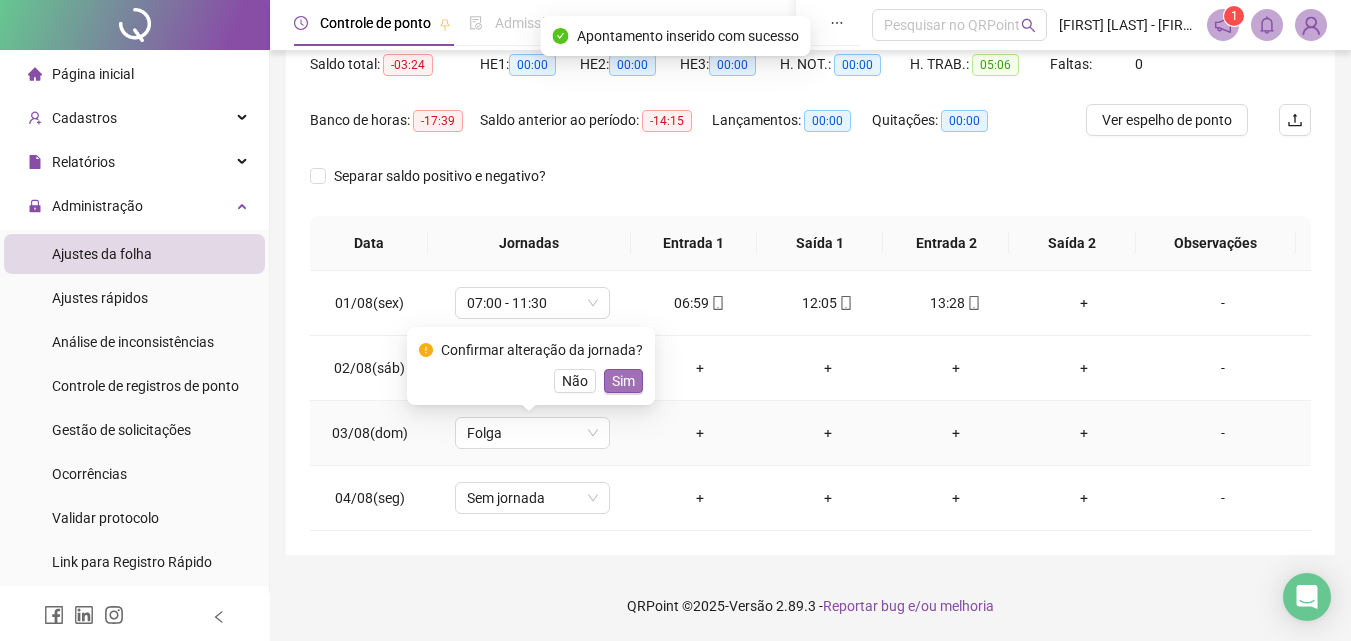 click on "Sim" at bounding box center (623, 381) 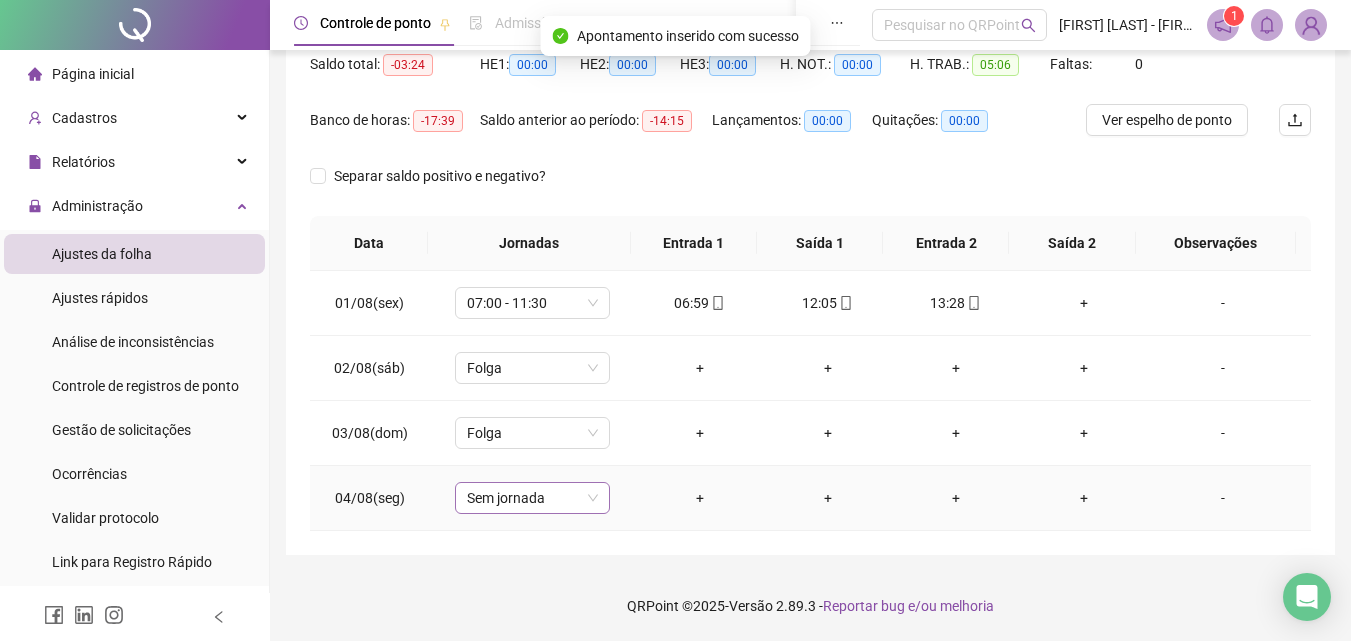 click on "Sem jornada" at bounding box center [532, 498] 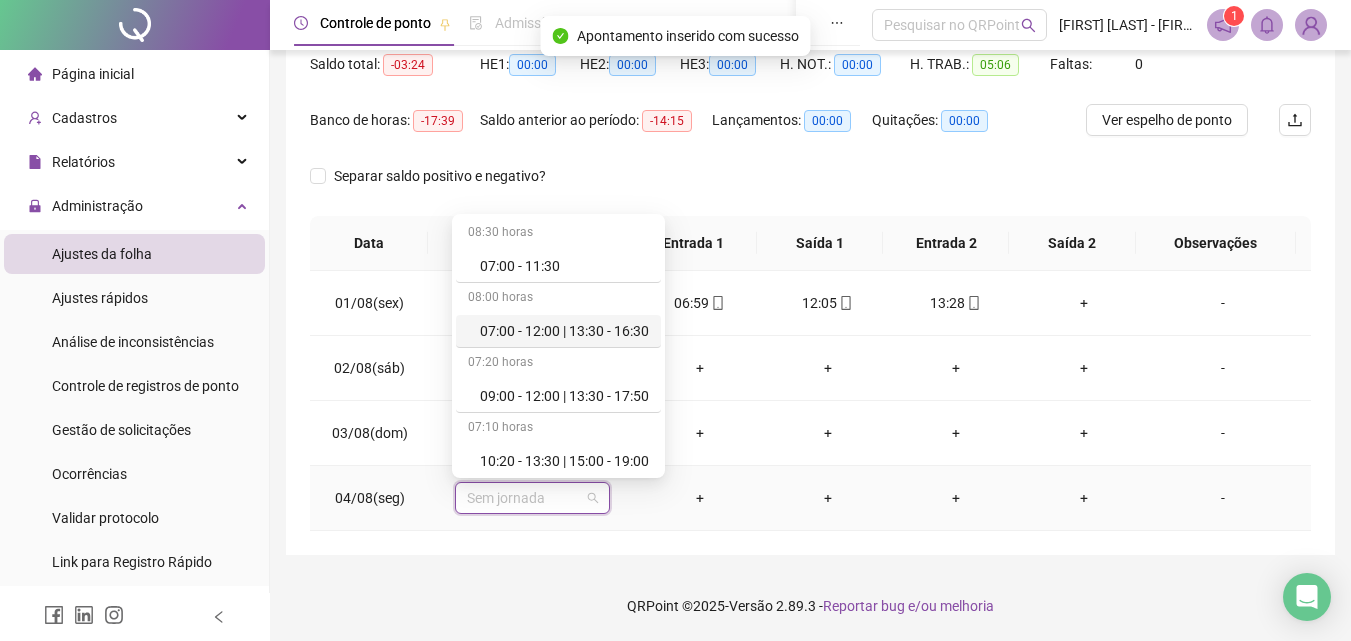 click on "07:00 - 11:30" at bounding box center [564, 266] 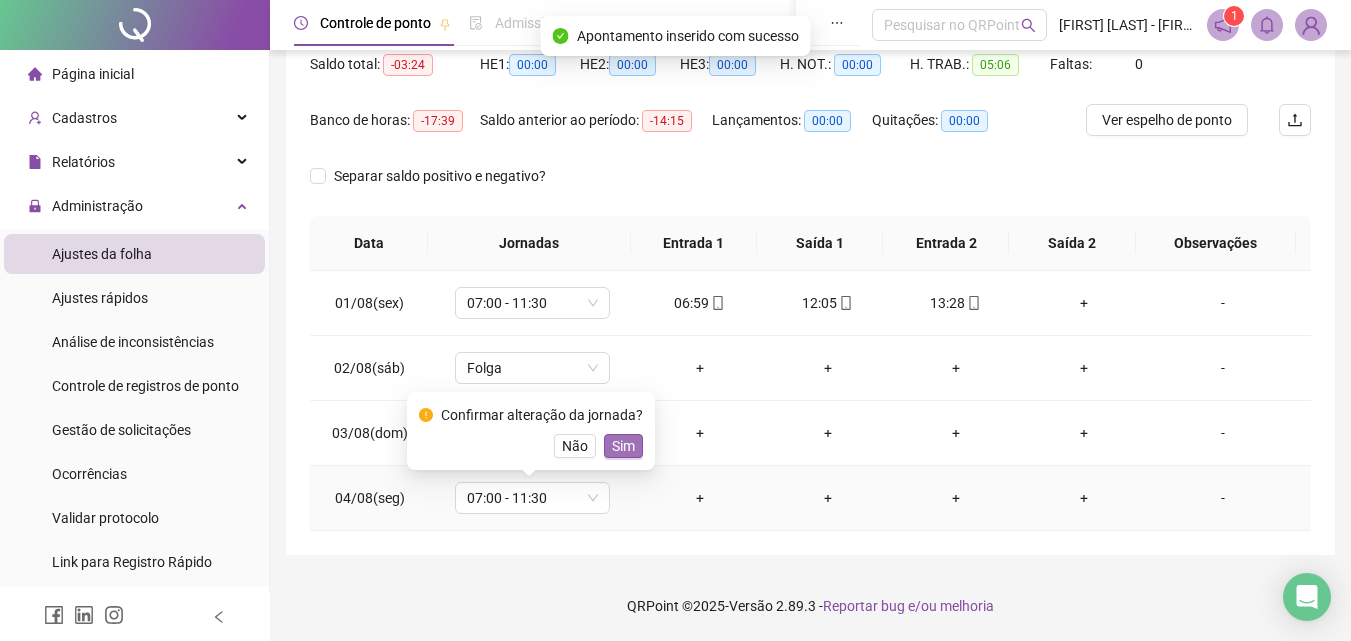 click on "Sim" at bounding box center [623, 446] 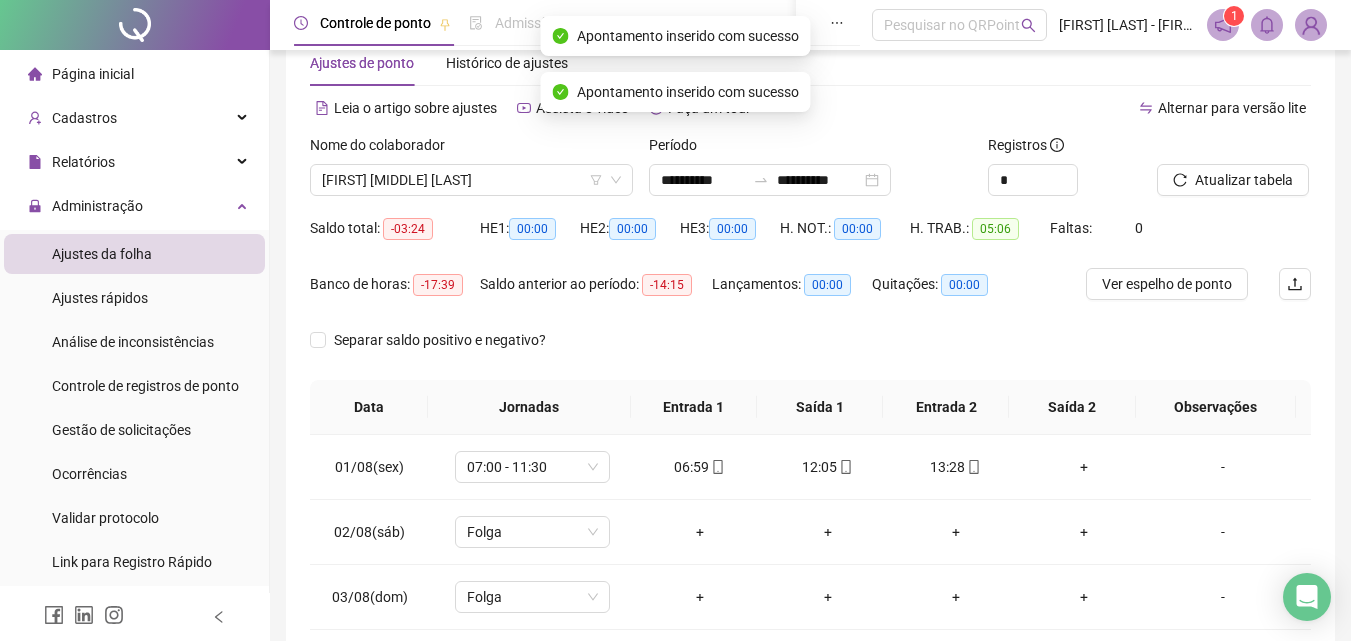 scroll, scrollTop: 0, scrollLeft: 0, axis: both 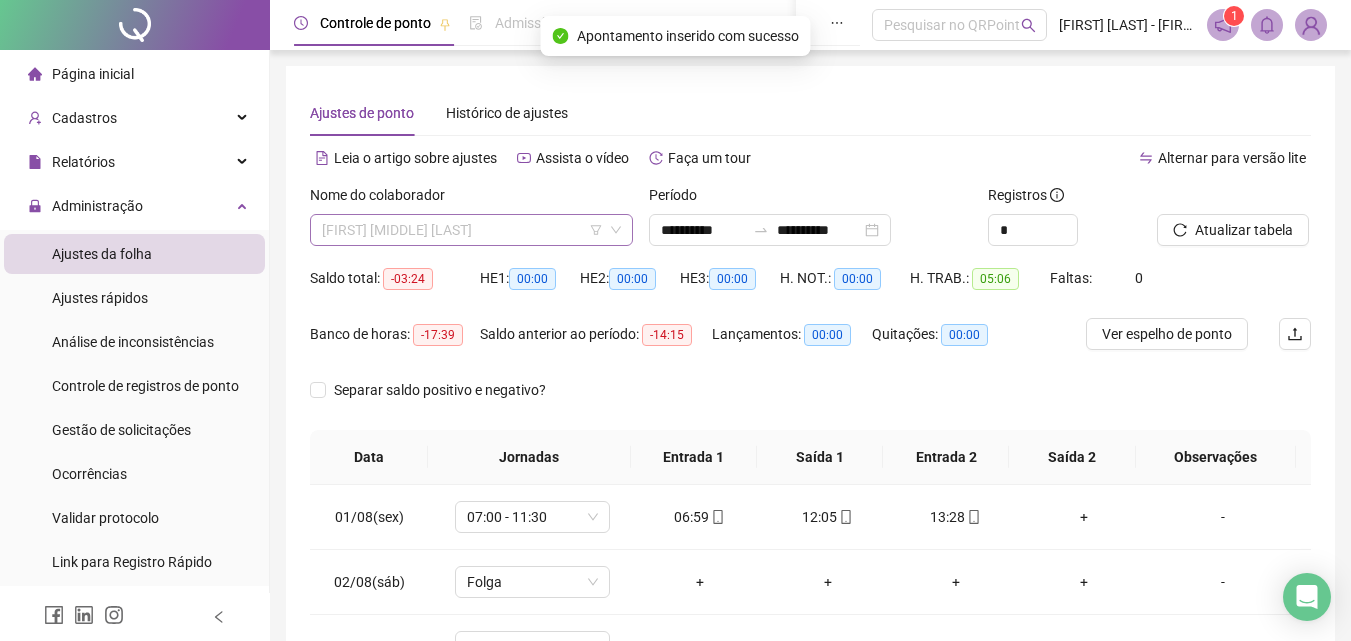click on "[FIRST] [MIDDLE] [LAST]" at bounding box center (471, 230) 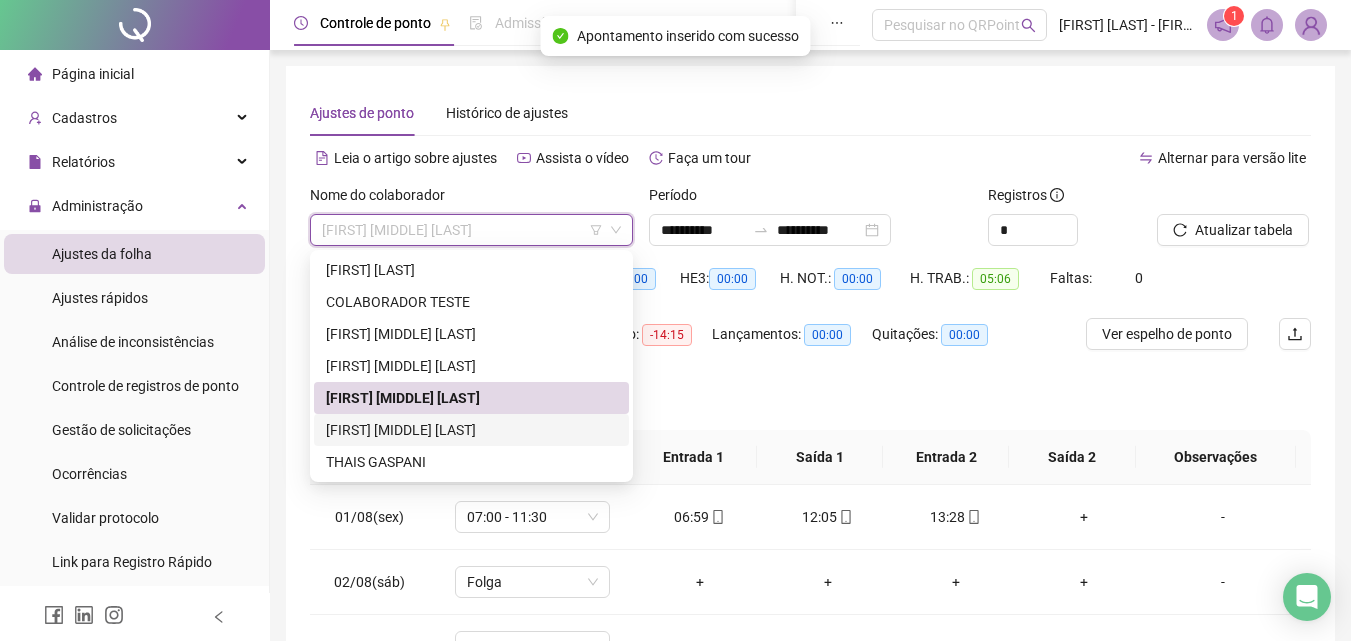 click on "[FIRST] [MIDDLE] [LAST]" at bounding box center (471, 430) 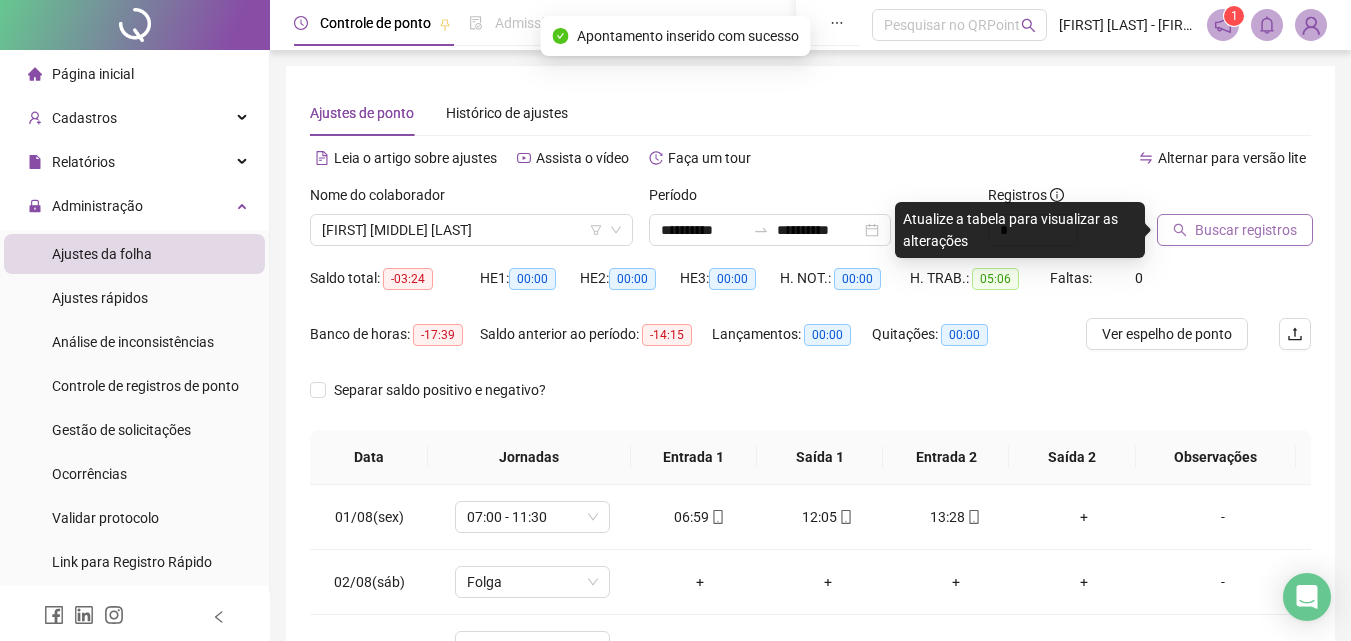 click on "Buscar registros" at bounding box center (1234, 223) 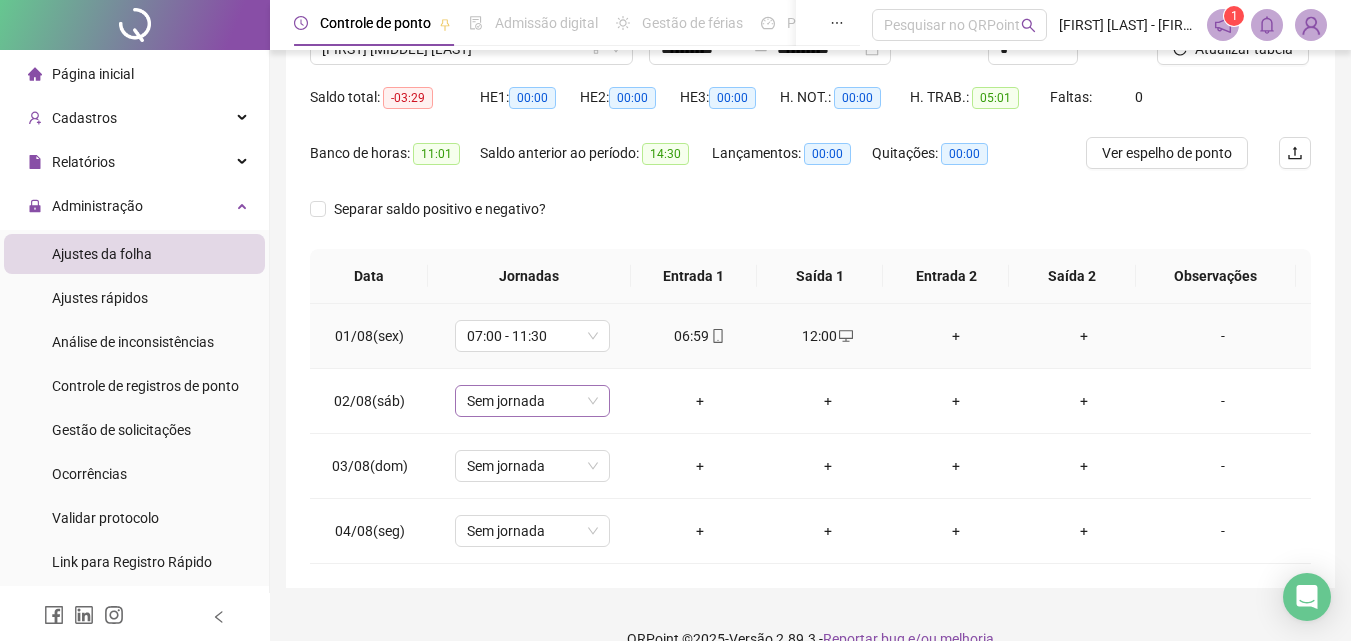 scroll, scrollTop: 214, scrollLeft: 0, axis: vertical 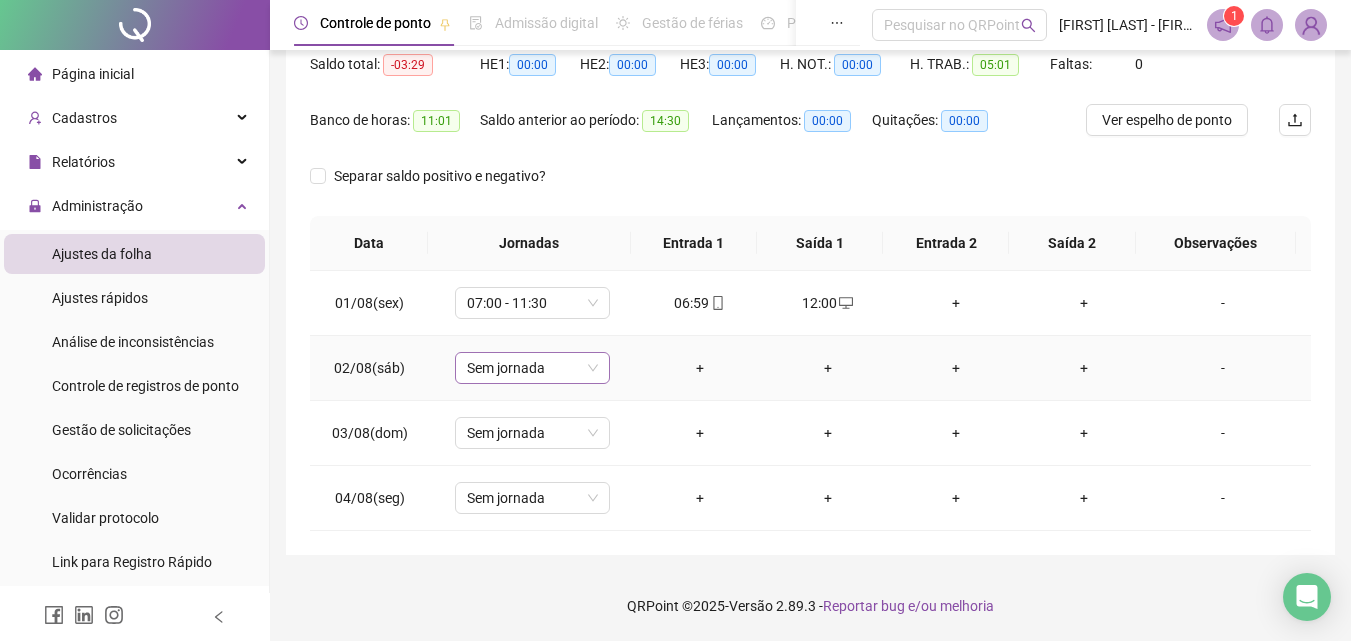 click on "Sem jornada" at bounding box center [532, 368] 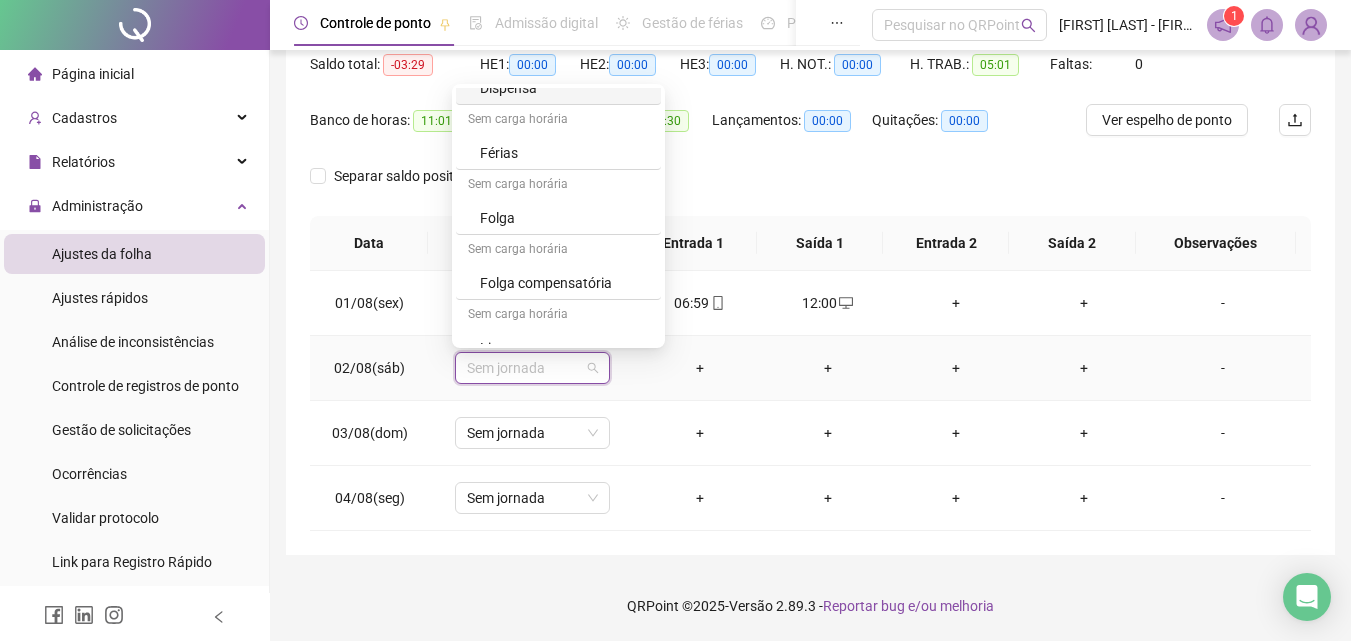 scroll, scrollTop: 329, scrollLeft: 0, axis: vertical 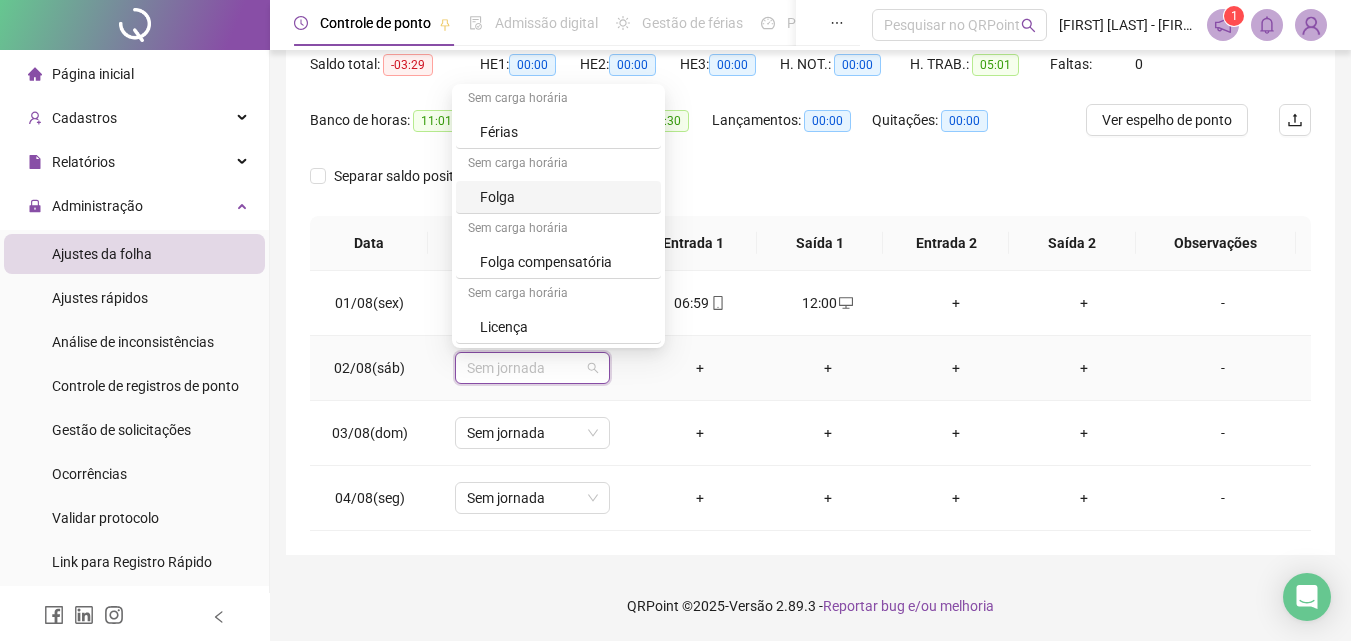 click on "Folga" at bounding box center (558, 197) 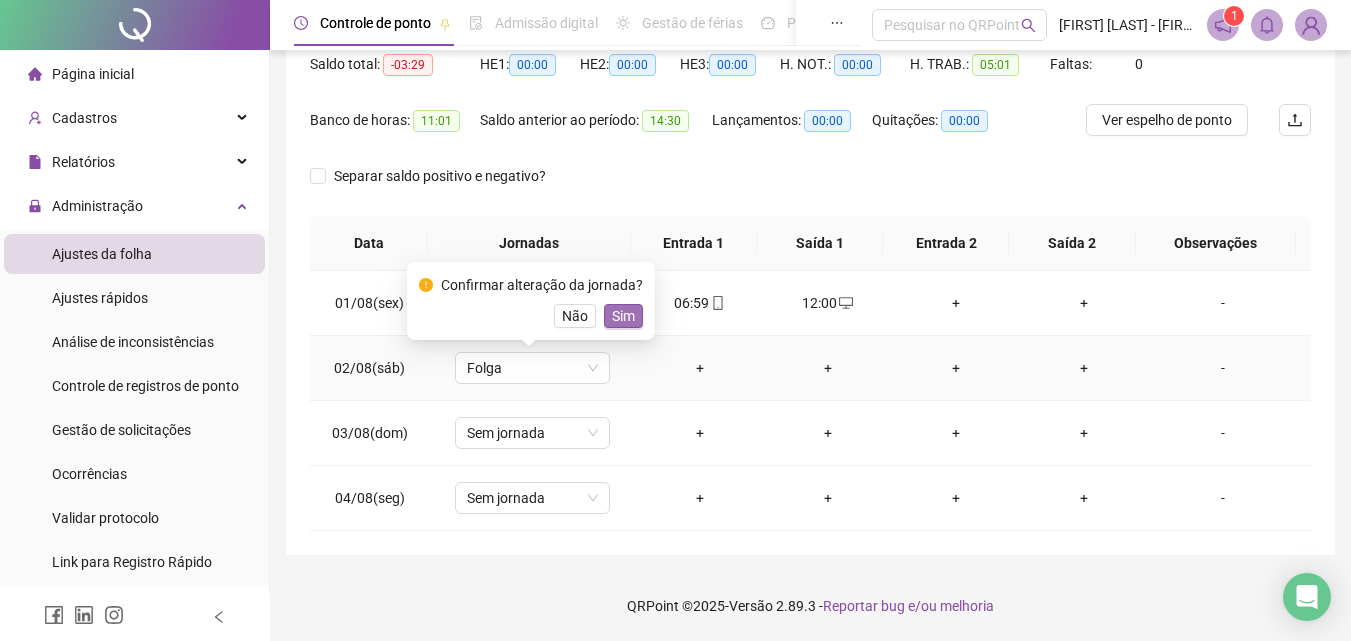 click on "Sim" at bounding box center [623, 316] 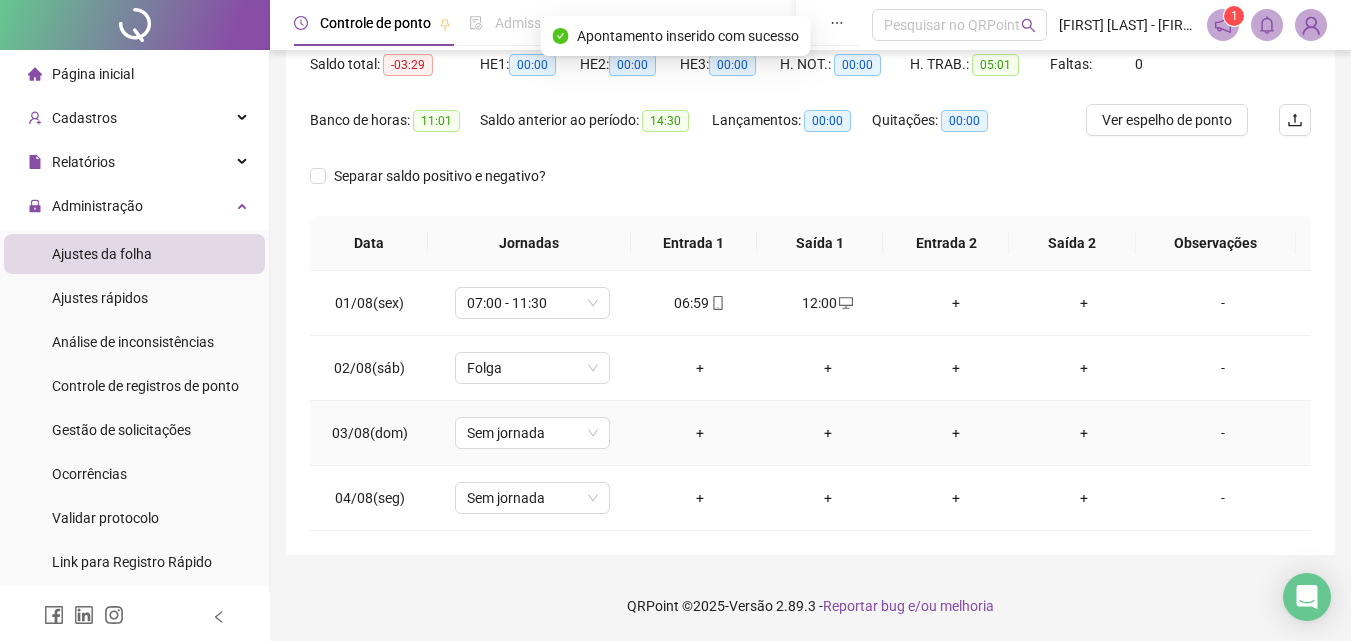 click on "Sem jornada" at bounding box center [532, 433] 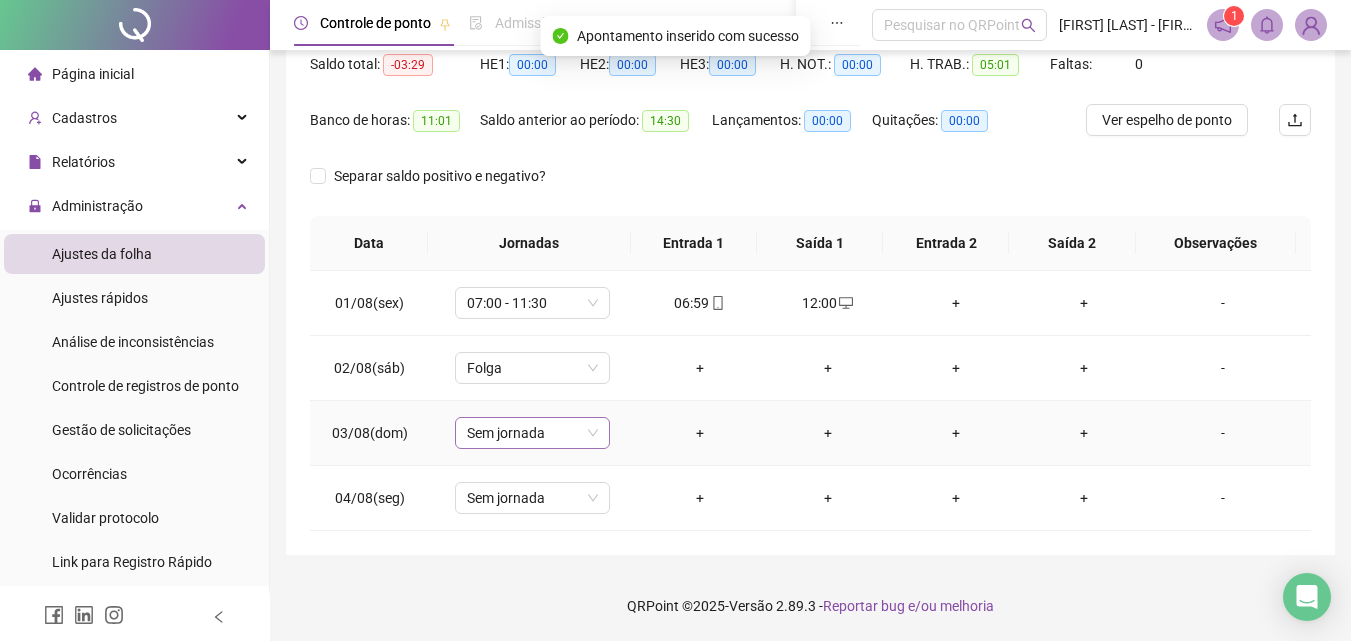 click on "Sem jornada" at bounding box center (532, 433) 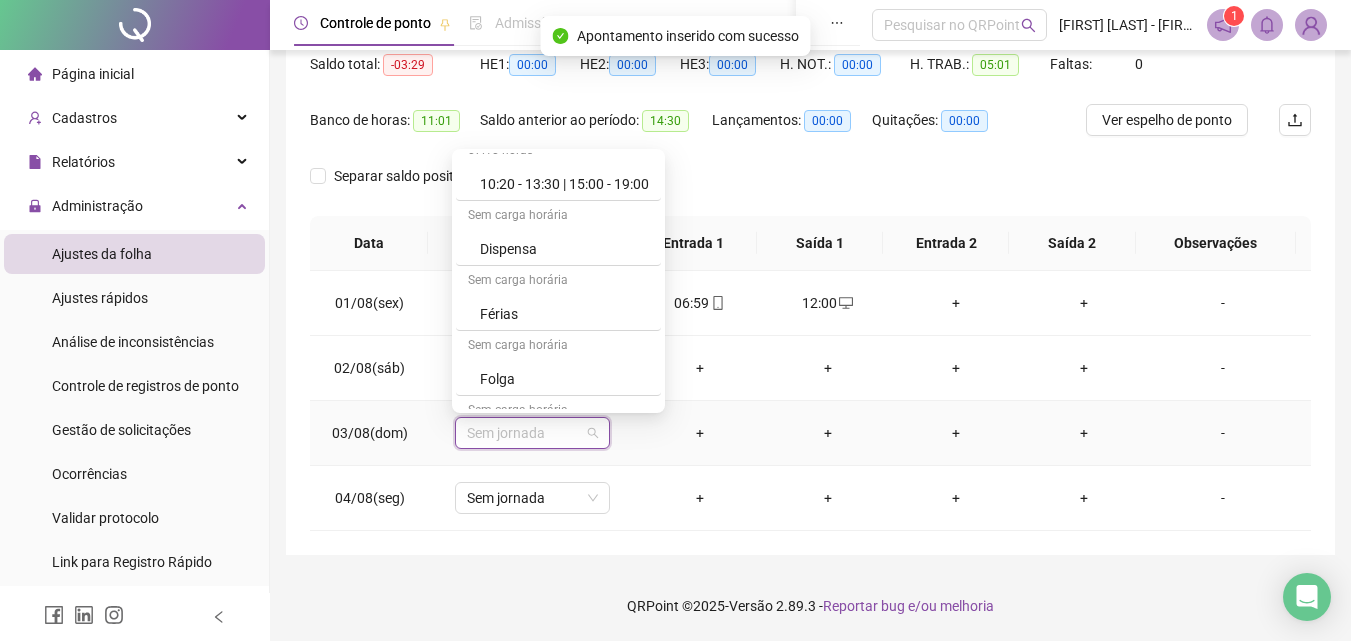 scroll, scrollTop: 329, scrollLeft: 0, axis: vertical 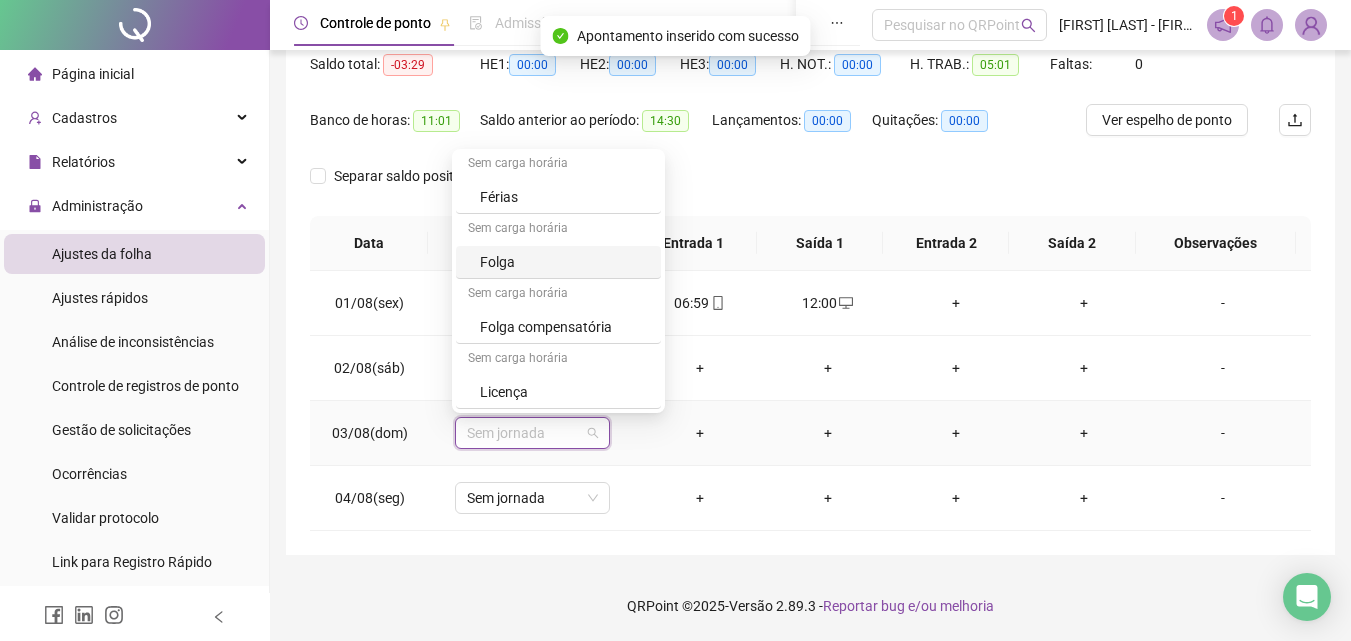 click on "Folga" at bounding box center [564, 262] 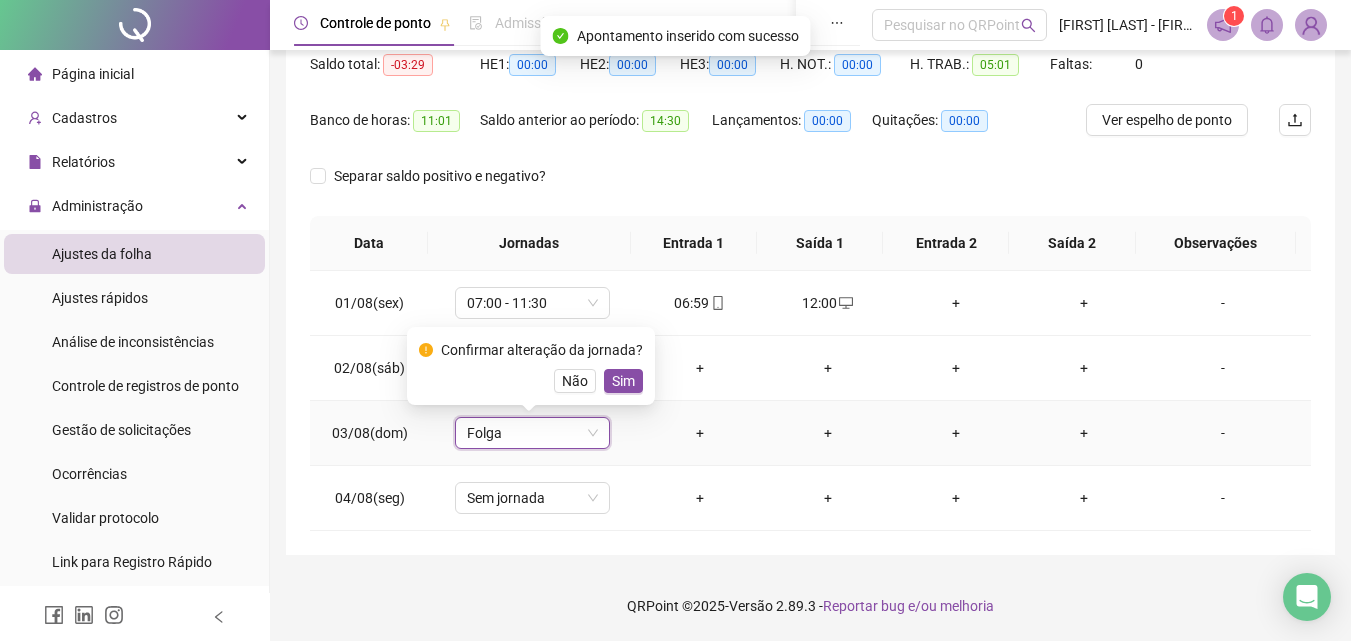 click on "Sim" at bounding box center [623, 381] 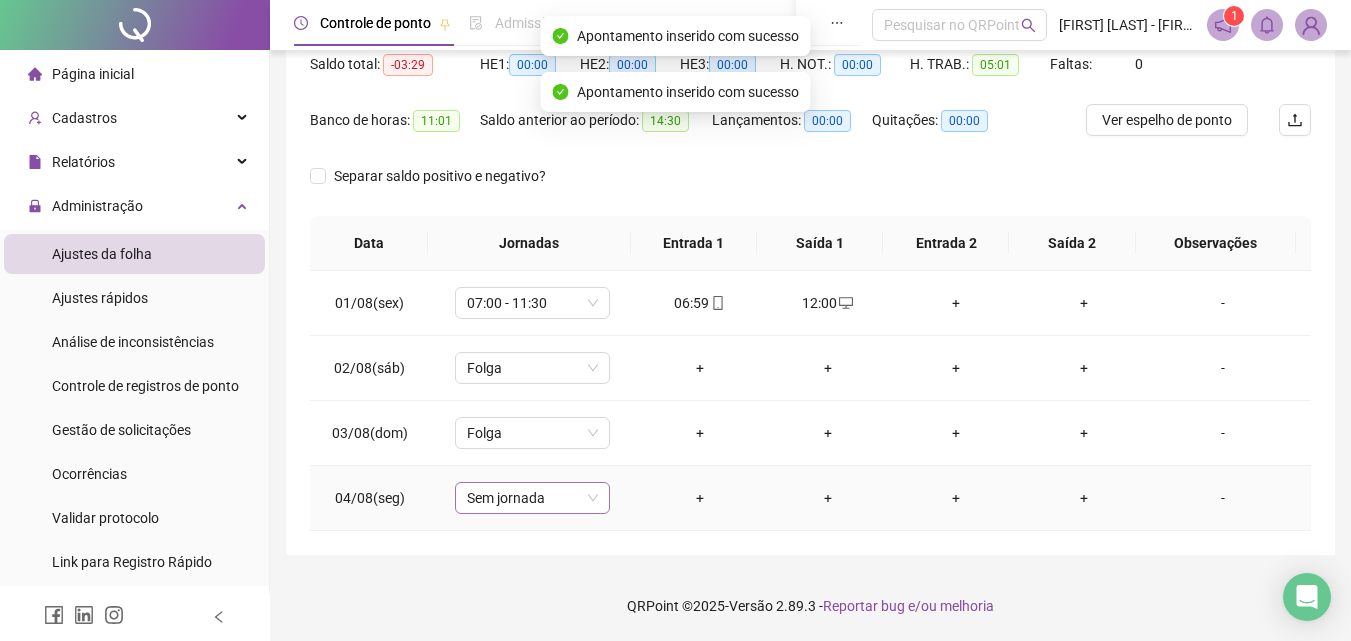 click on "Sem jornada" at bounding box center (532, 498) 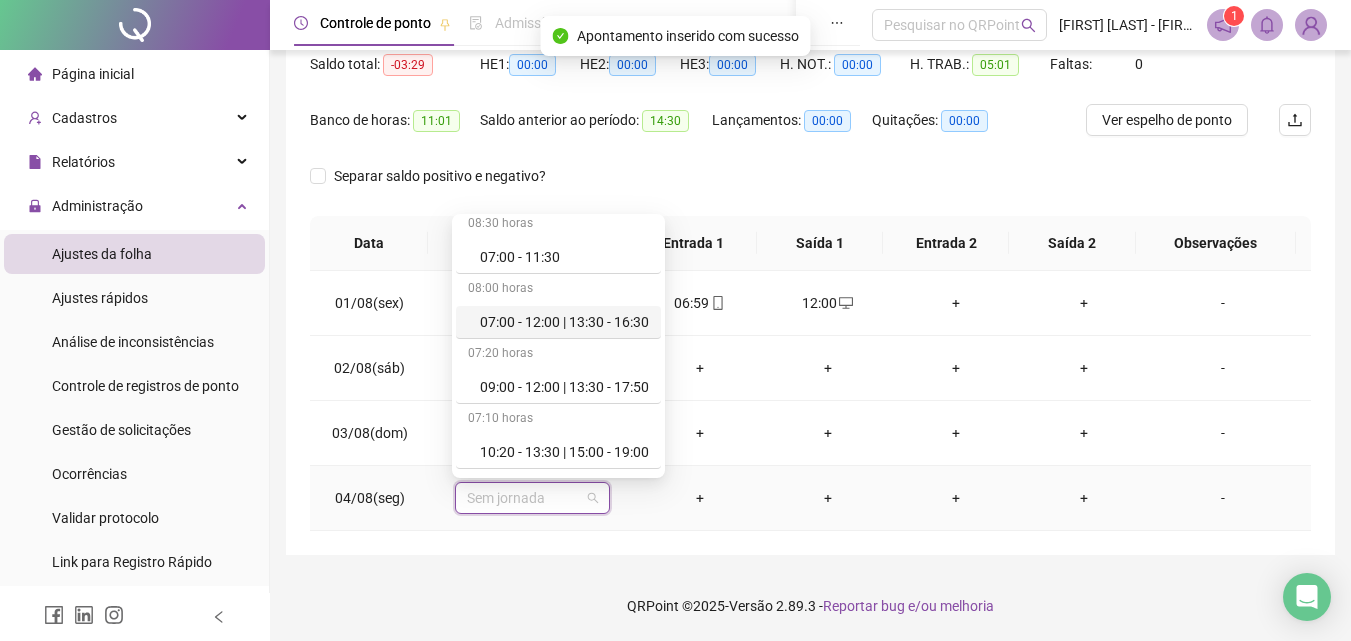 scroll, scrollTop: 0, scrollLeft: 0, axis: both 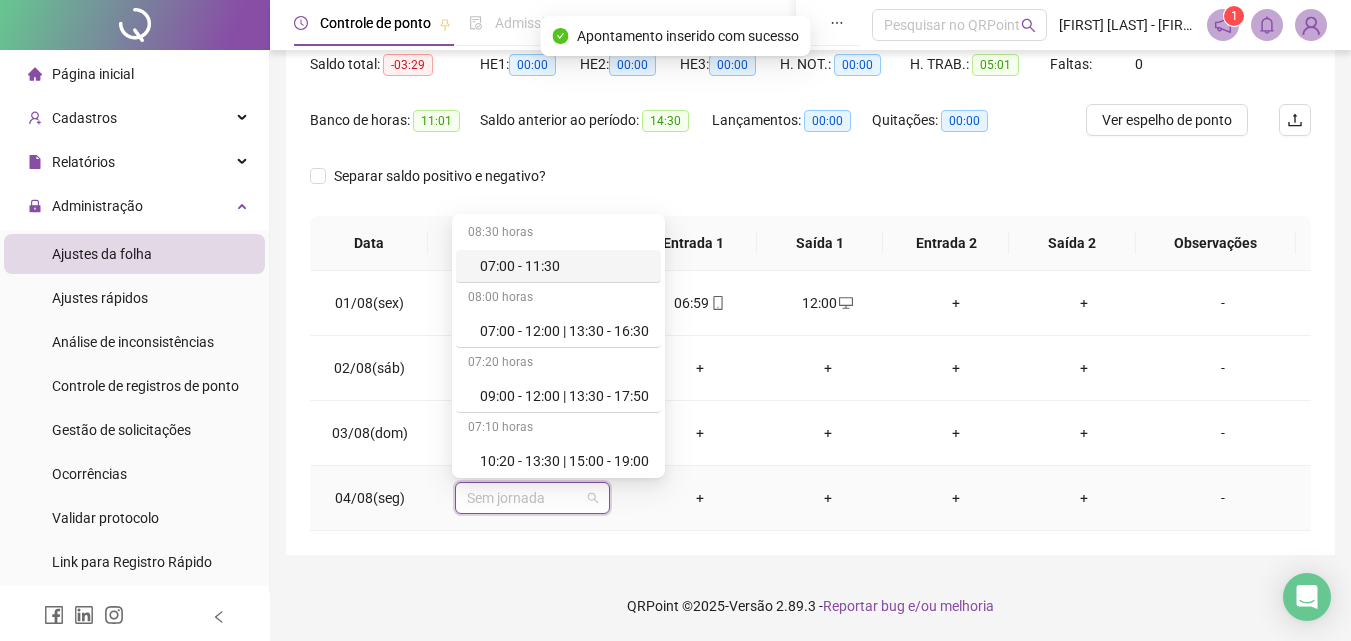click on "07:00 - 11:30" at bounding box center (564, 266) 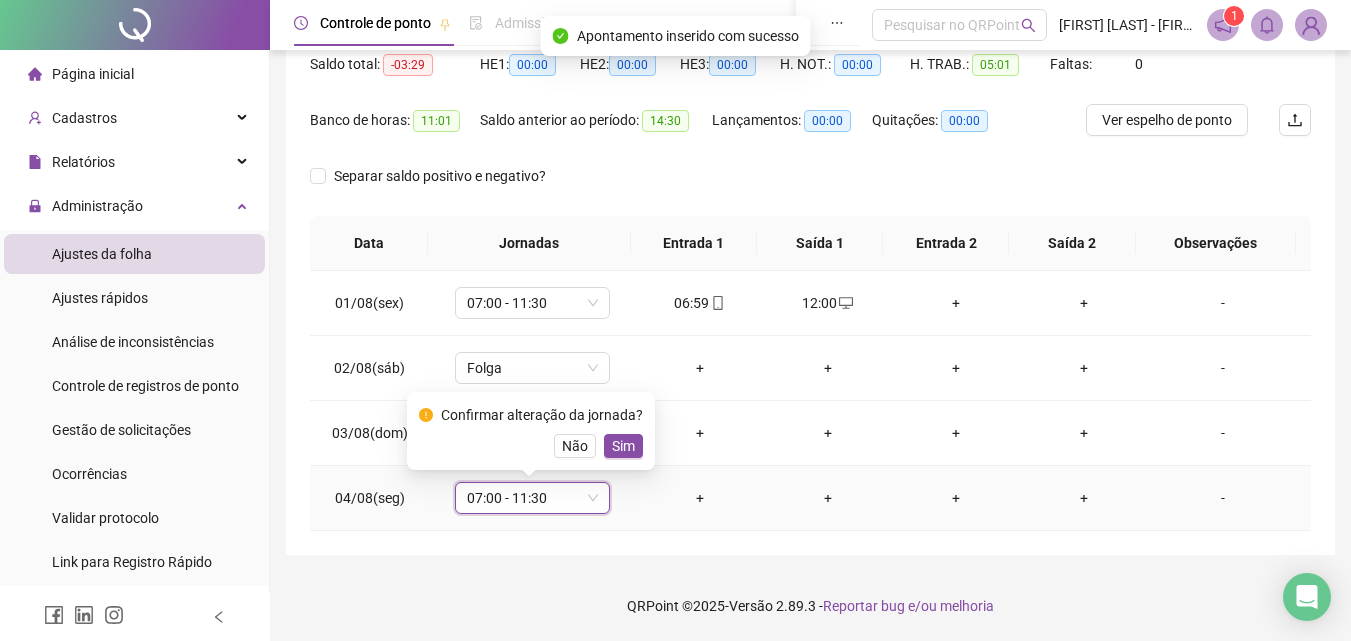 click on "Sim" at bounding box center [623, 446] 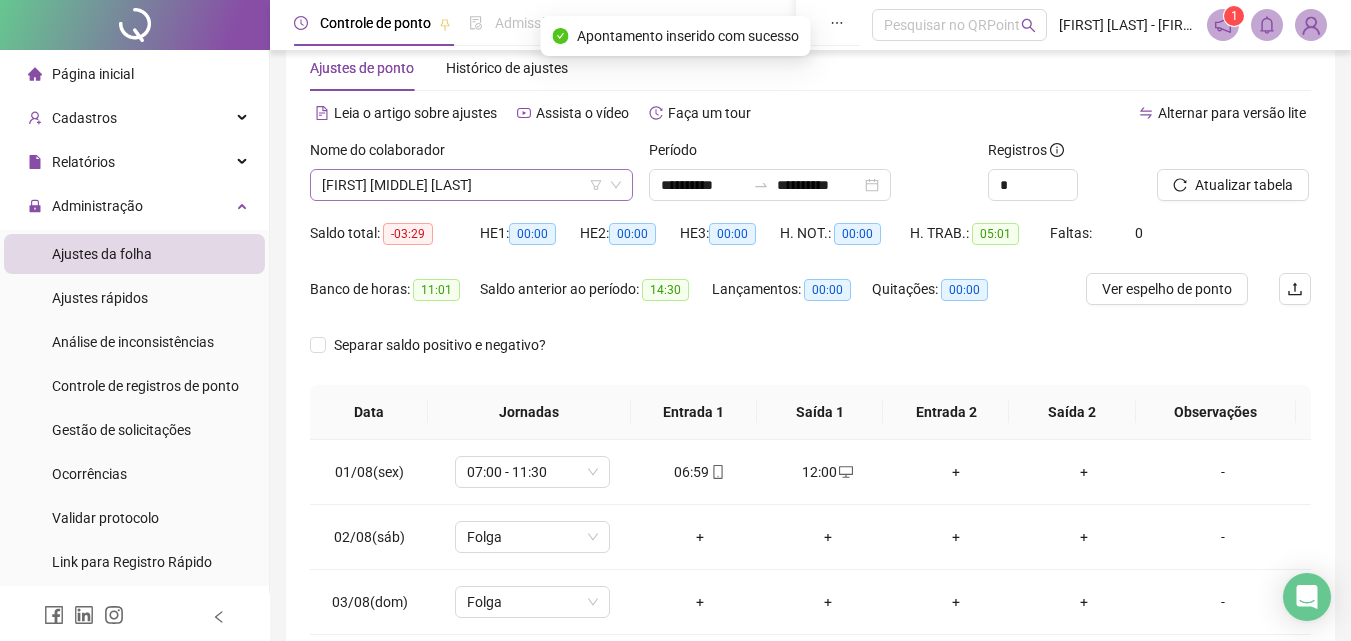 scroll, scrollTop: 0, scrollLeft: 0, axis: both 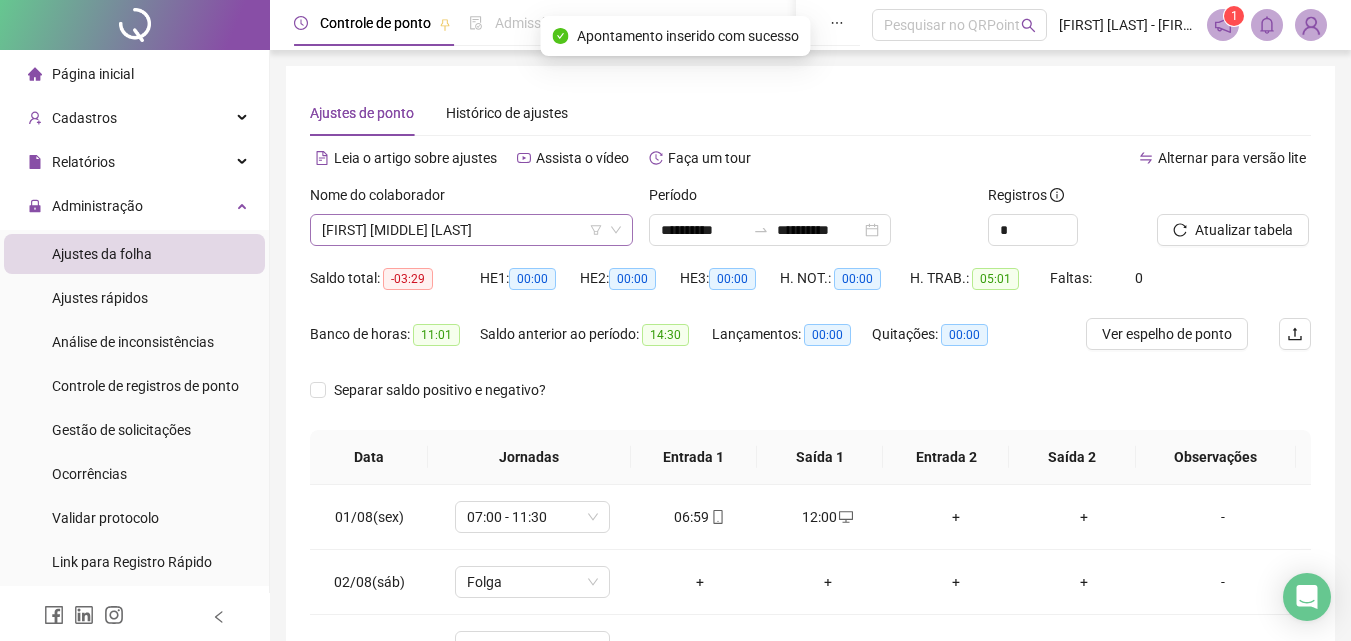 click on "[FIRST] [MIDDLE] [LAST]" at bounding box center (471, 230) 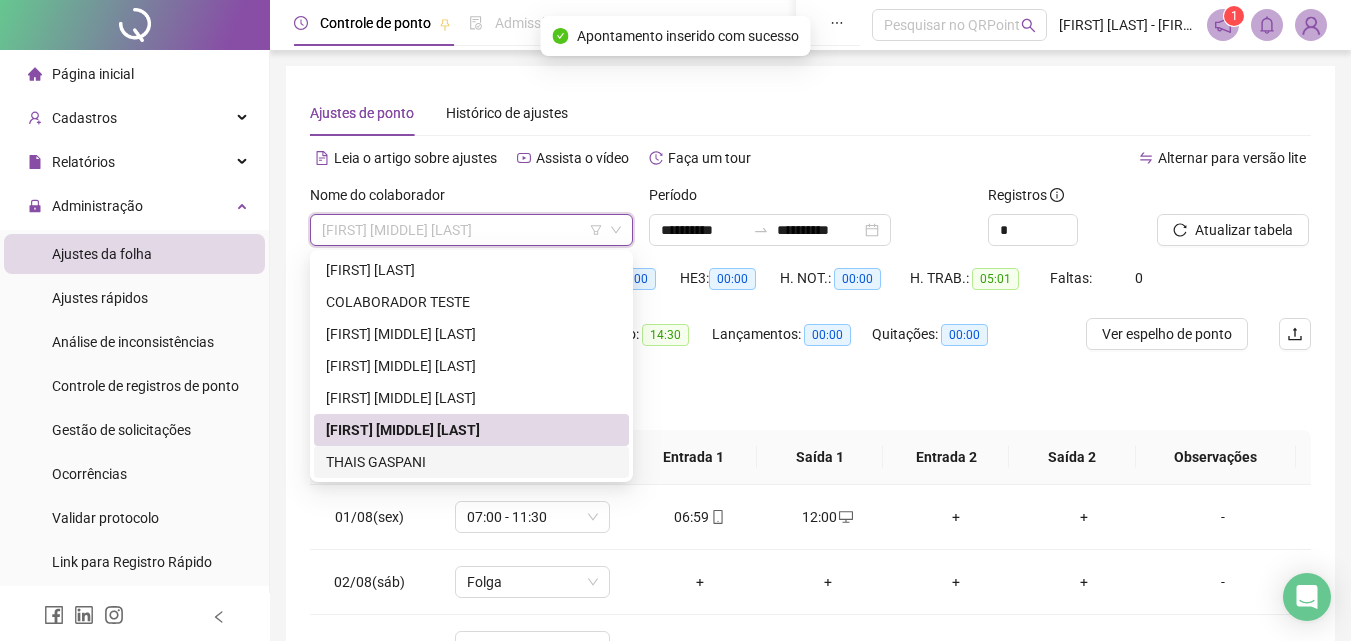 click on "THAIS GASPANI" at bounding box center [471, 462] 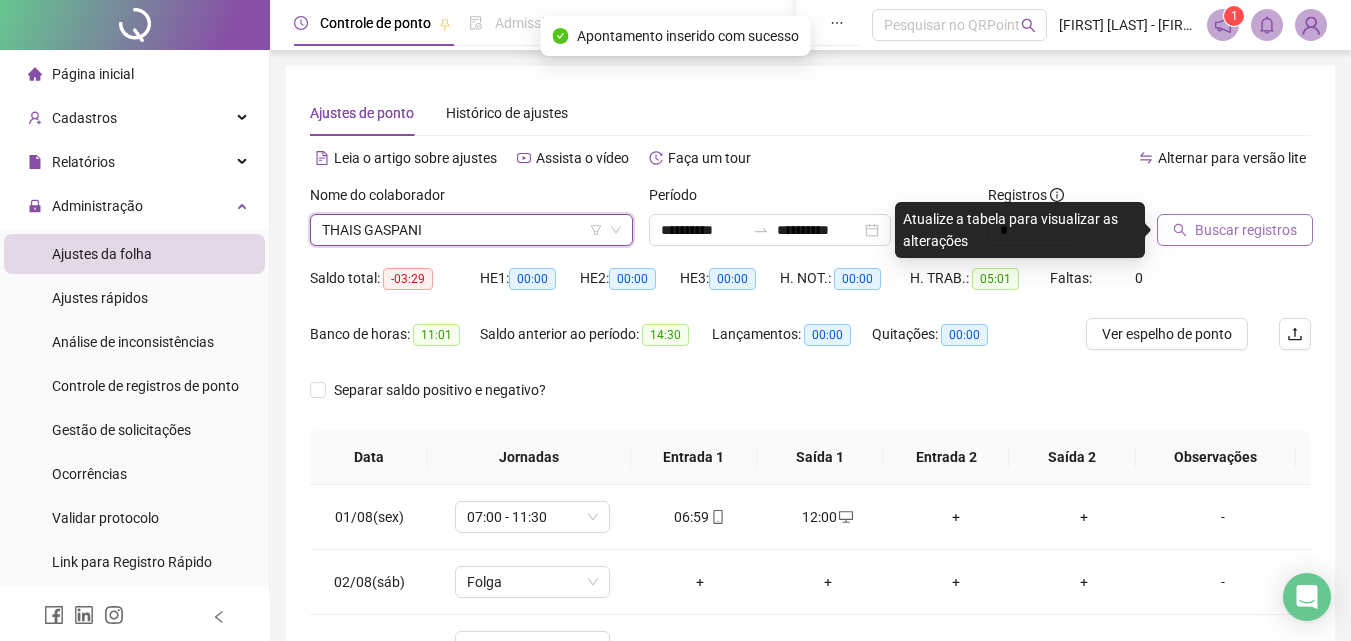 click on "Buscar registros" at bounding box center [1246, 230] 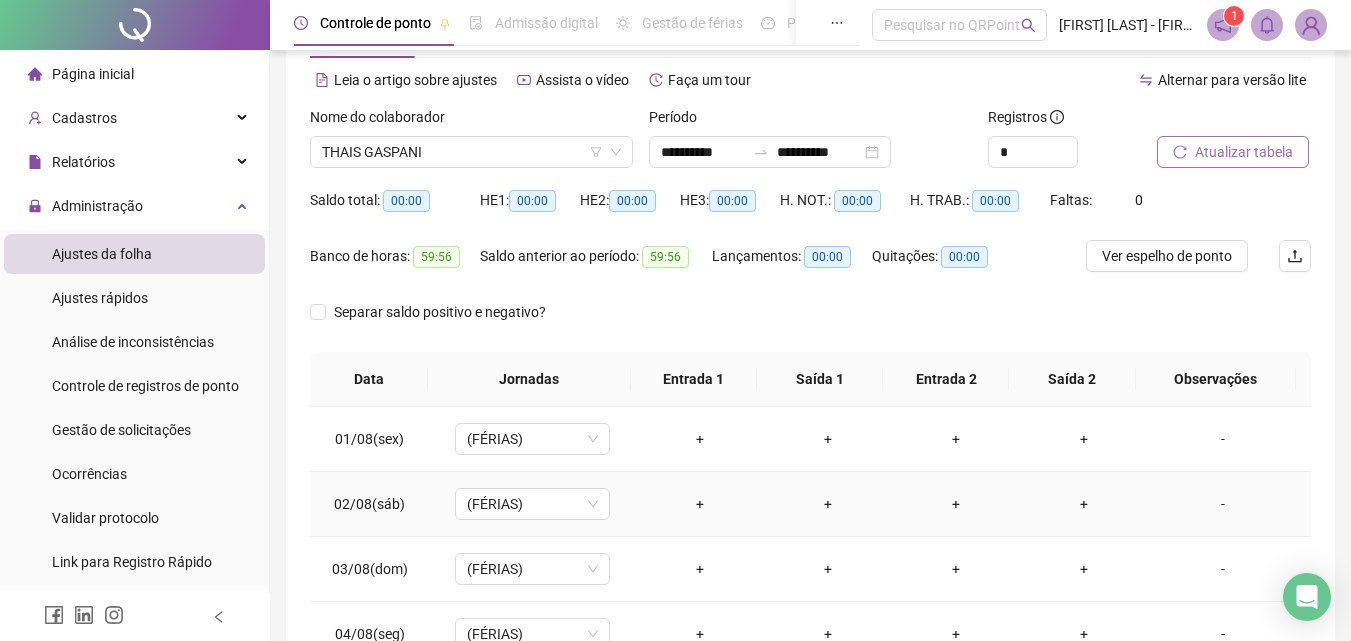 scroll, scrollTop: 0, scrollLeft: 0, axis: both 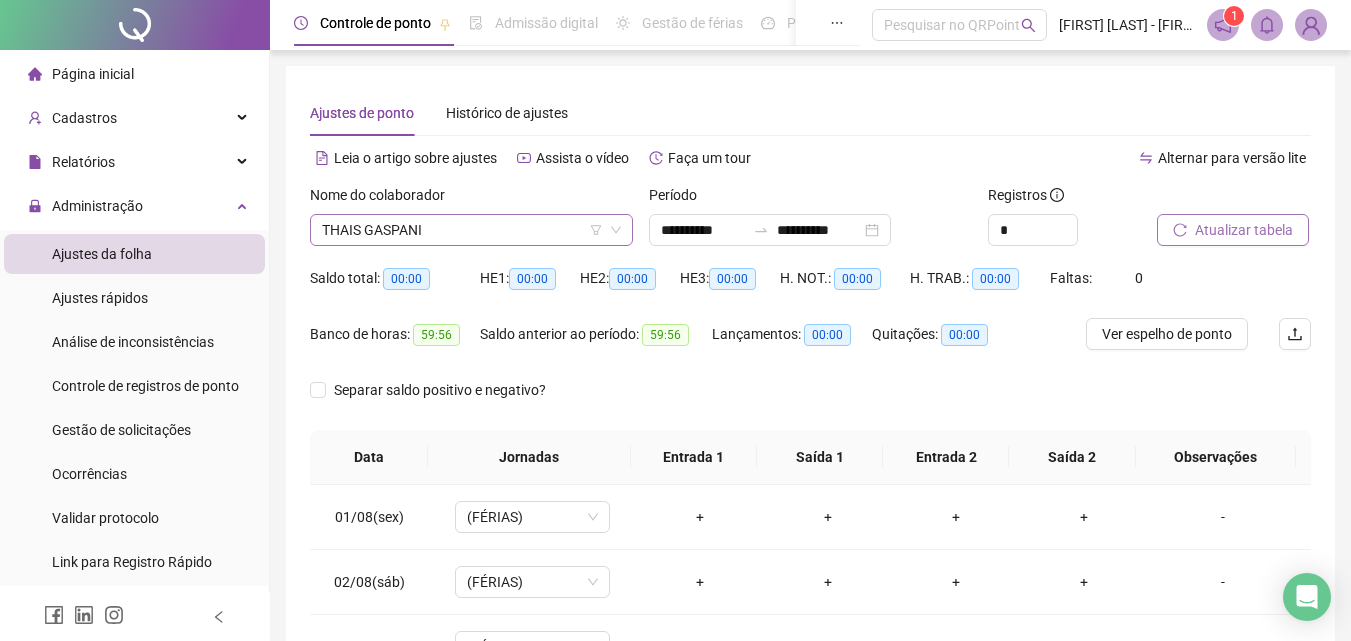 click on "THAIS GASPANI" at bounding box center [471, 230] 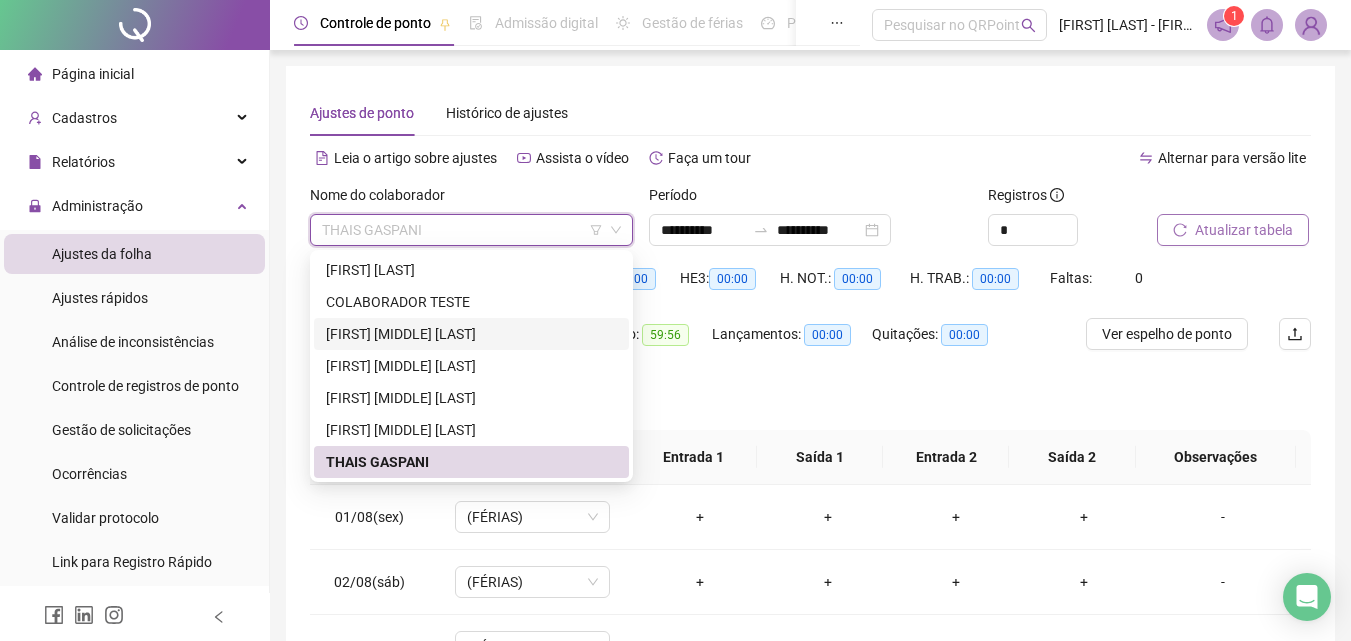 click on "[FIRST] [MIDDLE] [LAST]" at bounding box center [471, 334] 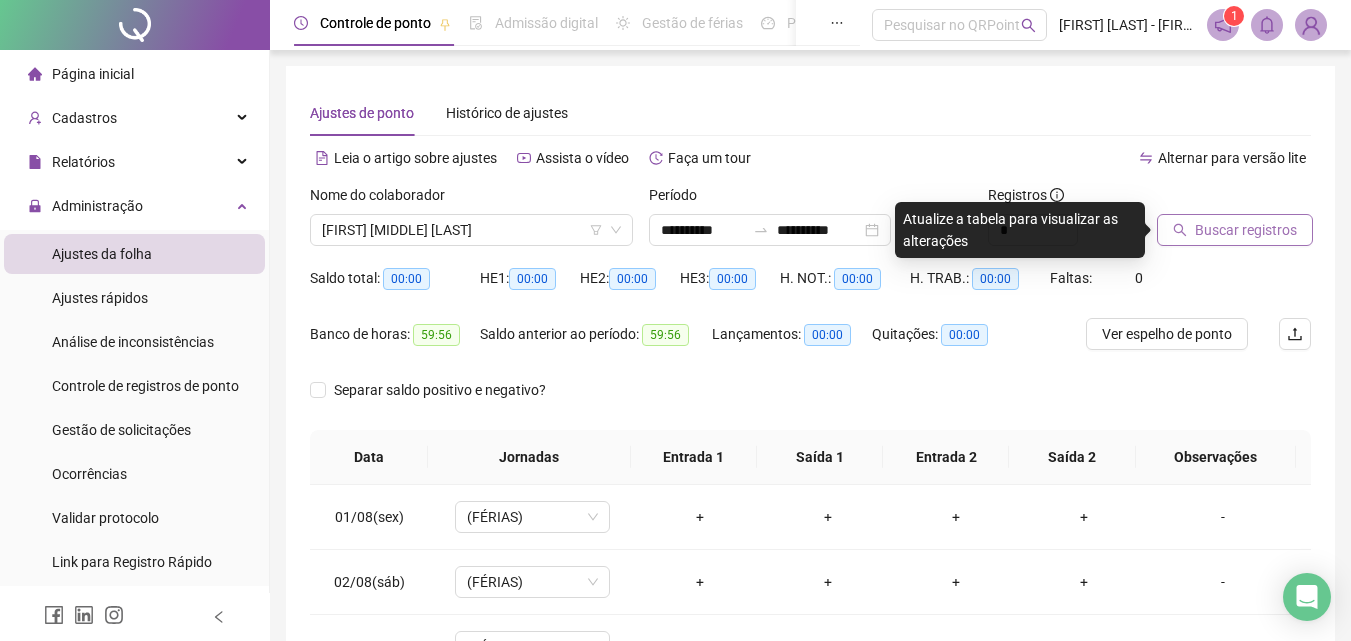 click on "Buscar registros" at bounding box center [1246, 230] 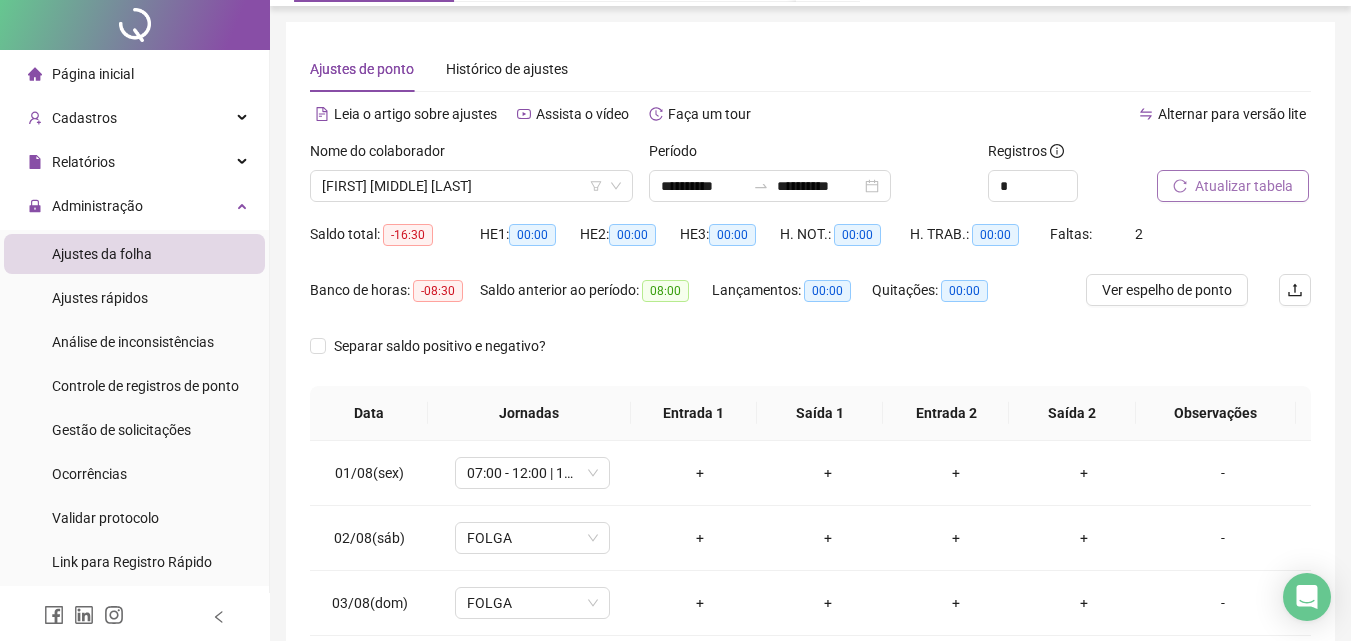 scroll, scrollTop: 0, scrollLeft: 0, axis: both 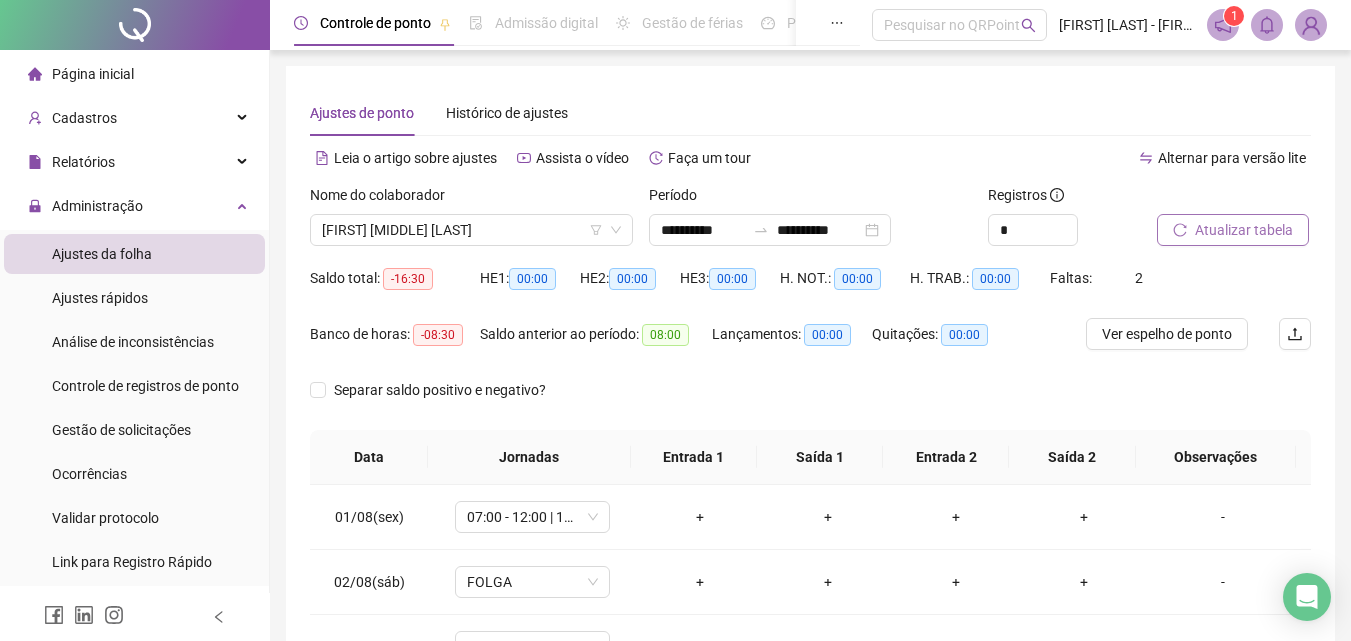 click on "Nome do colaborador" at bounding box center (471, 199) 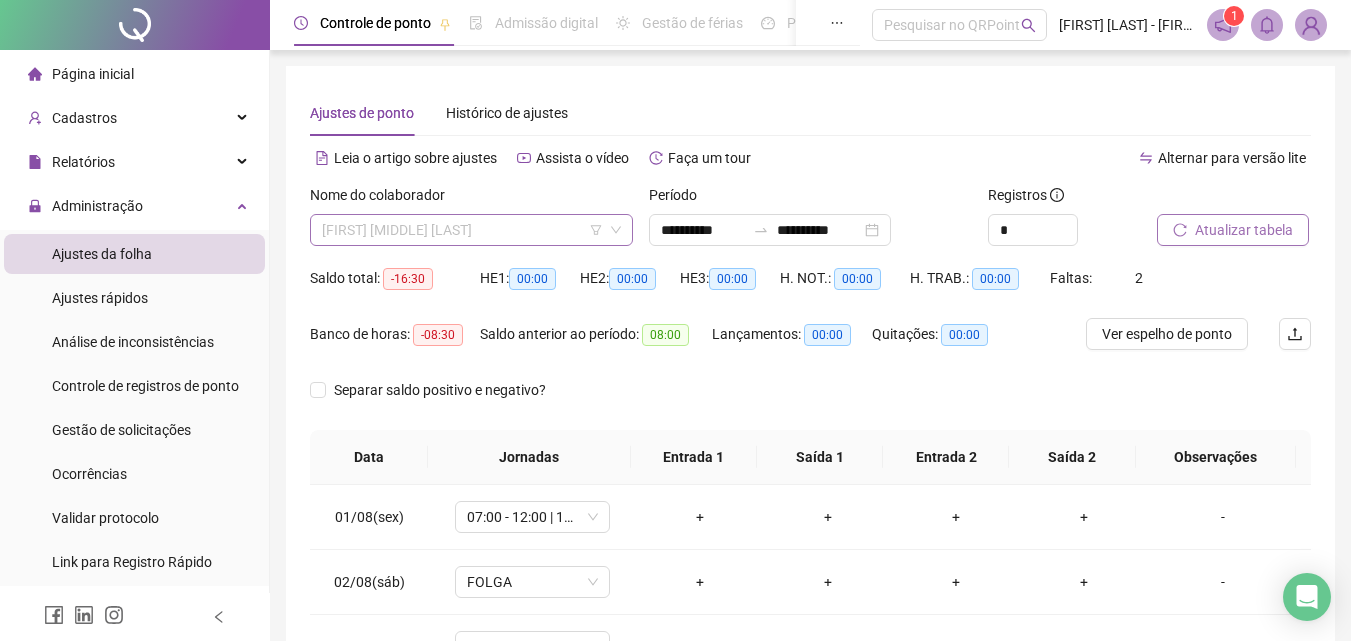 click on "[FIRST] [MIDDLE] [LAST]" at bounding box center (471, 230) 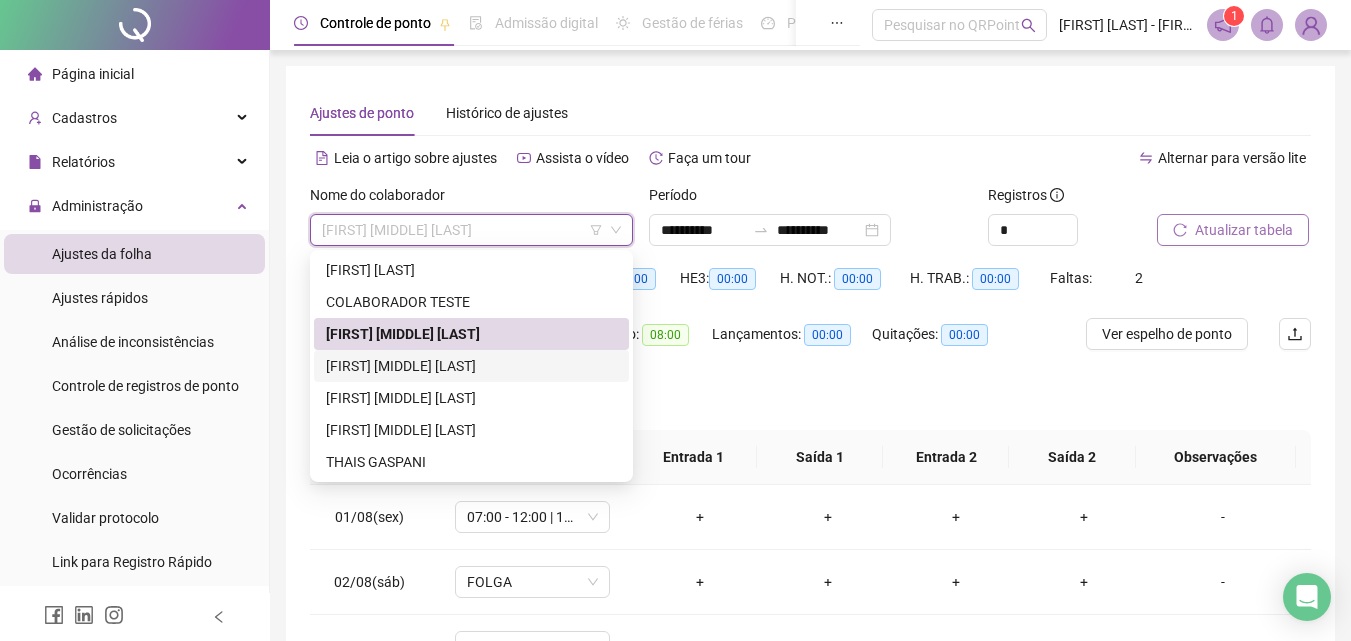 click on "[FIRST] [MIDDLE] [LAST]" at bounding box center [471, 366] 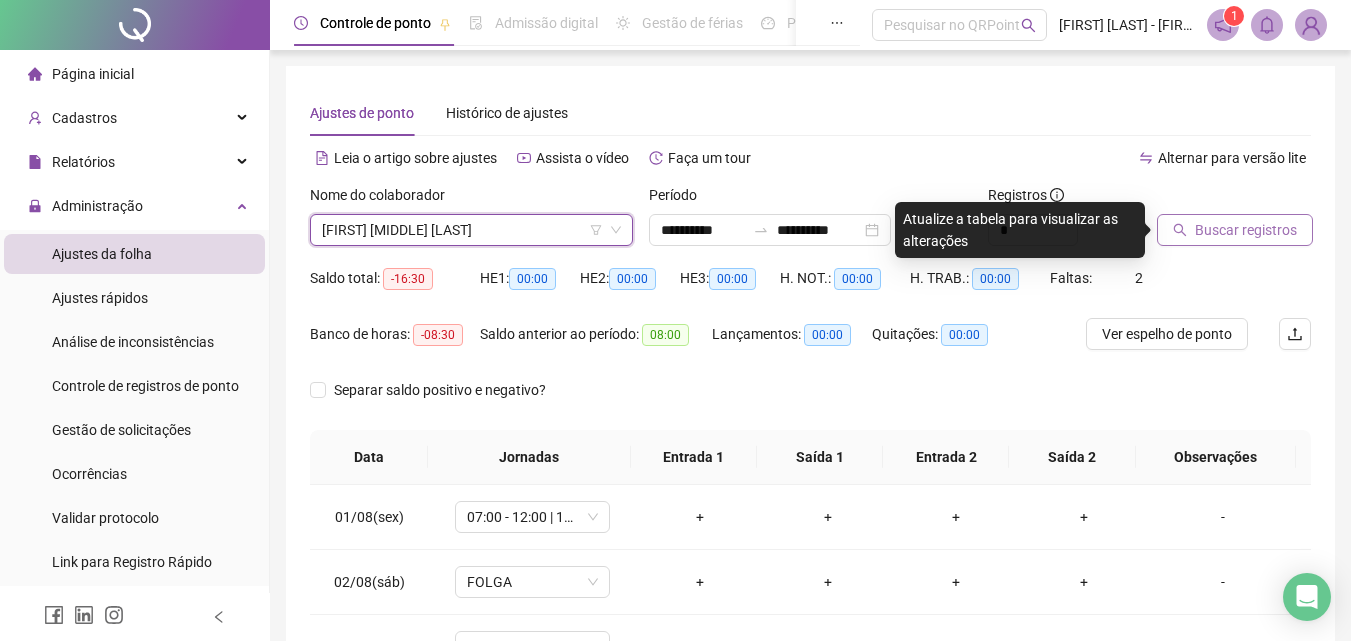 click on "Buscar registros" at bounding box center (1246, 230) 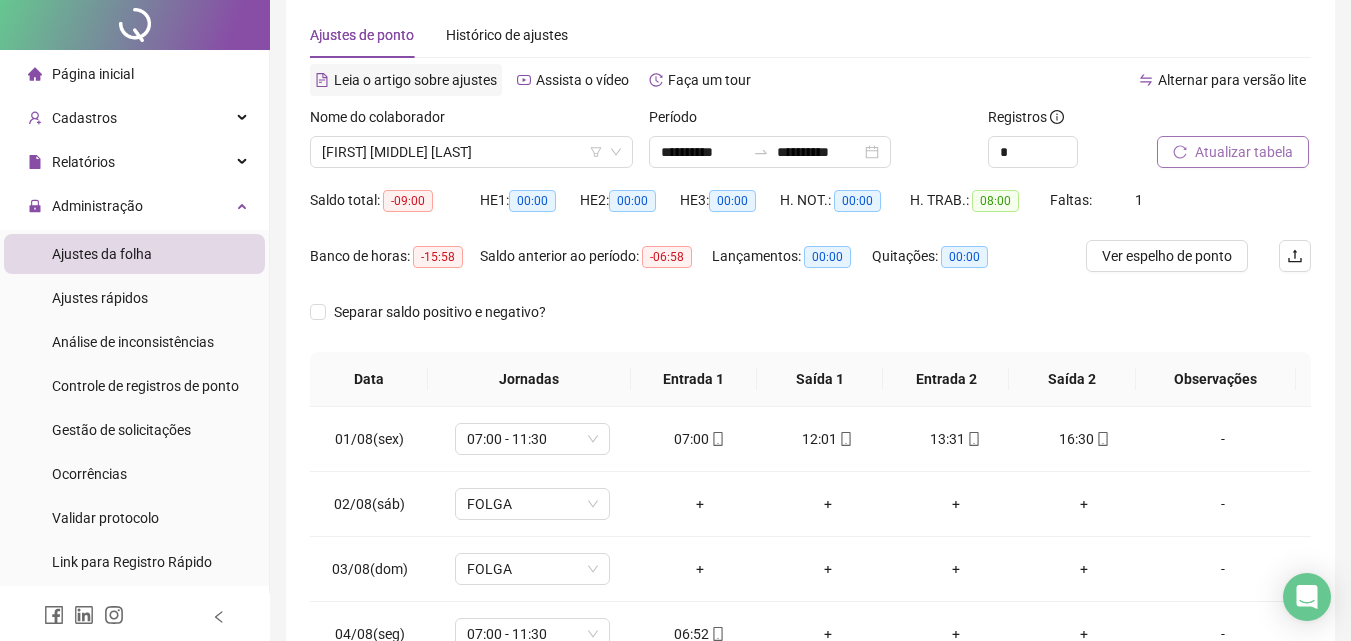 scroll, scrollTop: 0, scrollLeft: 0, axis: both 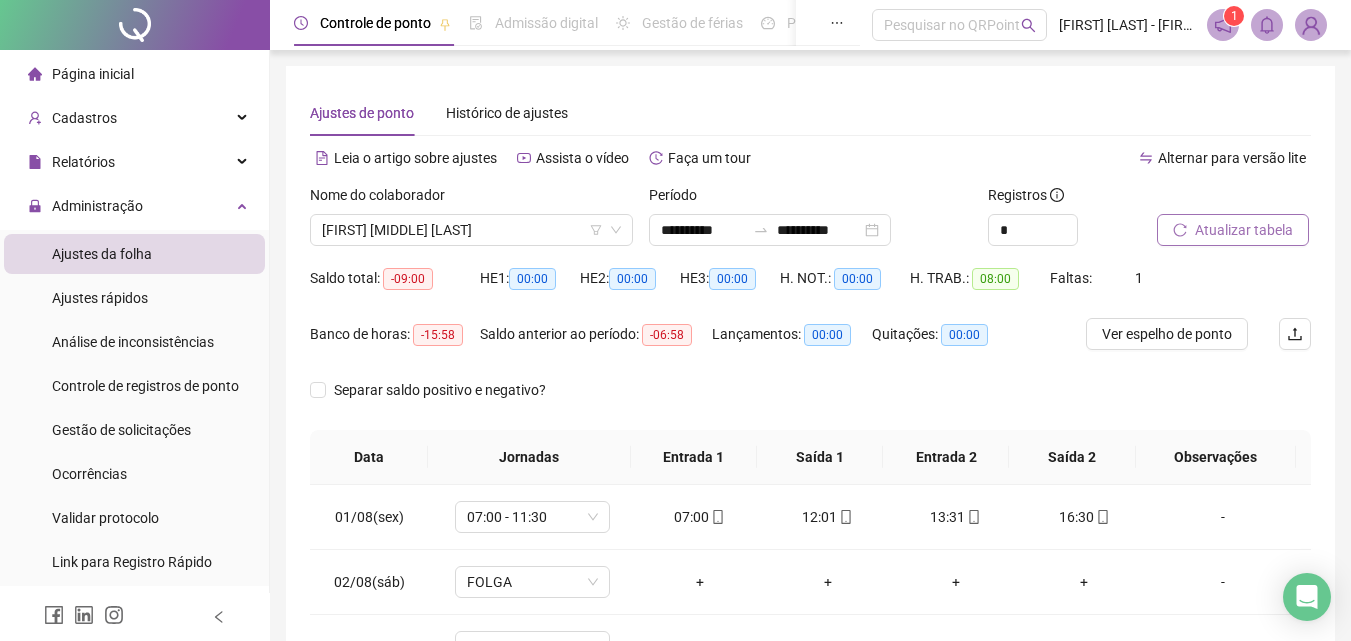 click on "Página inicial" at bounding box center (134, 74) 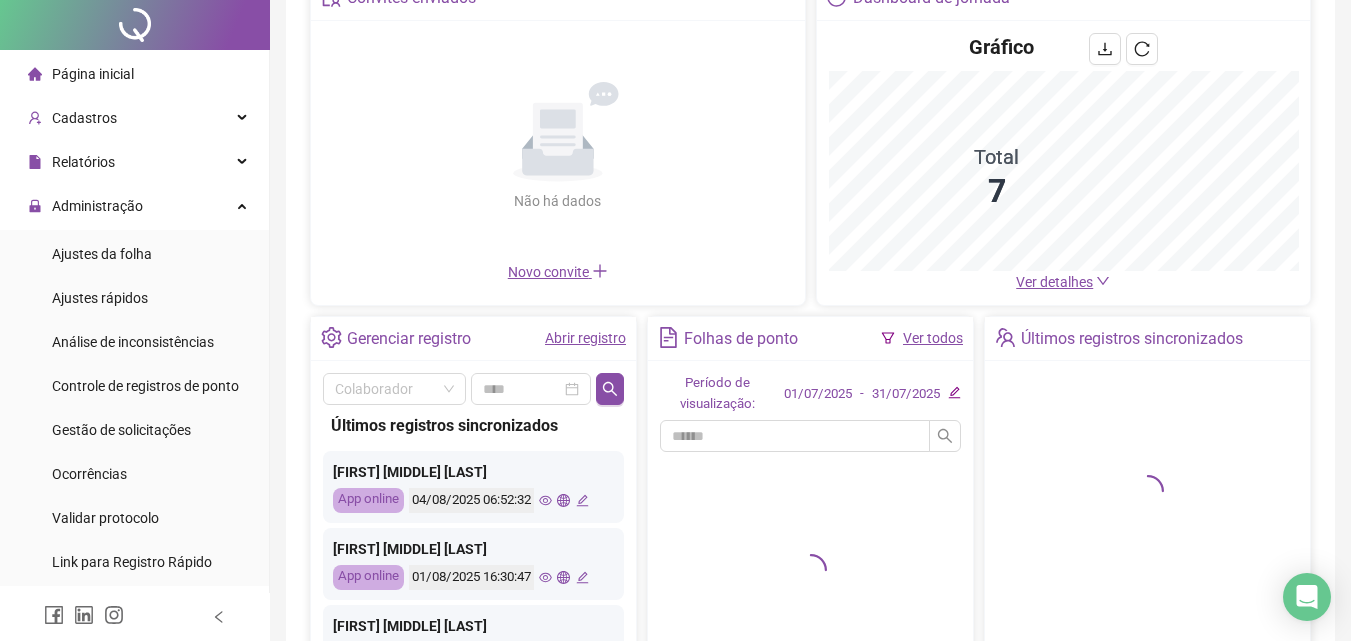 scroll, scrollTop: 342, scrollLeft: 0, axis: vertical 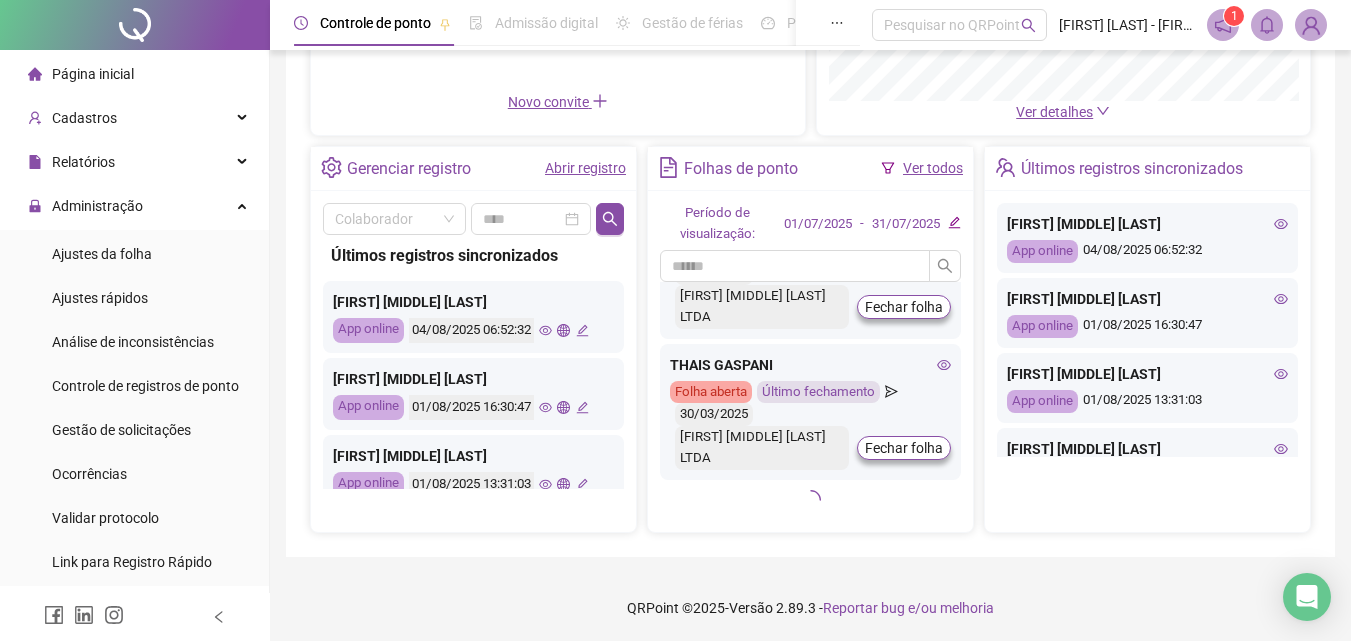 click on "Página inicial" at bounding box center [81, 74] 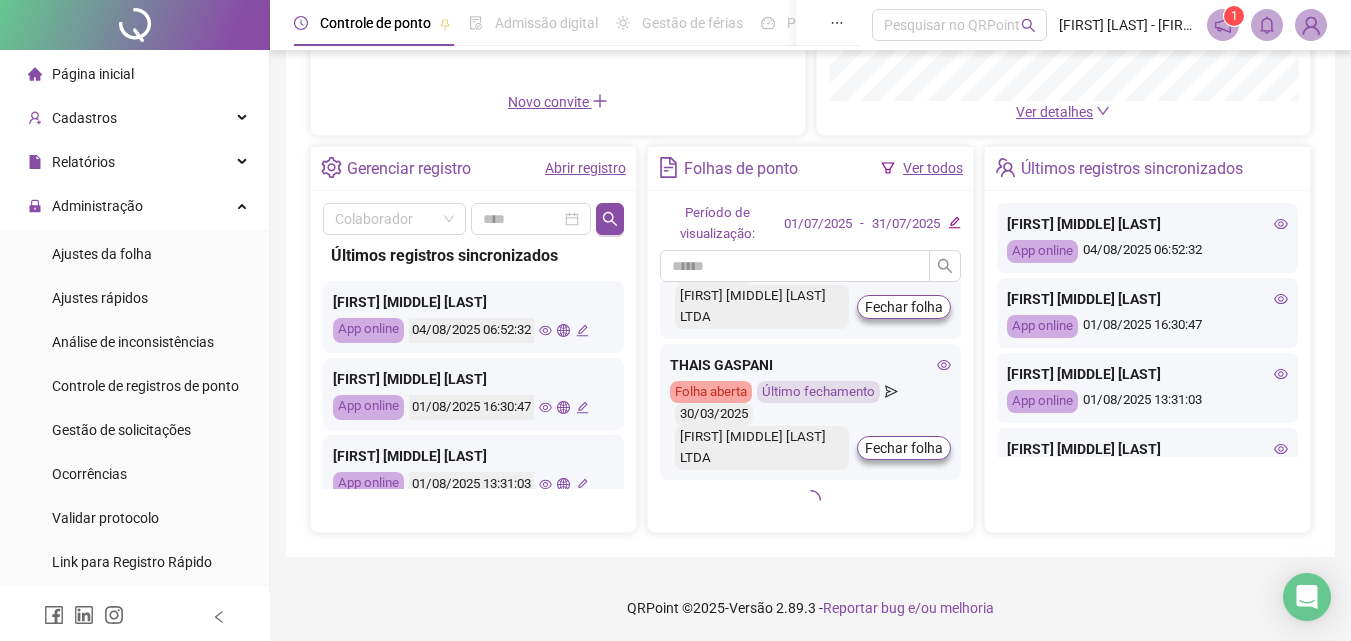 click on "Página inicial" at bounding box center [81, 74] 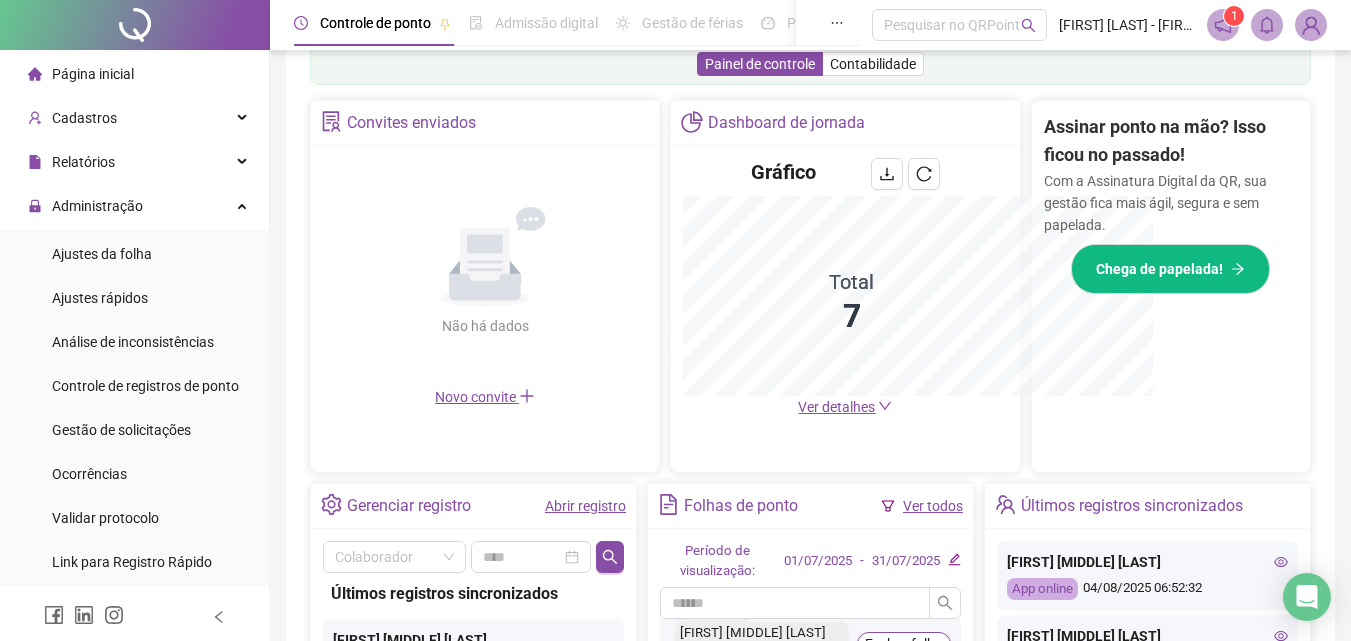 click on "Página inicial" at bounding box center (81, 74) 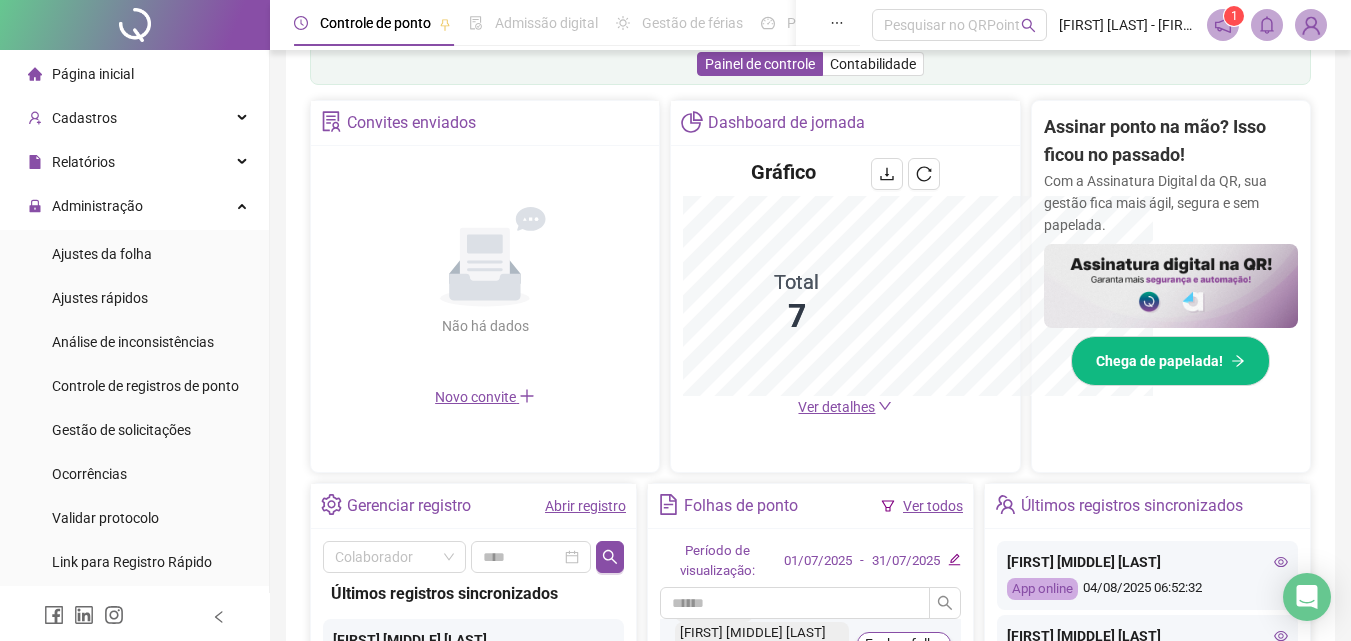 scroll, scrollTop: 295, scrollLeft: 0, axis: vertical 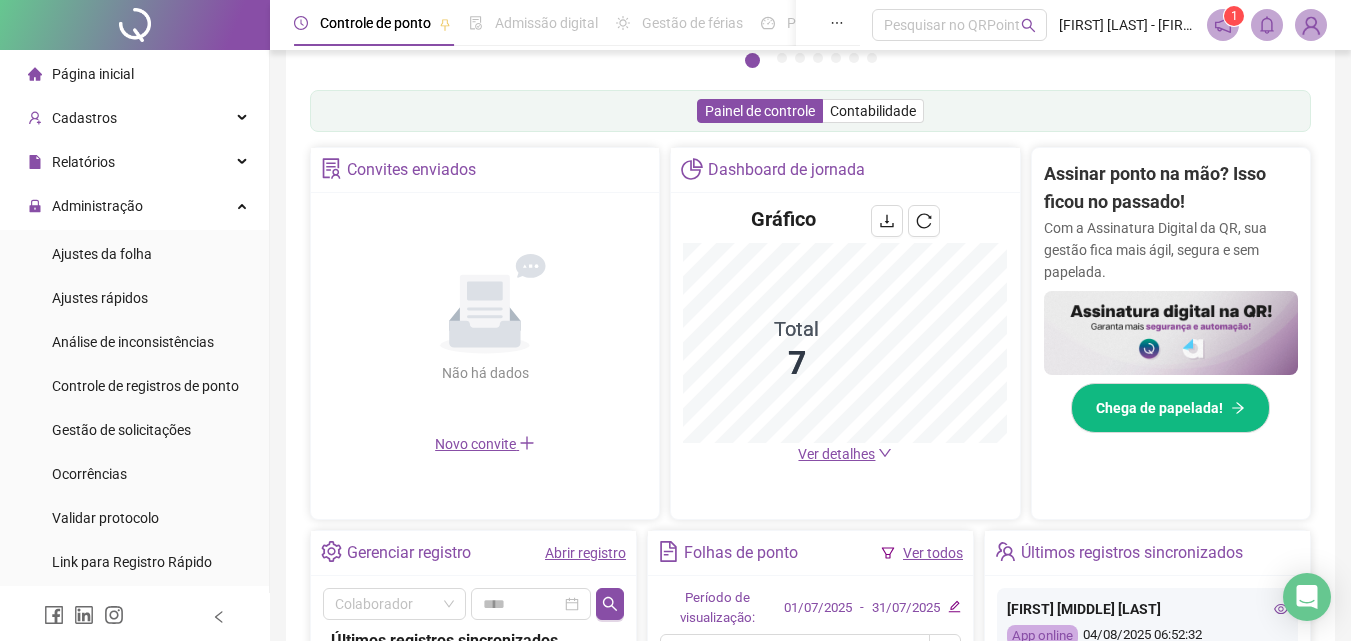 click on "Página inicial" at bounding box center (134, 74) 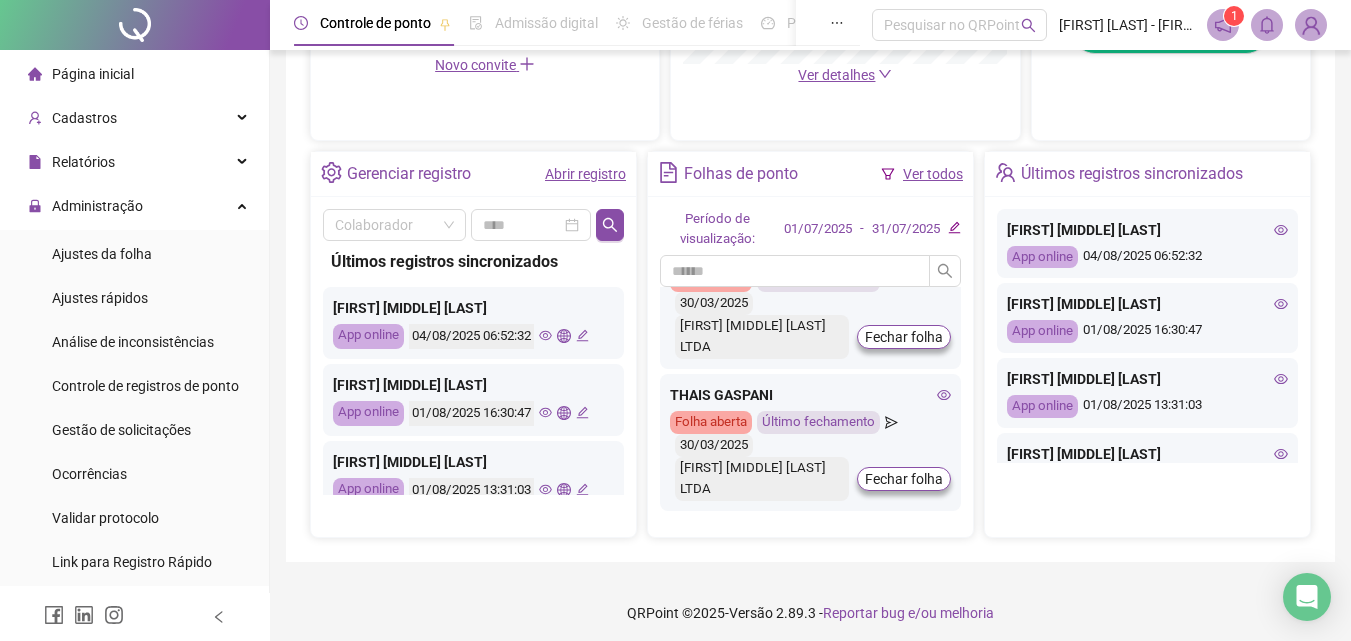 scroll, scrollTop: 681, scrollLeft: 0, axis: vertical 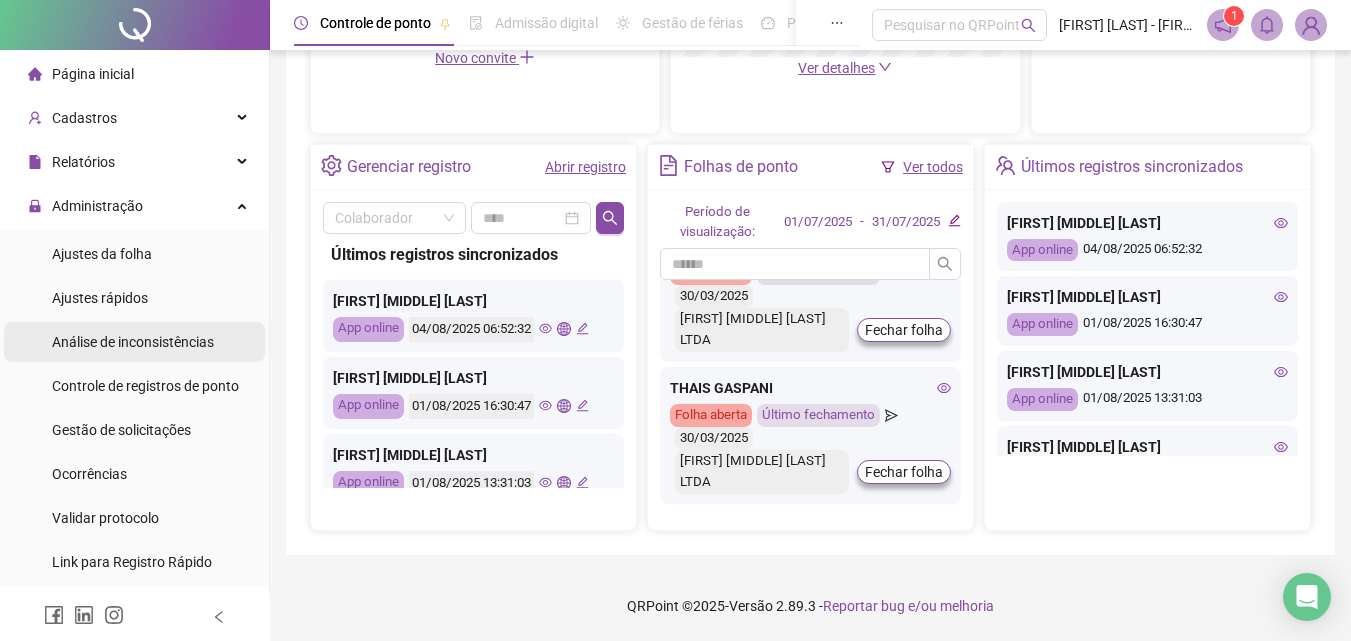 click on "Análise de inconsistências" at bounding box center (133, 342) 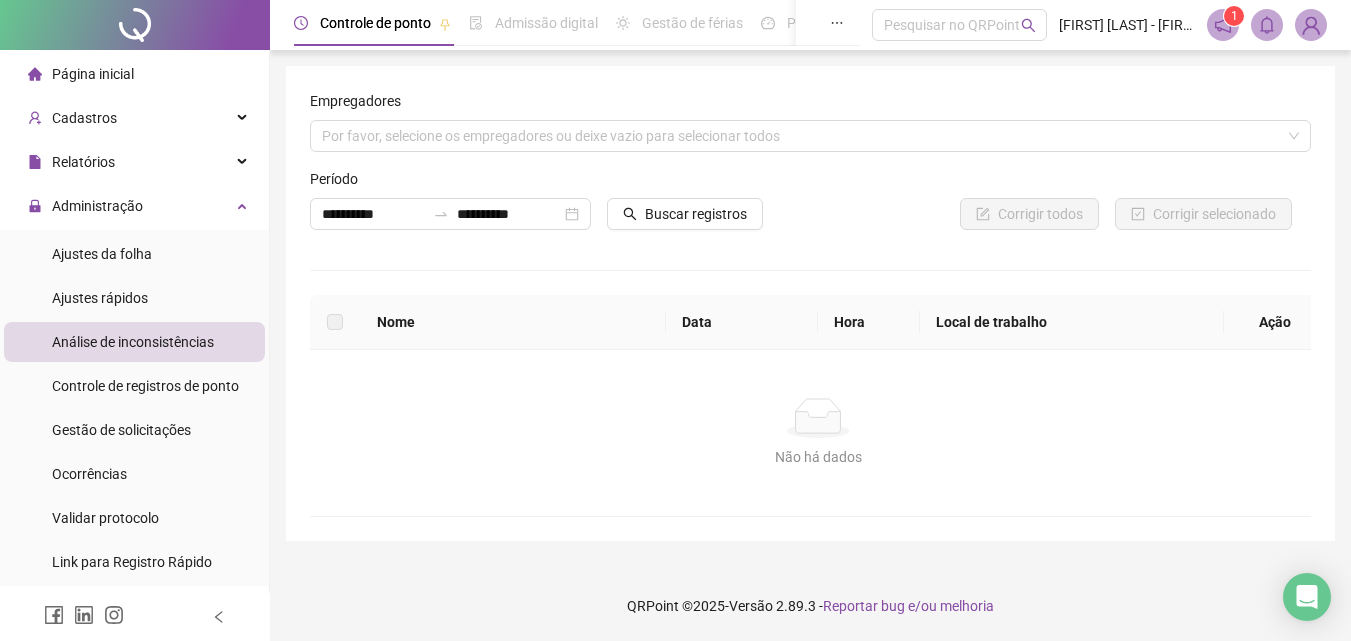 scroll, scrollTop: 0, scrollLeft: 0, axis: both 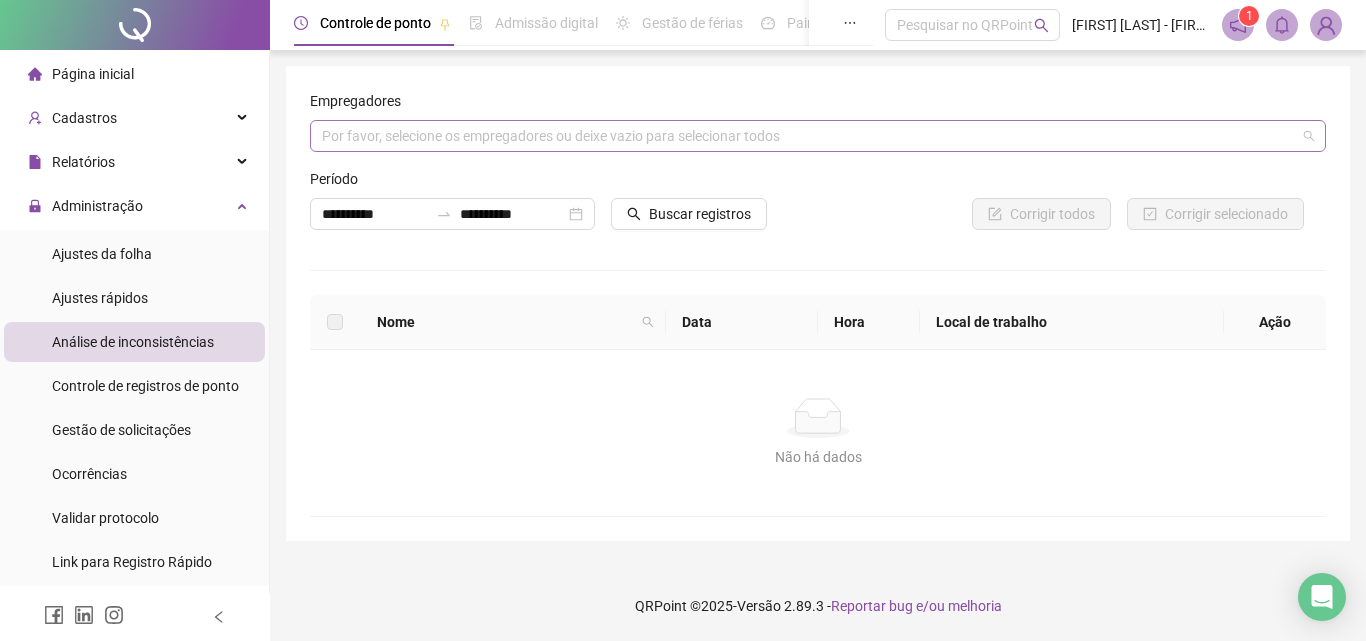 click on "Por favor, selecione os empregadores ou deixe vazio para selecionar todos" at bounding box center (818, 136) 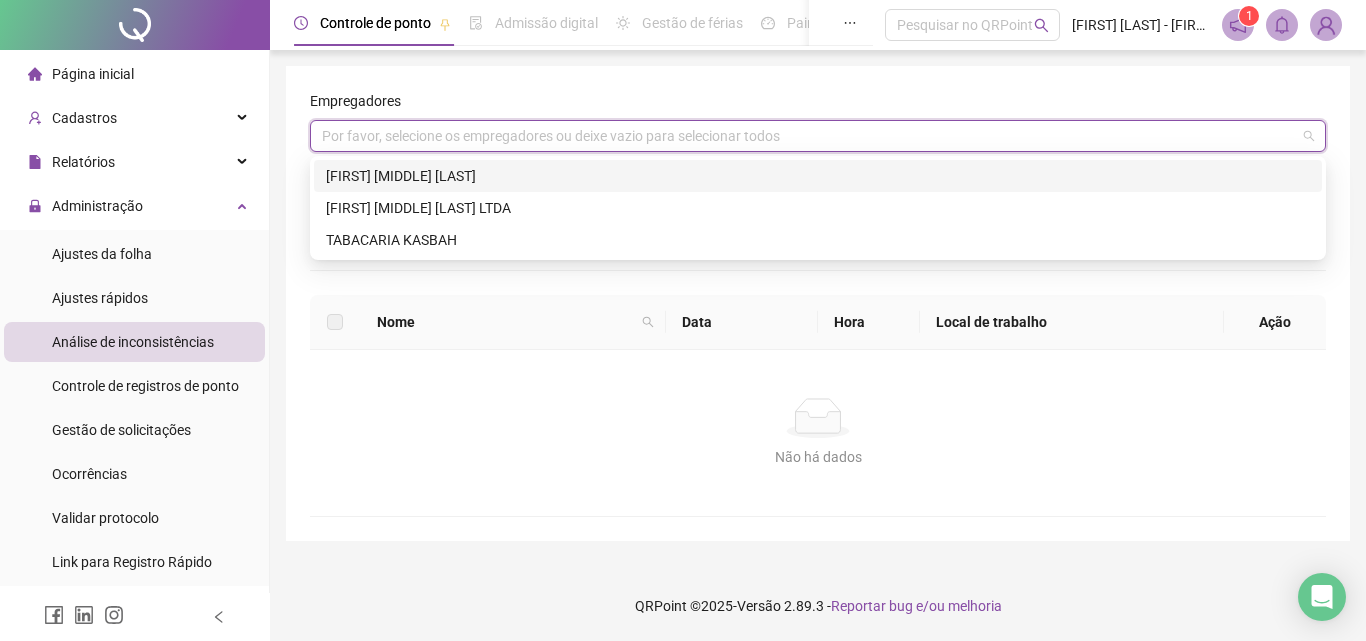 click on "[FIRST] [MIDDLE] [LAST]" at bounding box center (818, 176) 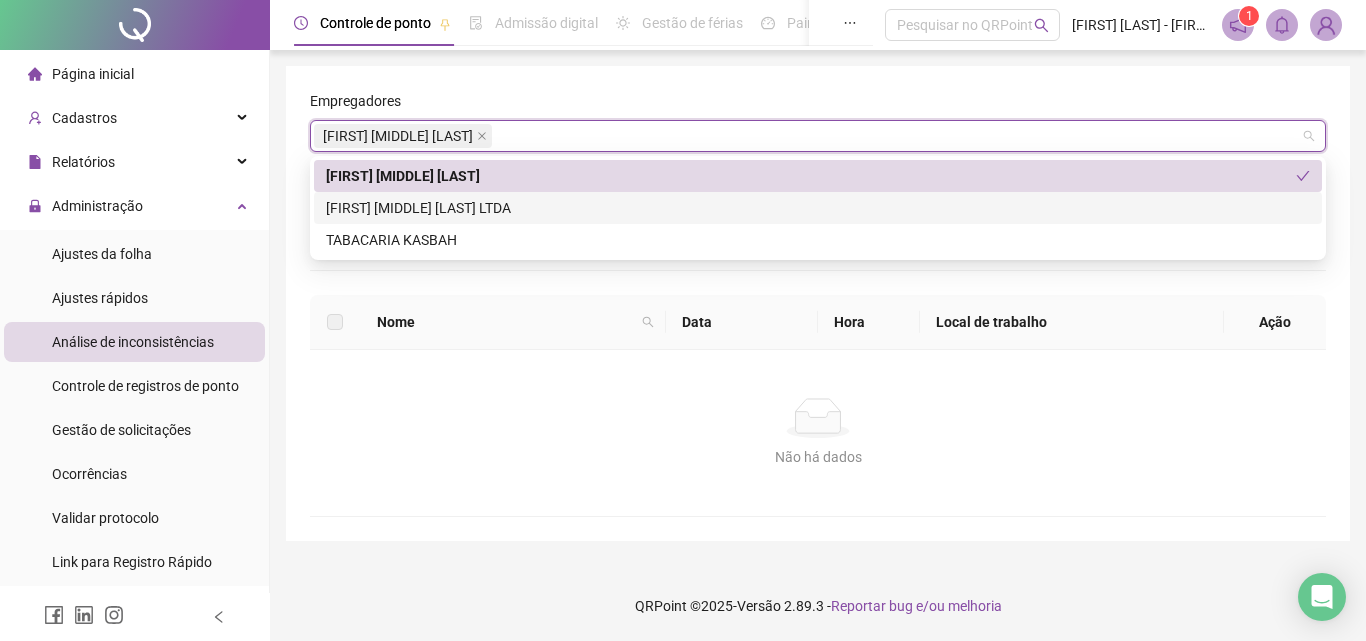 click on "[FIRST] [MIDDLE] [LAST] LTDA" at bounding box center (818, 208) 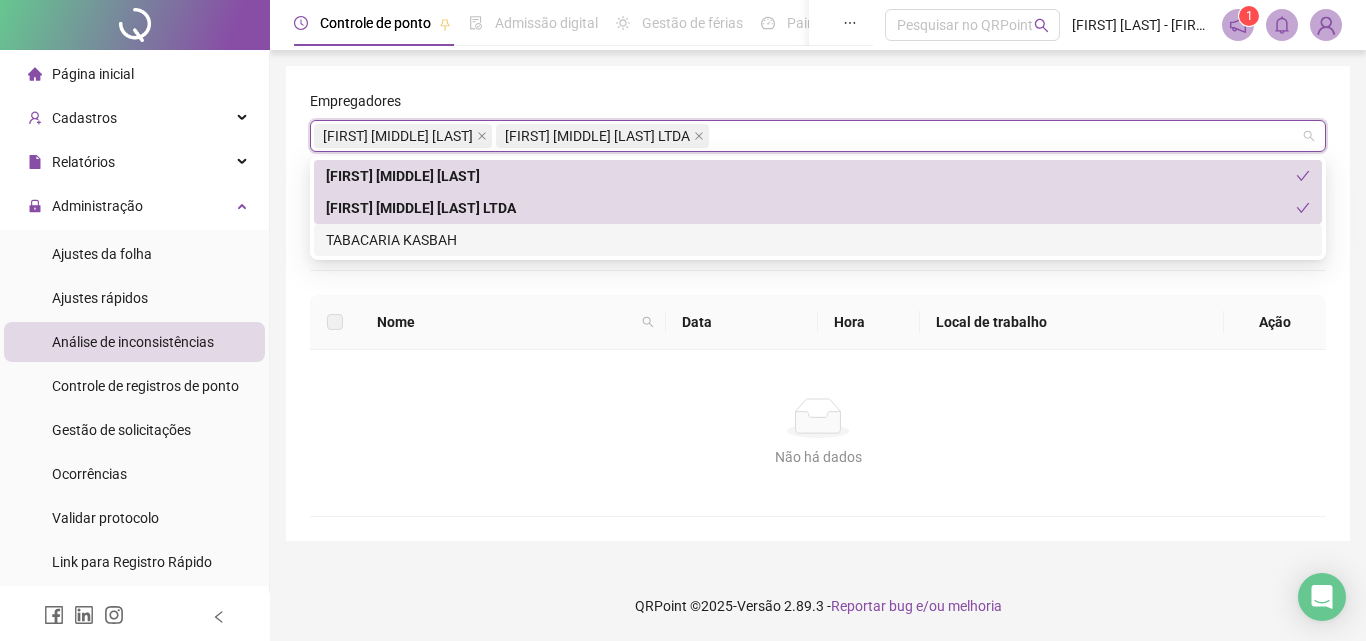 click on "Nome" at bounding box center [505, 322] 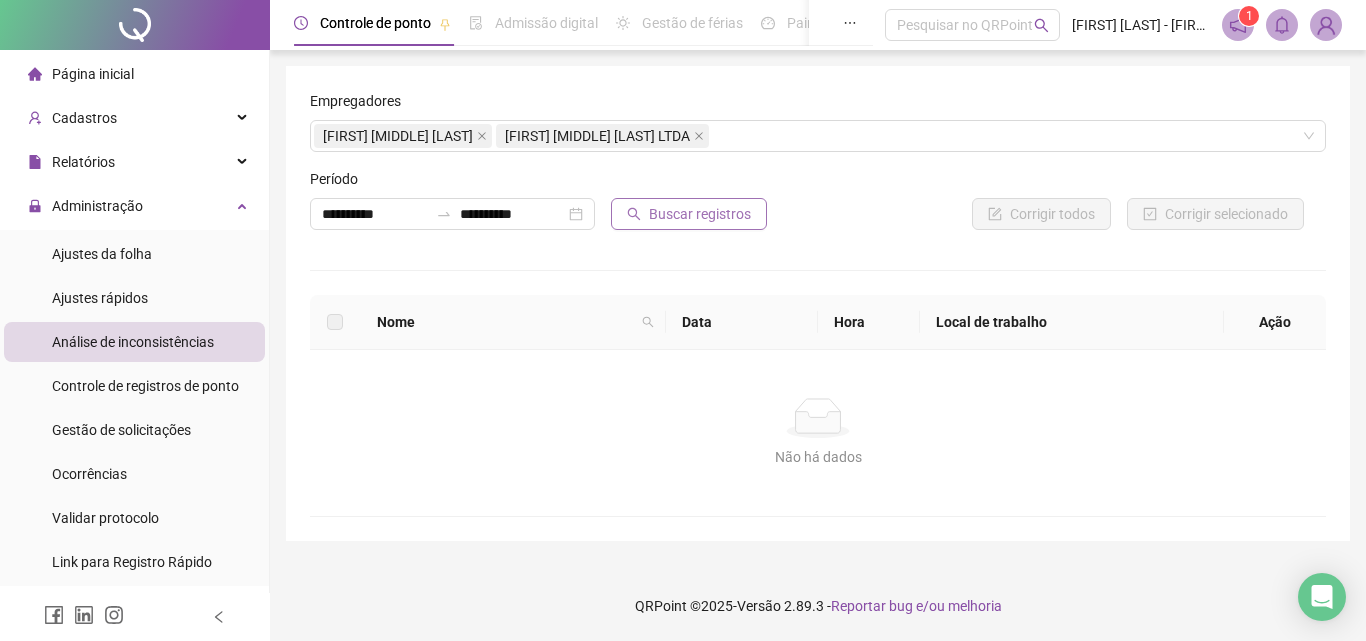 click on "Buscar registros" at bounding box center [700, 214] 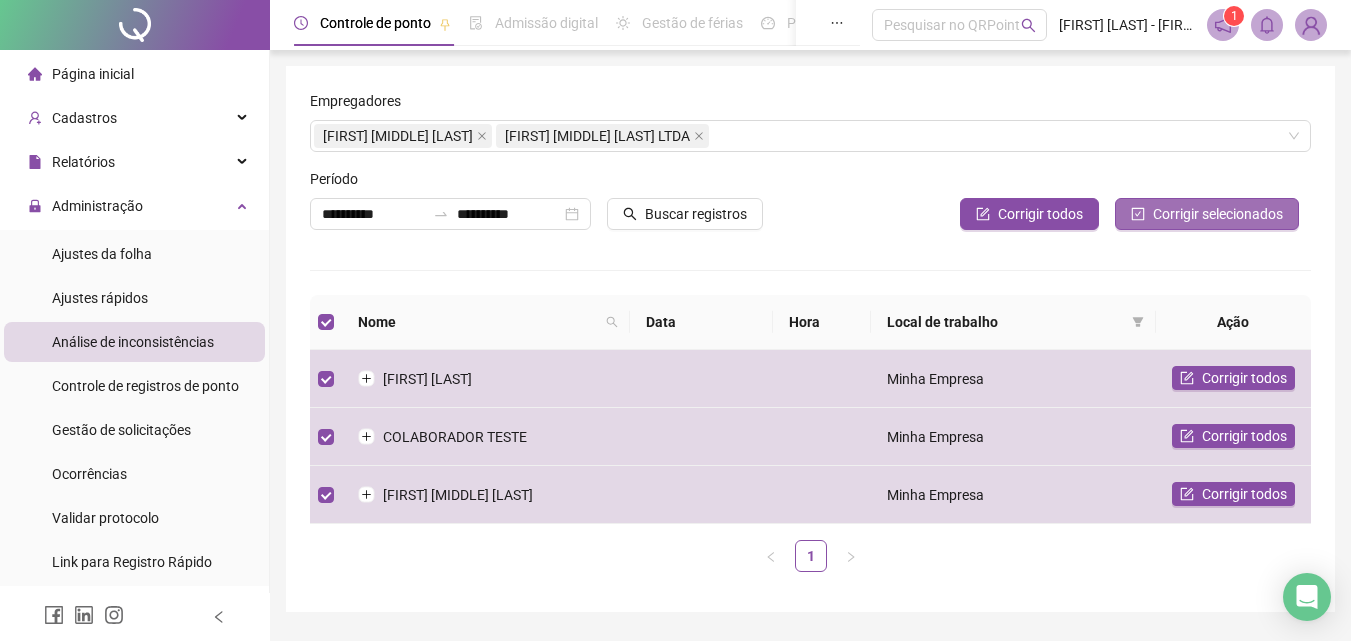 click 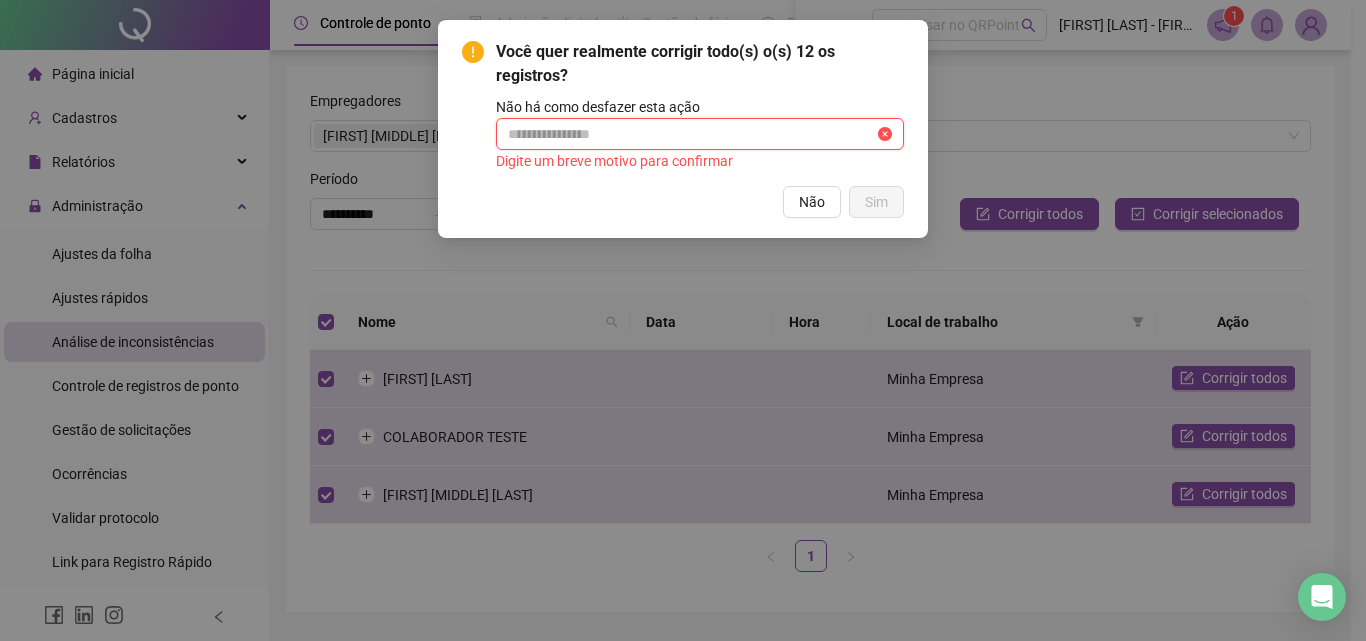 click at bounding box center [691, 134] 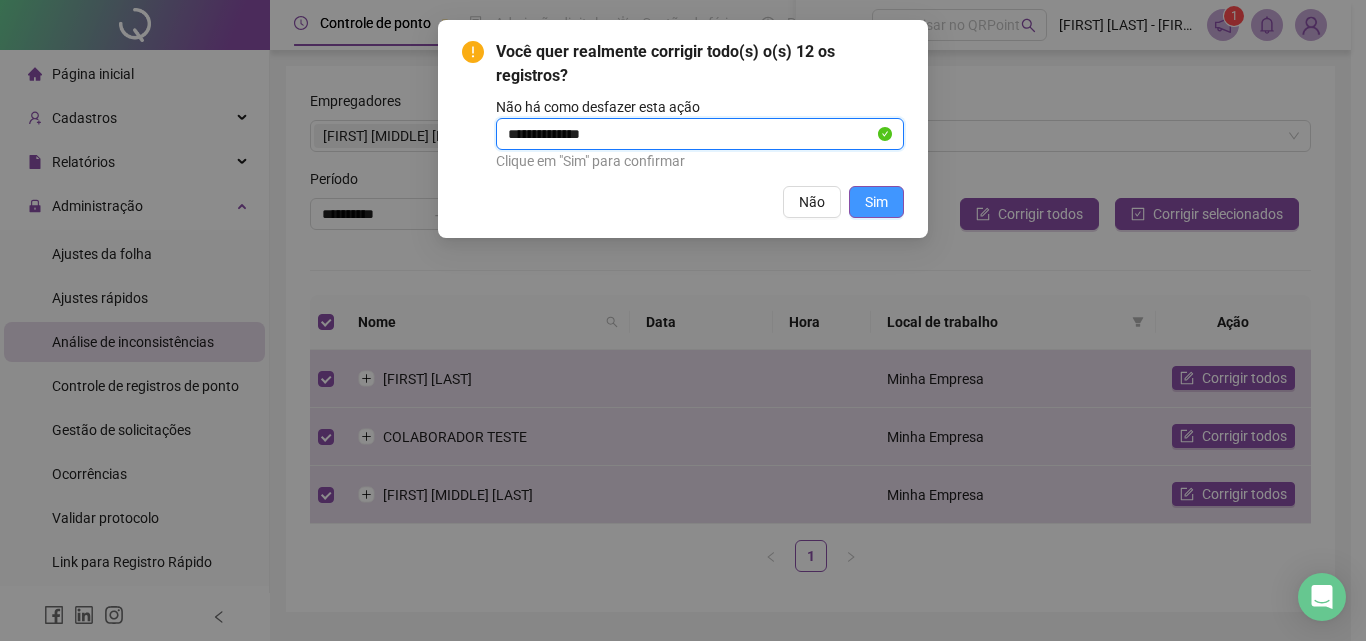 type on "**********" 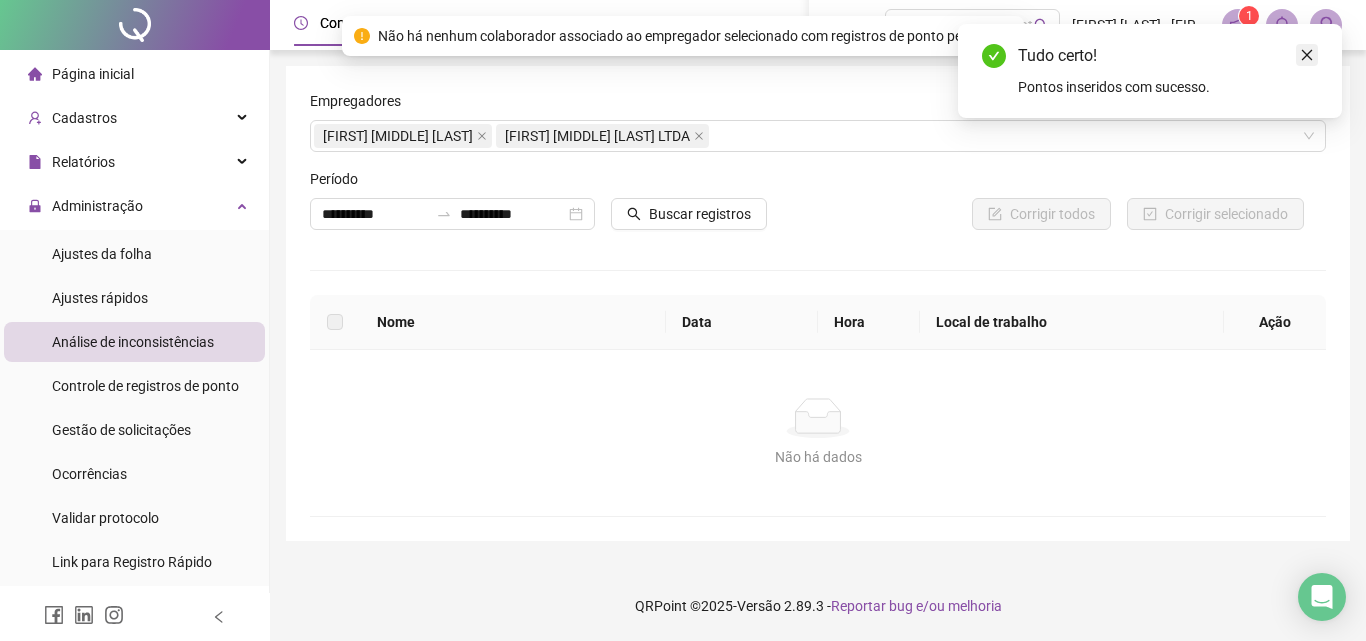 click at bounding box center (1307, 55) 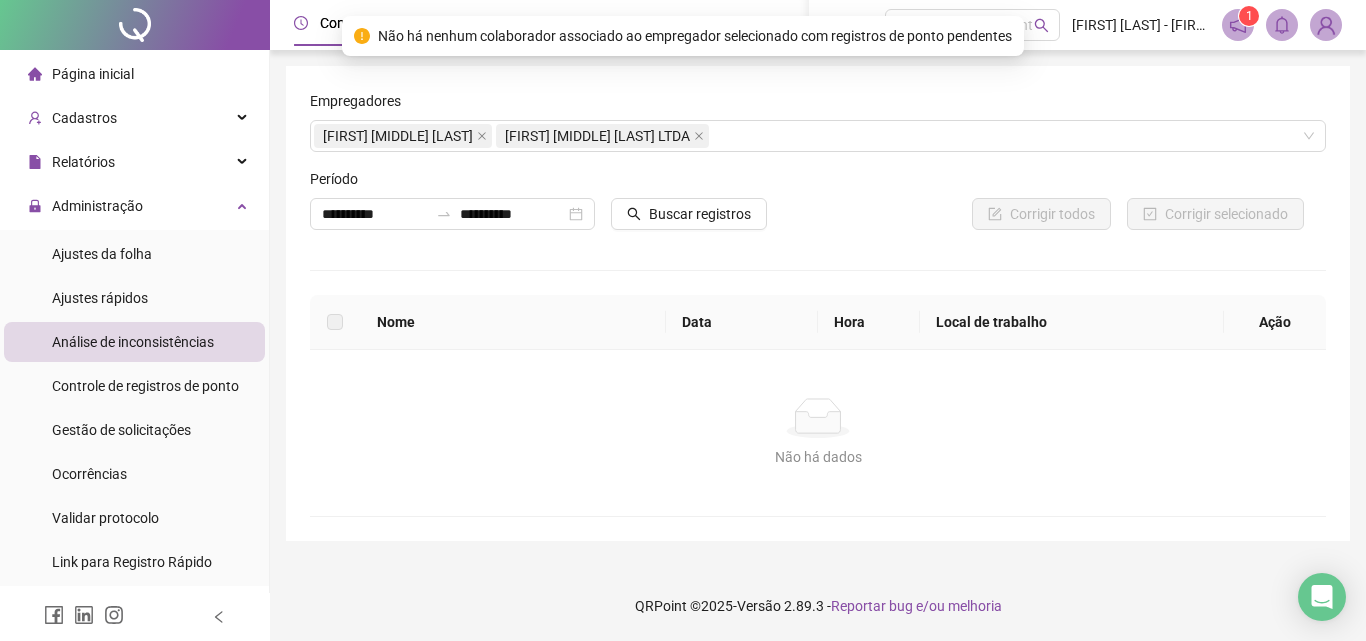 click on "Página inicial" at bounding box center [134, 74] 